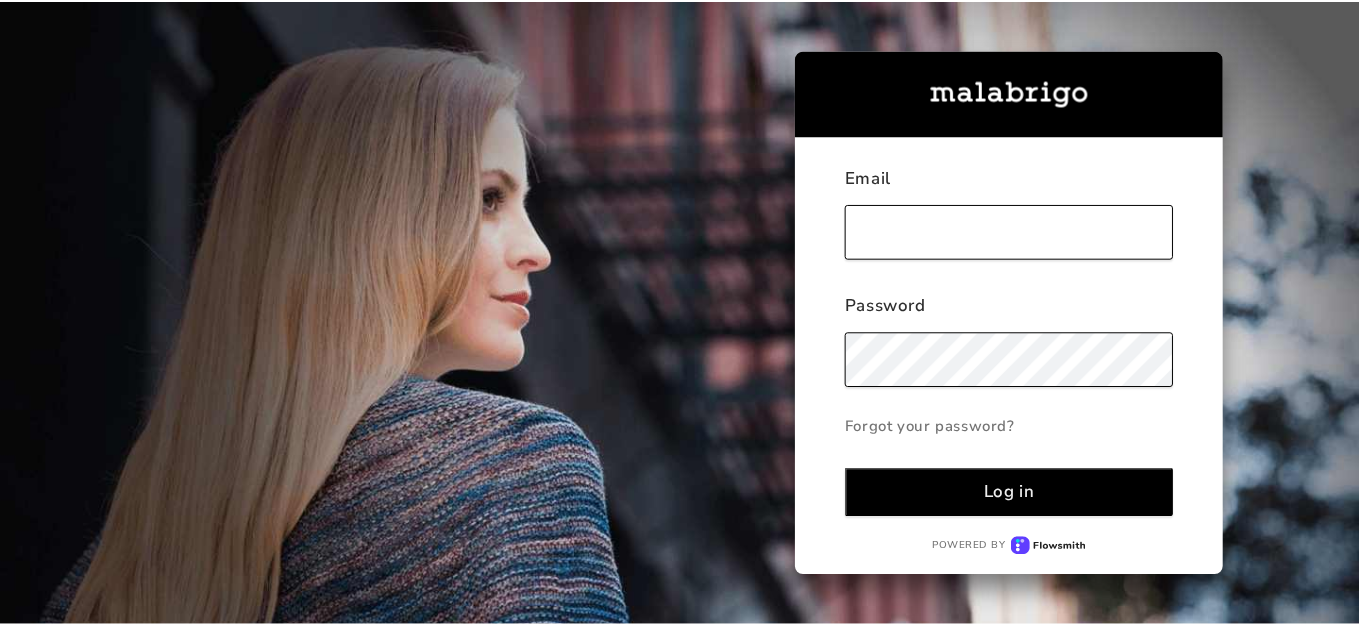 scroll, scrollTop: 0, scrollLeft: 0, axis: both 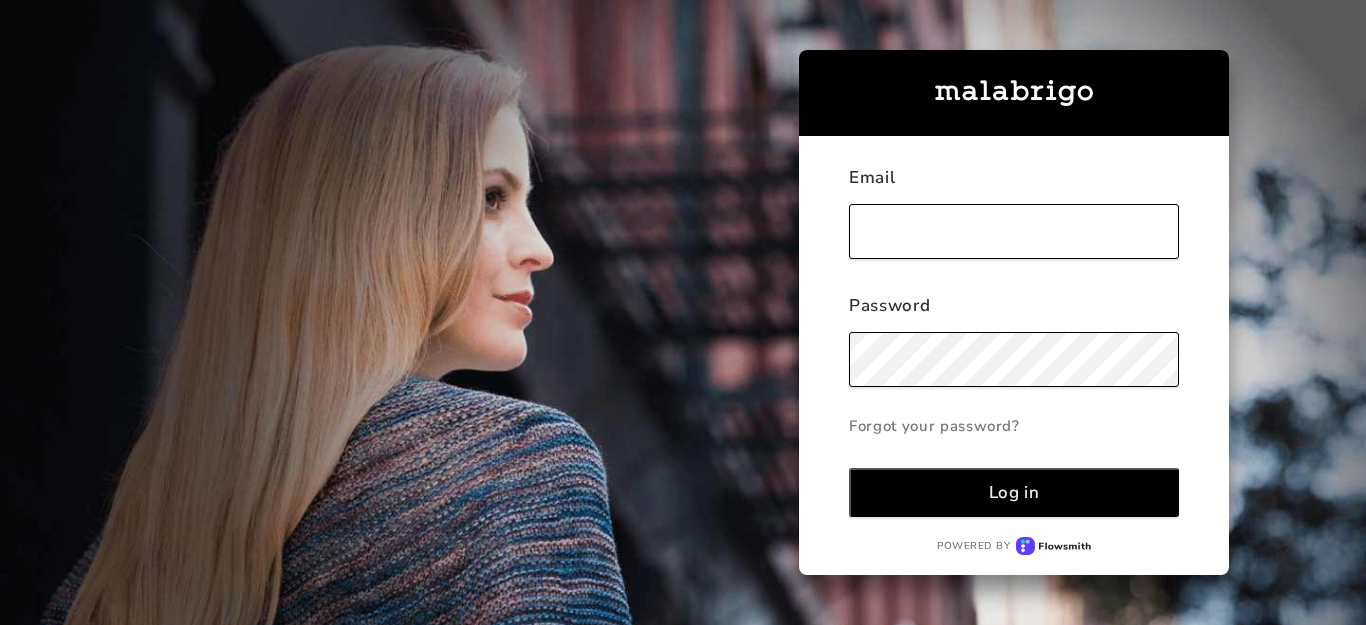 click at bounding box center (1014, 231) 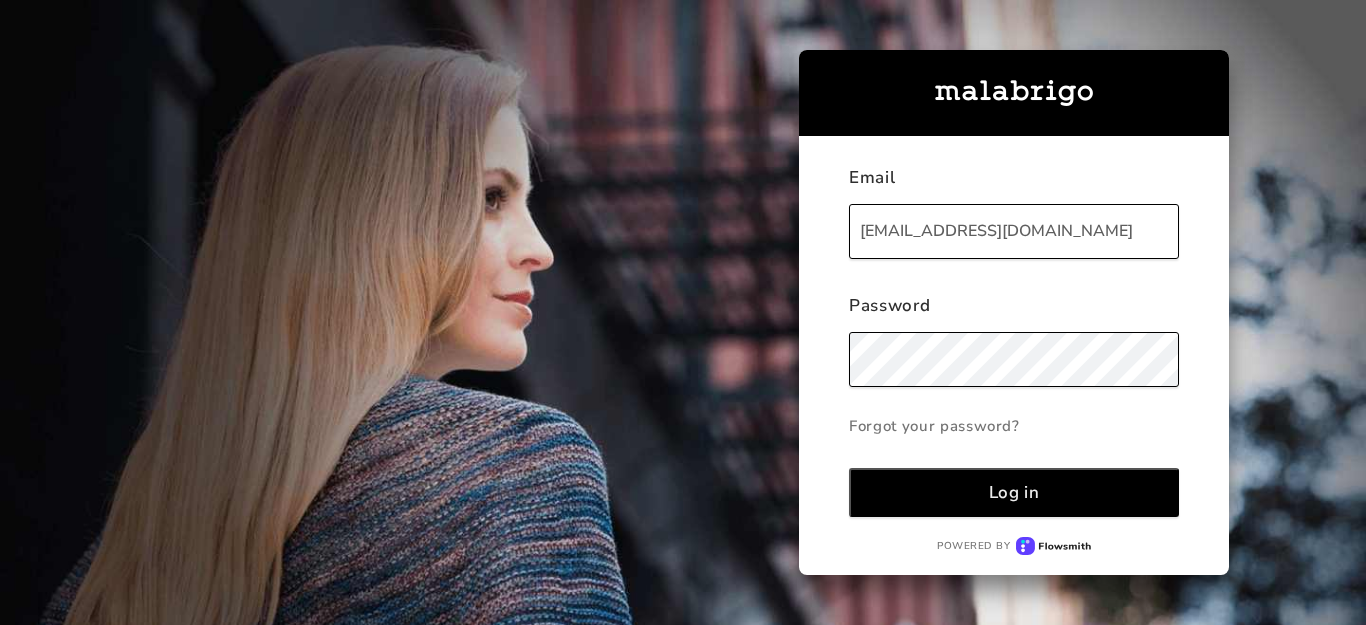 type on "[EMAIL_ADDRESS][DOMAIN_NAME]" 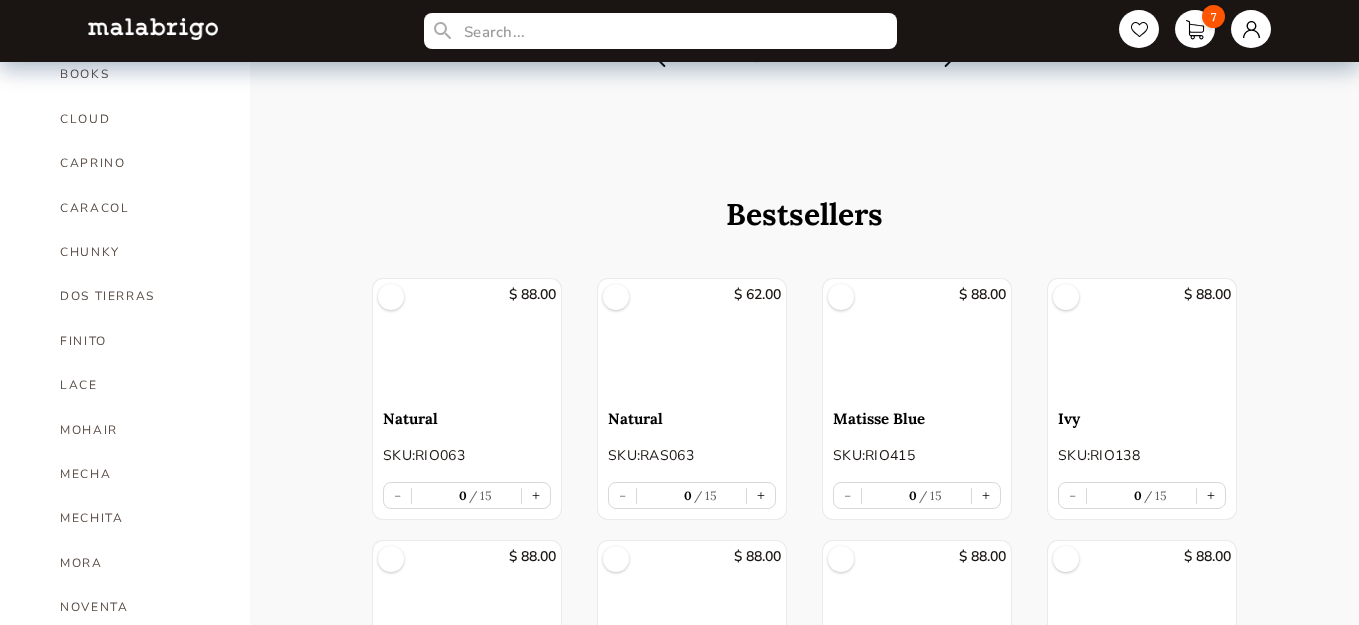 scroll, scrollTop: 0, scrollLeft: 0, axis: both 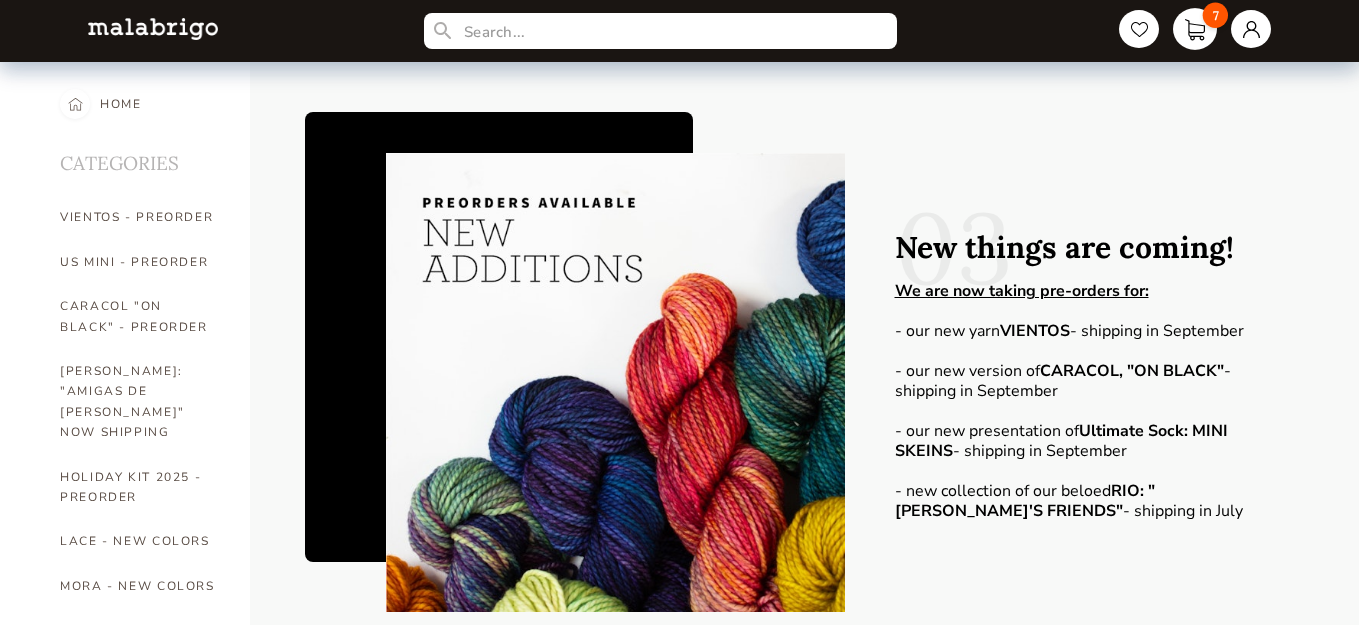click on "7" at bounding box center [1195, 29] 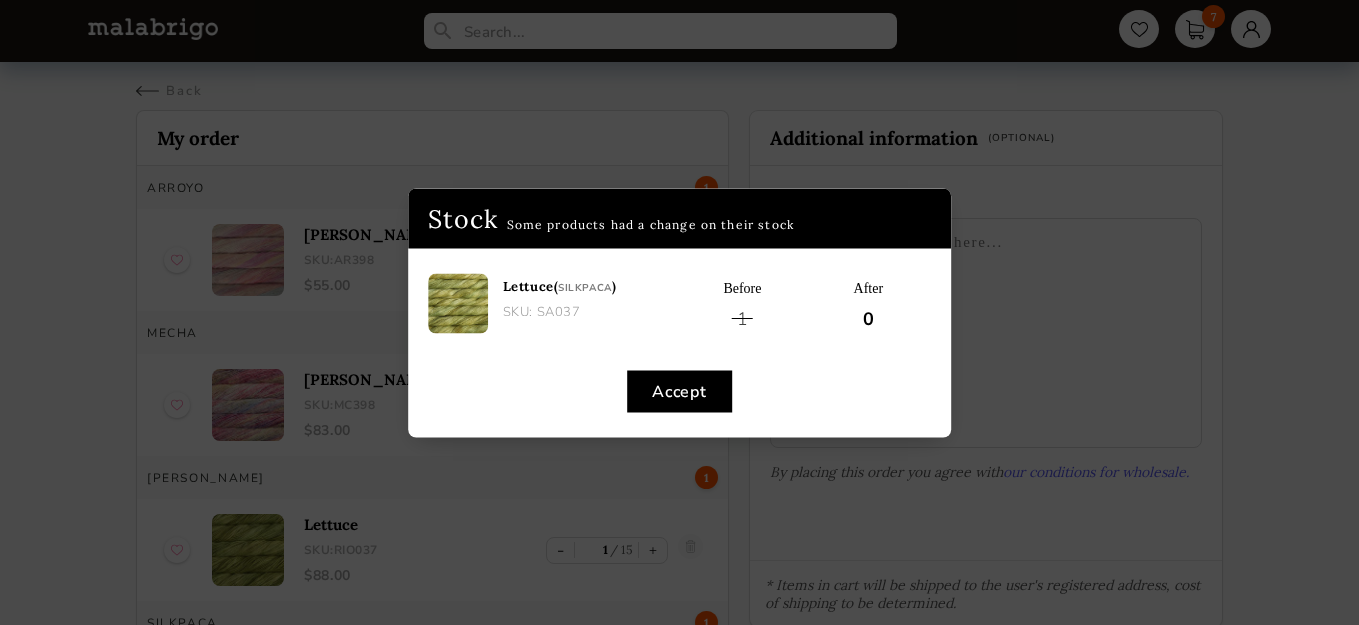 click on "Accept" at bounding box center [679, 391] 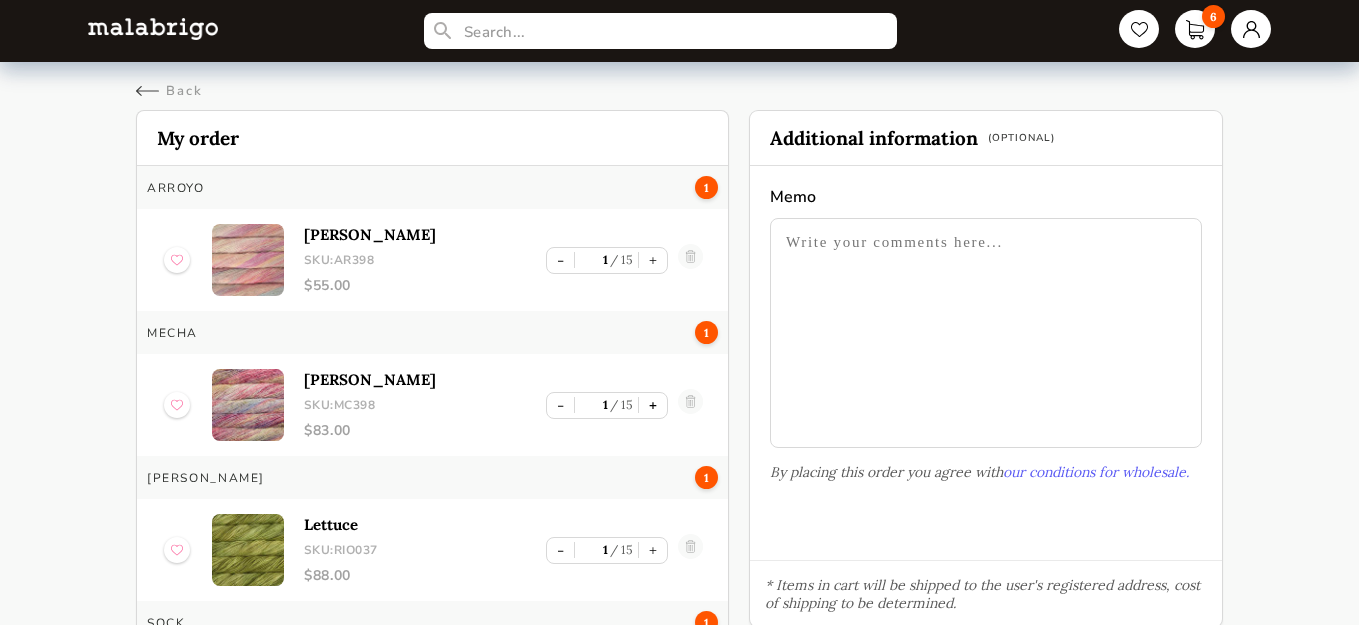 click on "+" at bounding box center [653, 405] 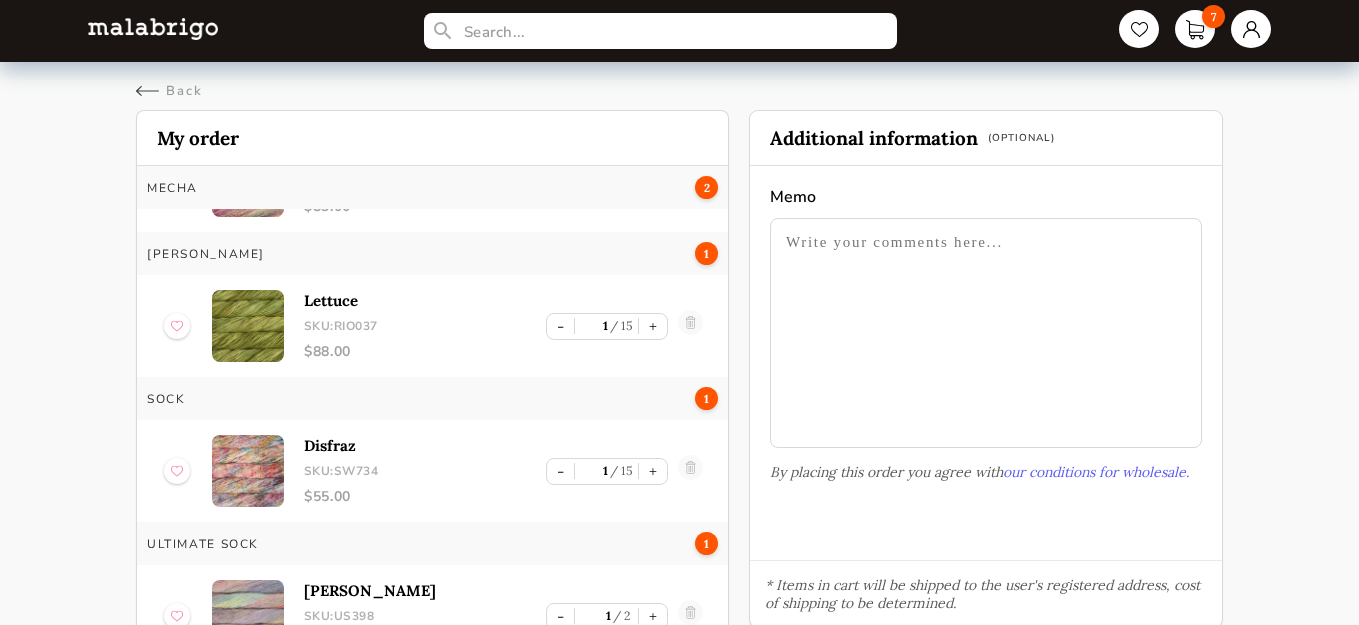 scroll, scrollTop: 237, scrollLeft: 0, axis: vertical 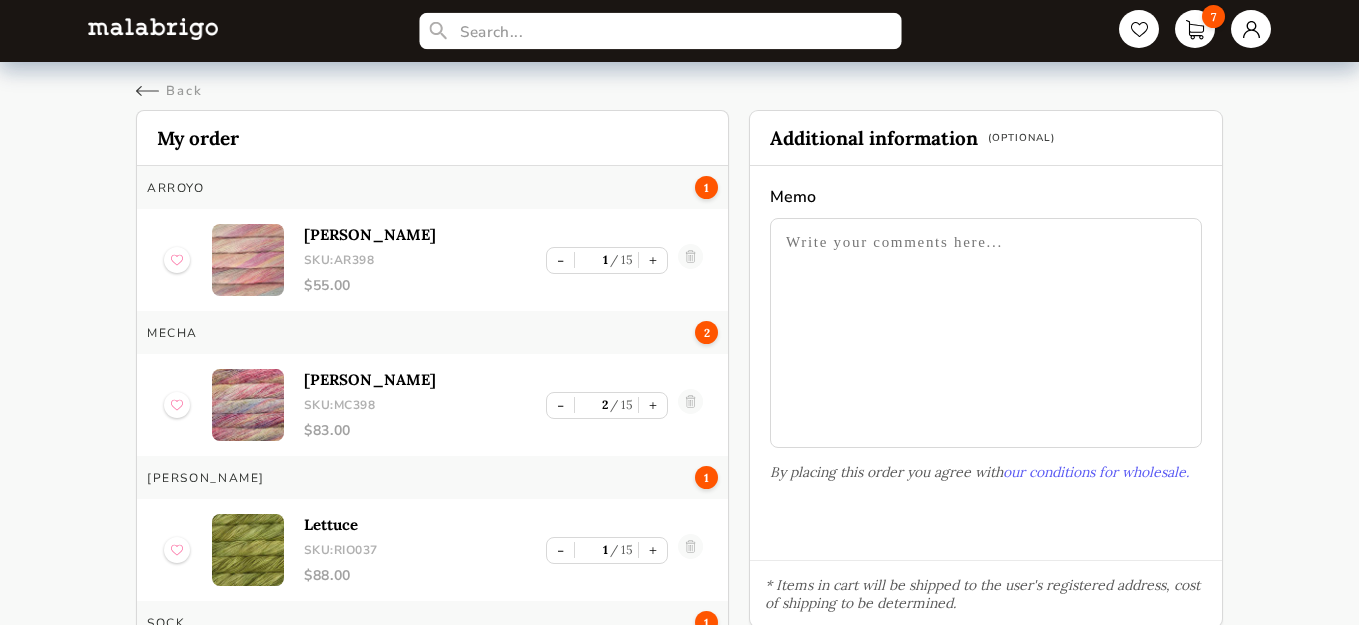 click at bounding box center [660, 31] 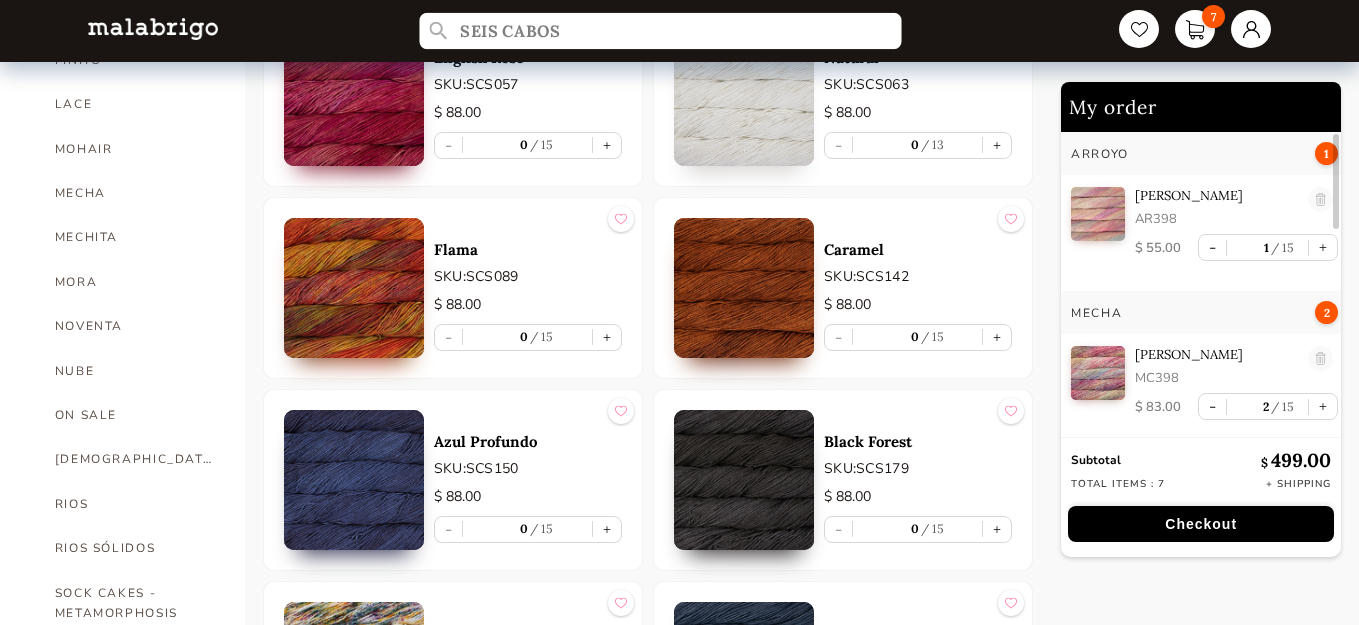 scroll, scrollTop: 1000, scrollLeft: 0, axis: vertical 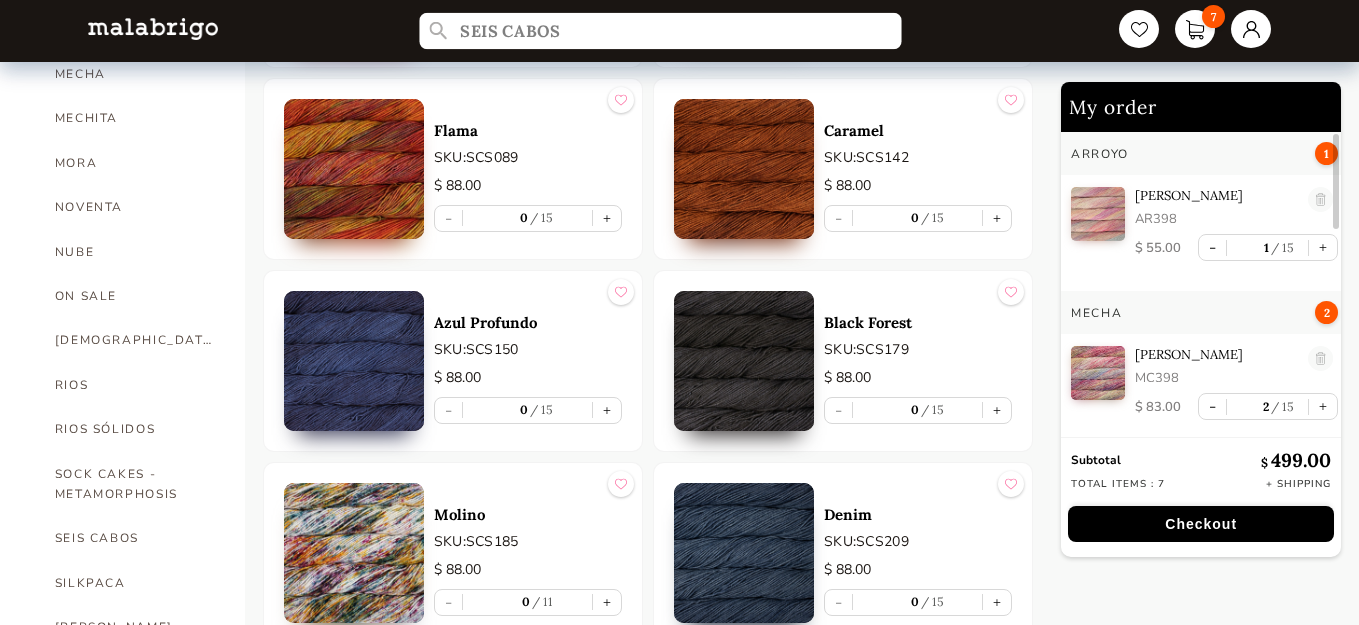 type on "SEIS CABOS" 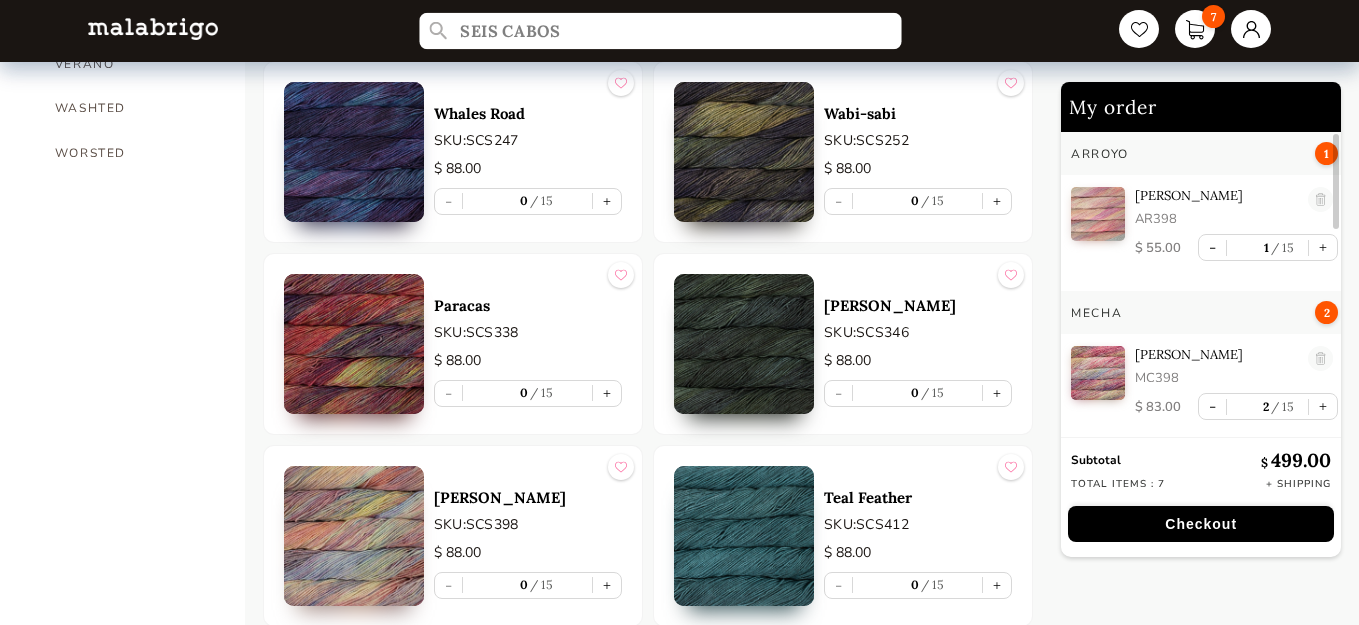 scroll, scrollTop: 1800, scrollLeft: 0, axis: vertical 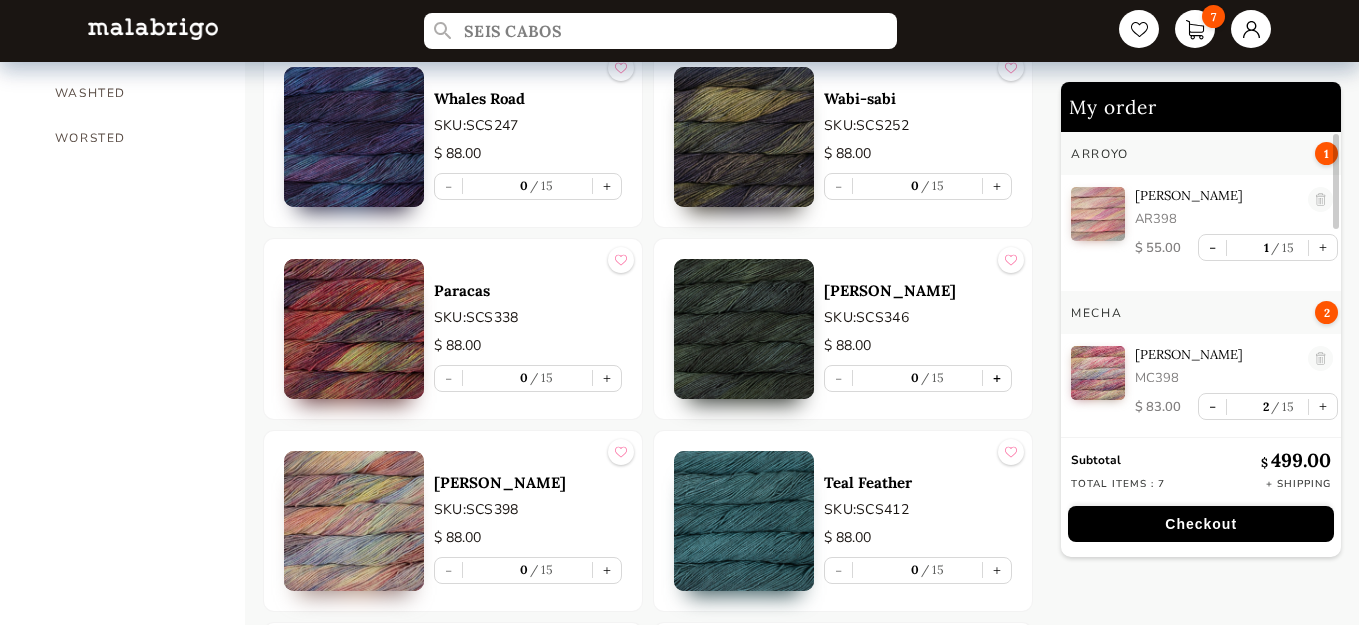 click on "+" at bounding box center [997, 378] 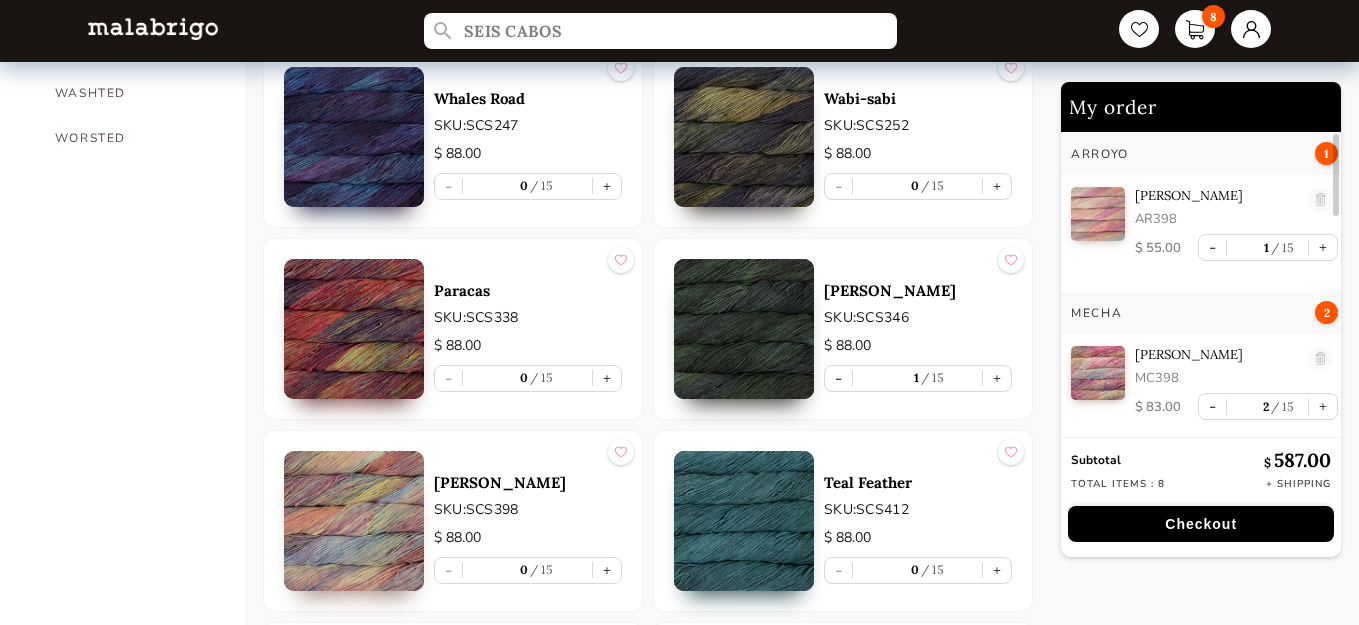 scroll, scrollTop: 7, scrollLeft: 0, axis: vertical 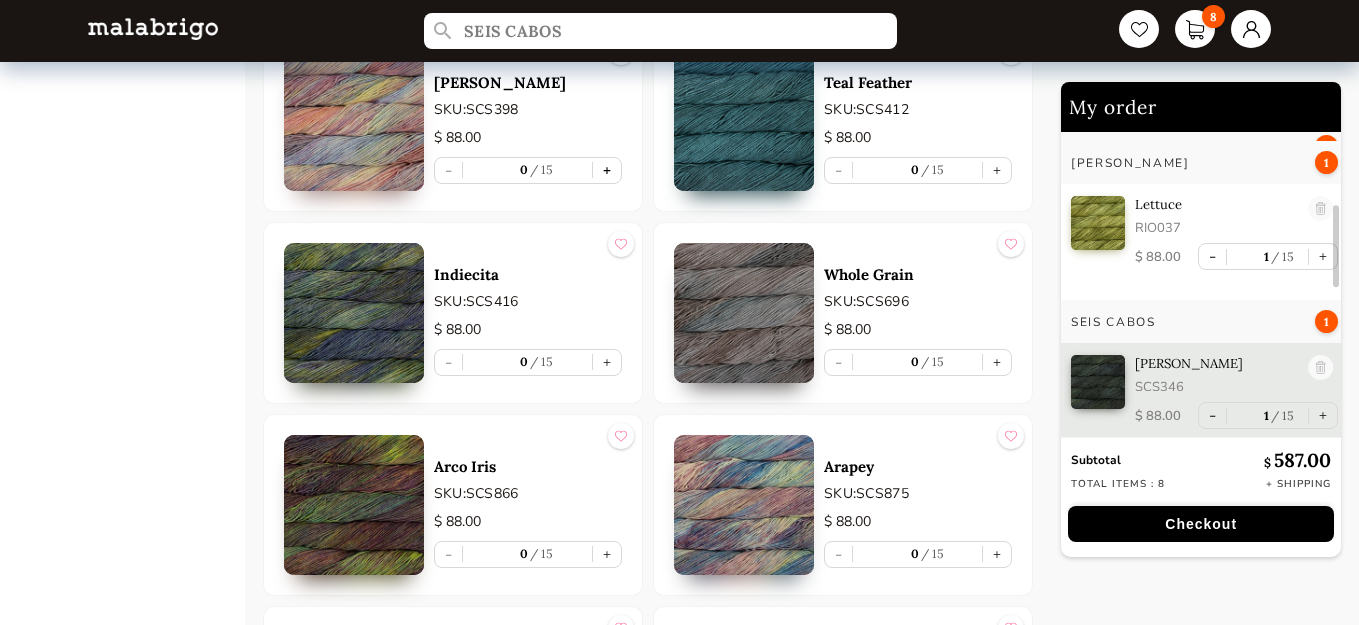 click on "+" at bounding box center (607, 170) 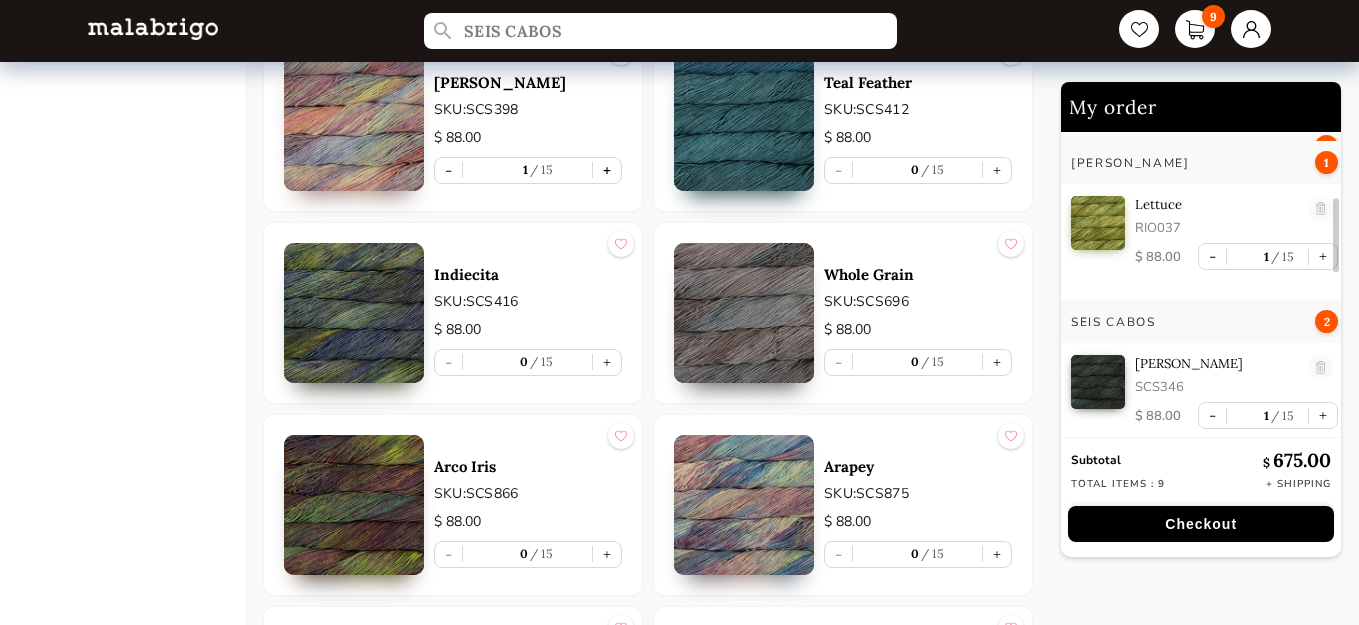 scroll, scrollTop: 423, scrollLeft: 0, axis: vertical 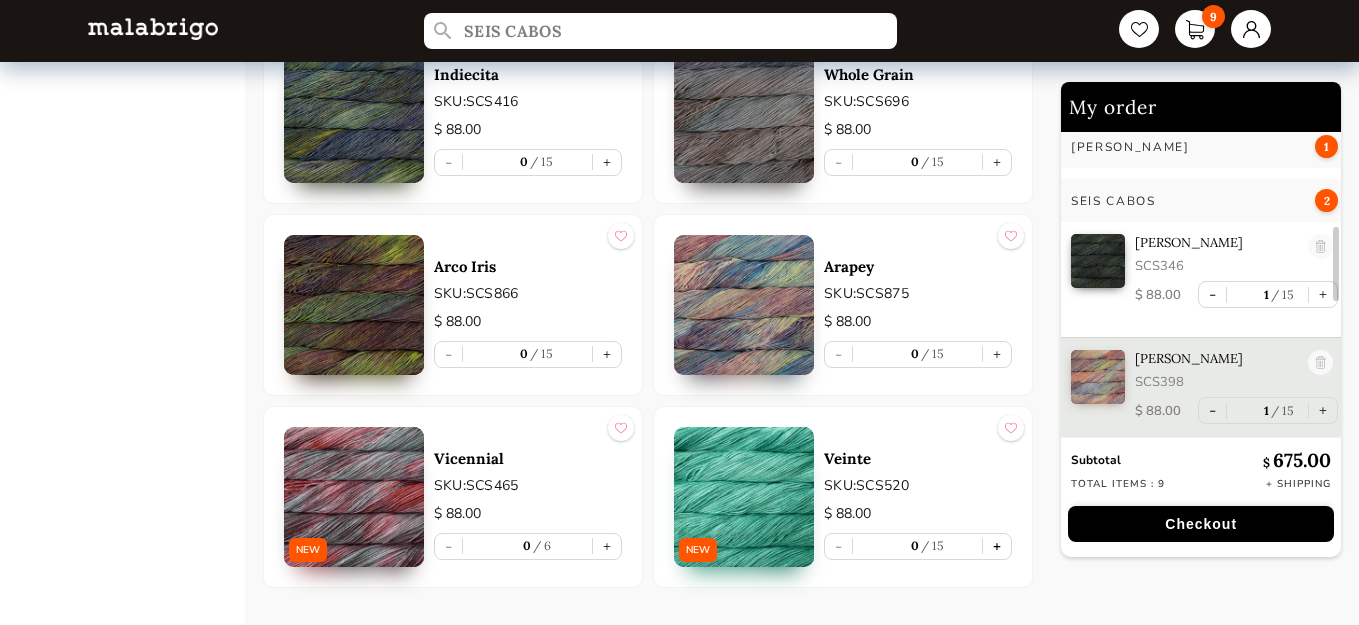 click on "+" at bounding box center (997, 546) 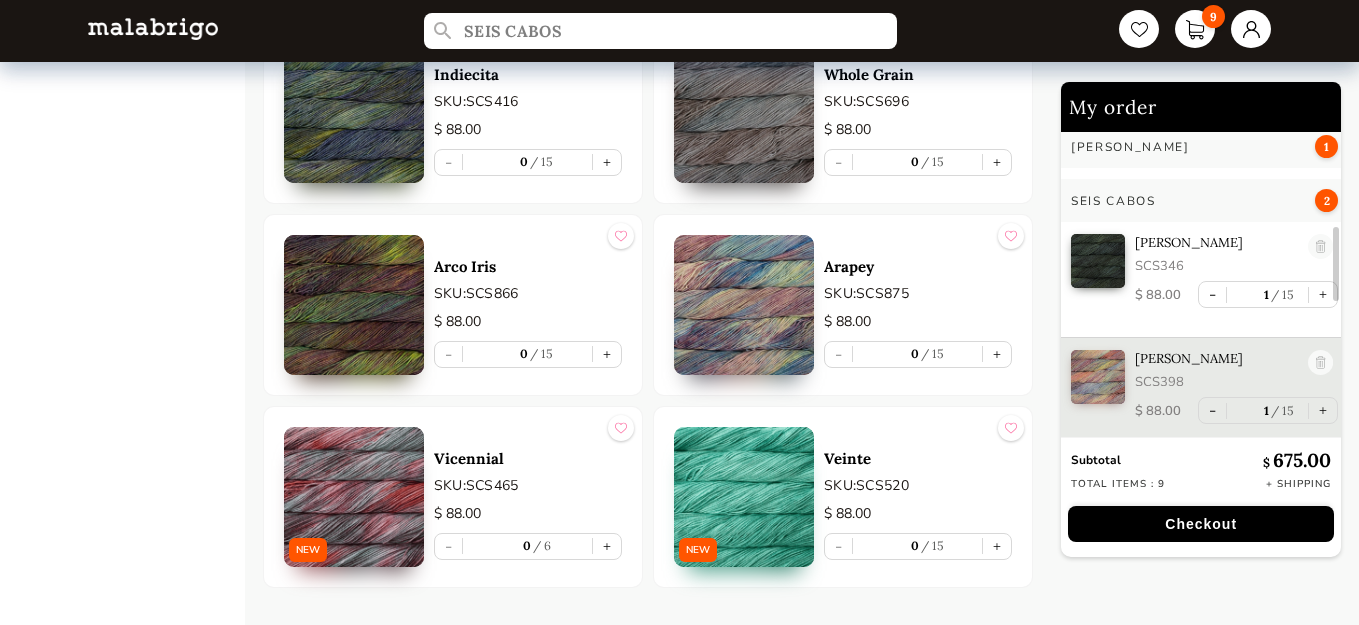type on "1" 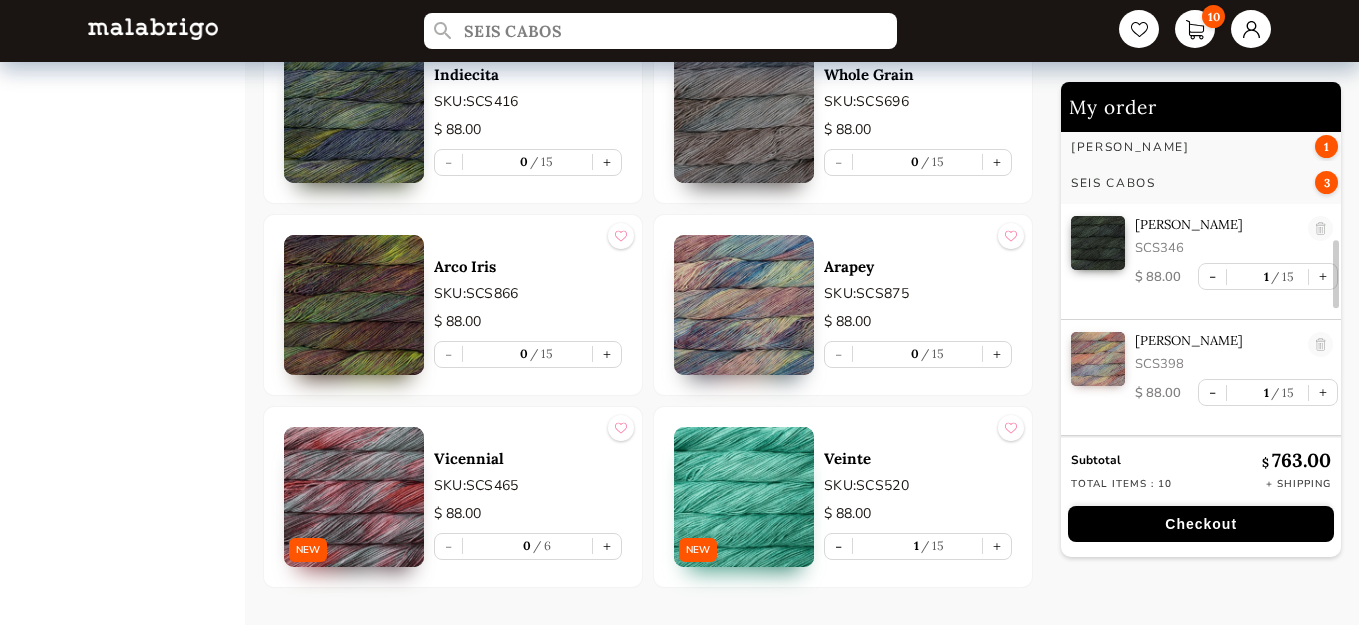 scroll, scrollTop: 539, scrollLeft: 0, axis: vertical 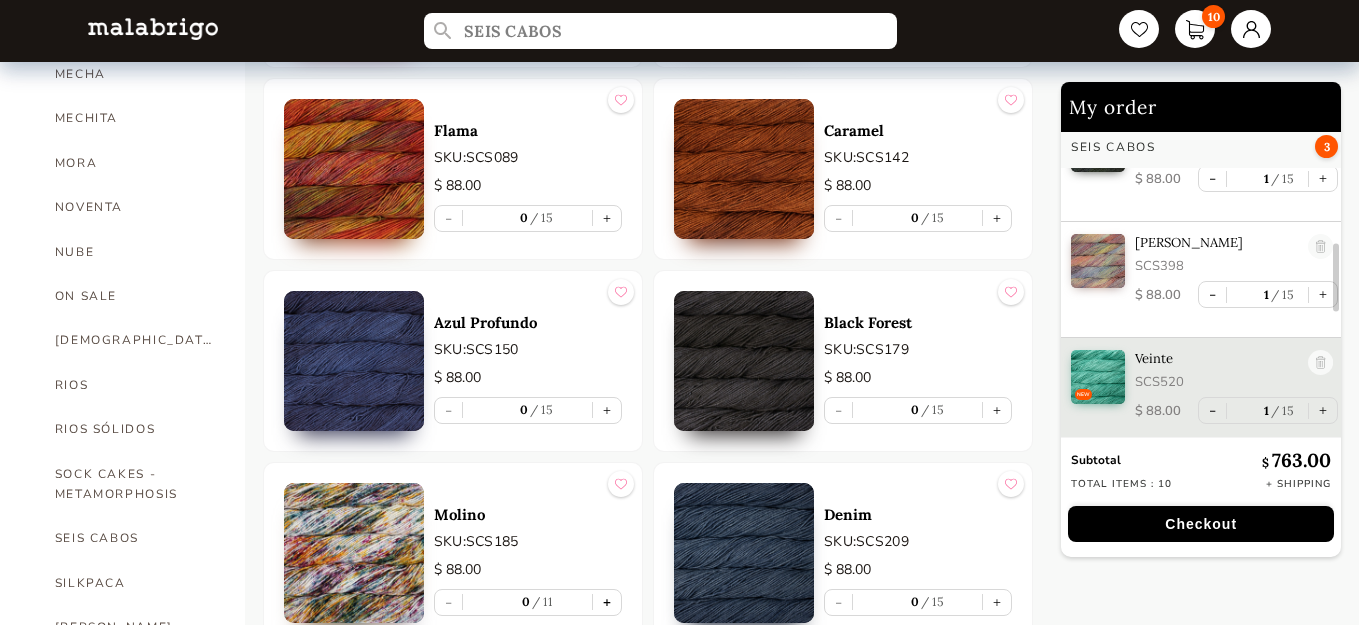 click on "+" at bounding box center [607, 602] 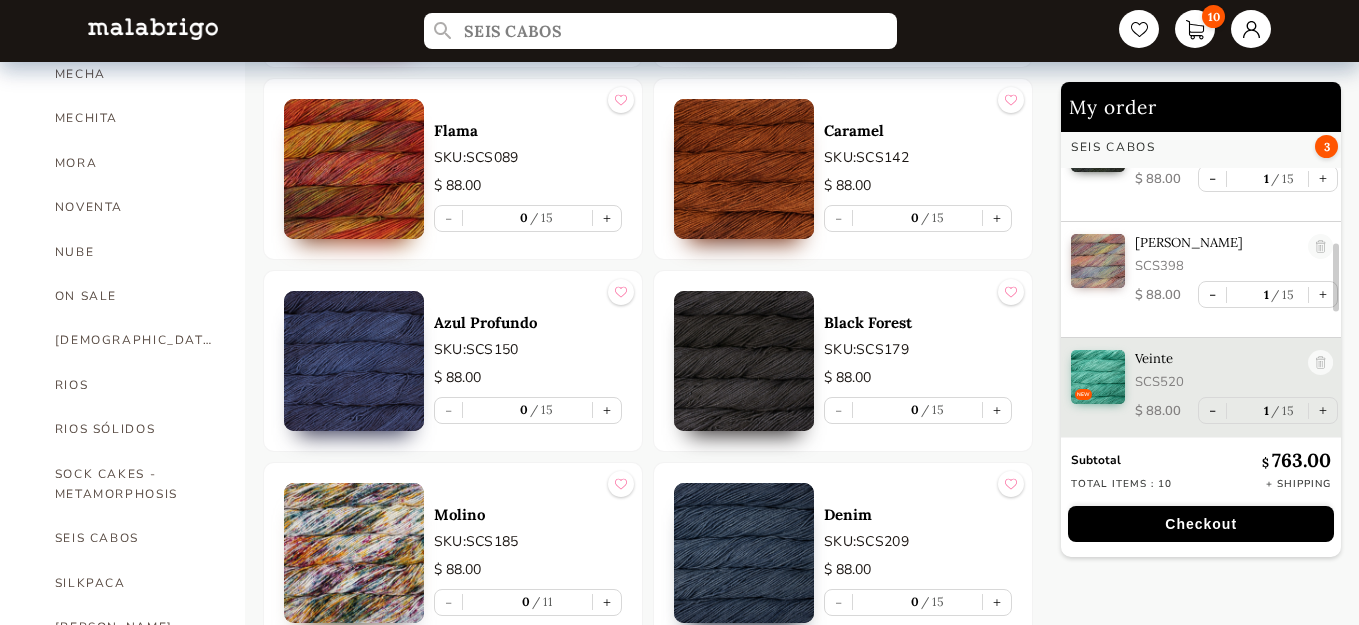 type on "1" 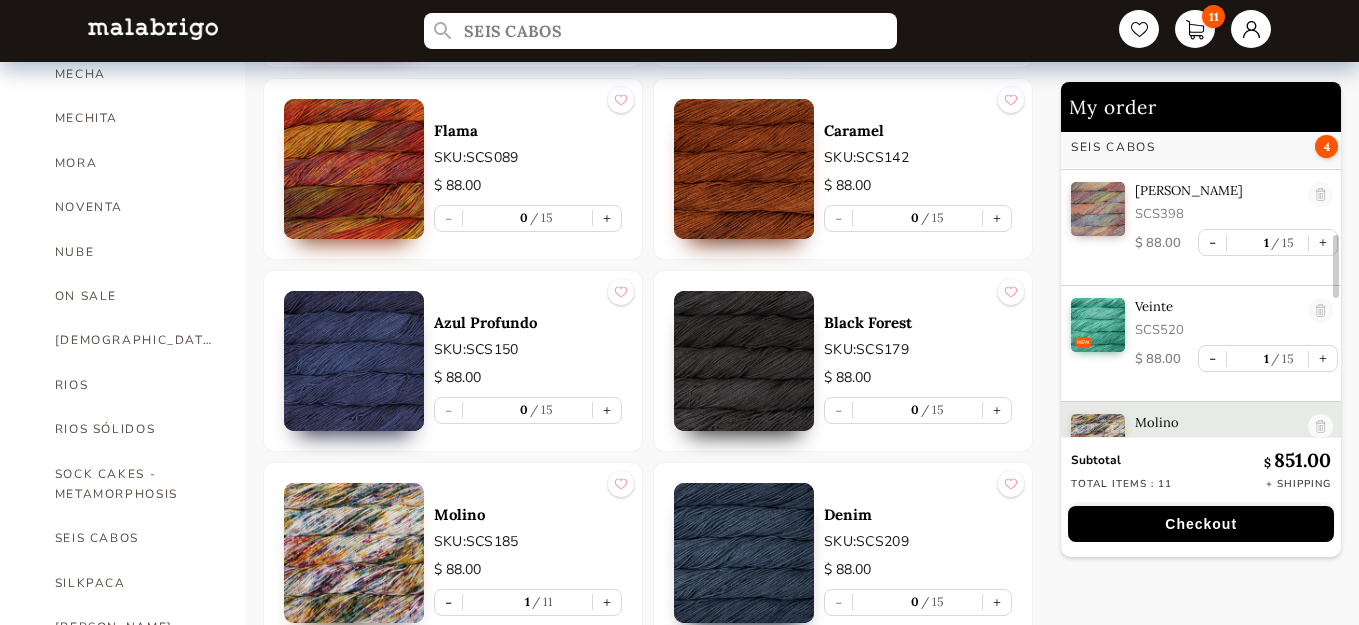 scroll, scrollTop: 655, scrollLeft: 0, axis: vertical 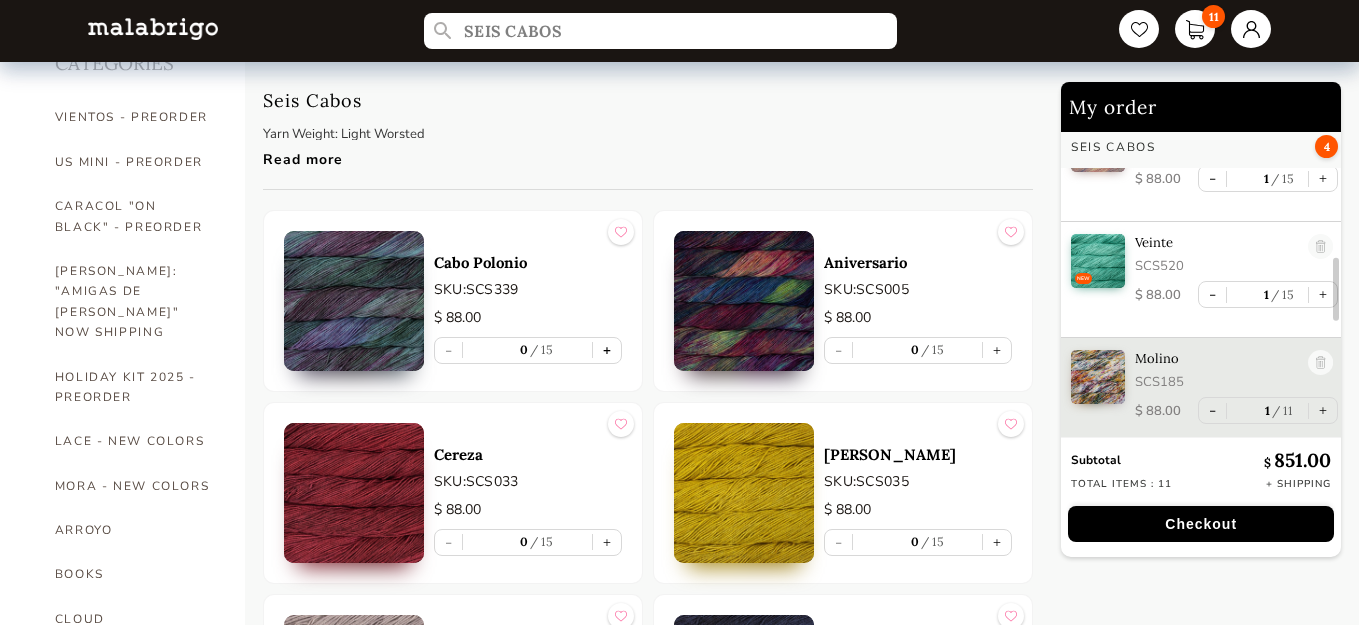 click on "+" at bounding box center [607, 350] 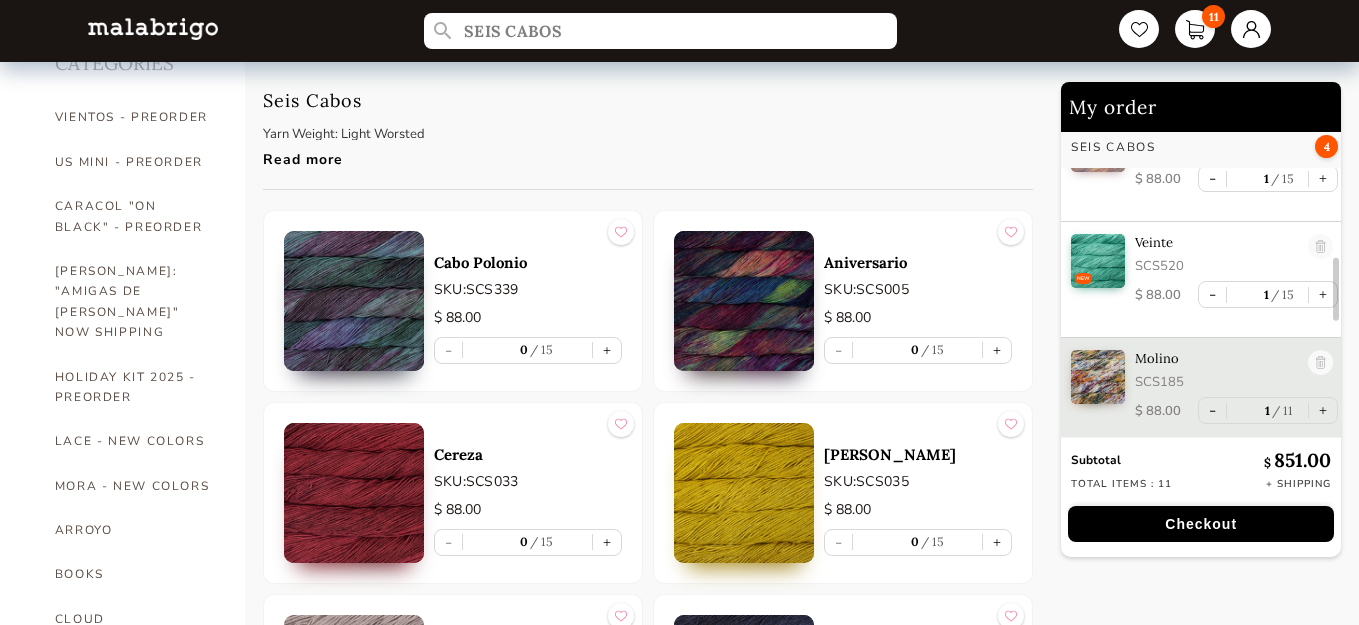 type on "1" 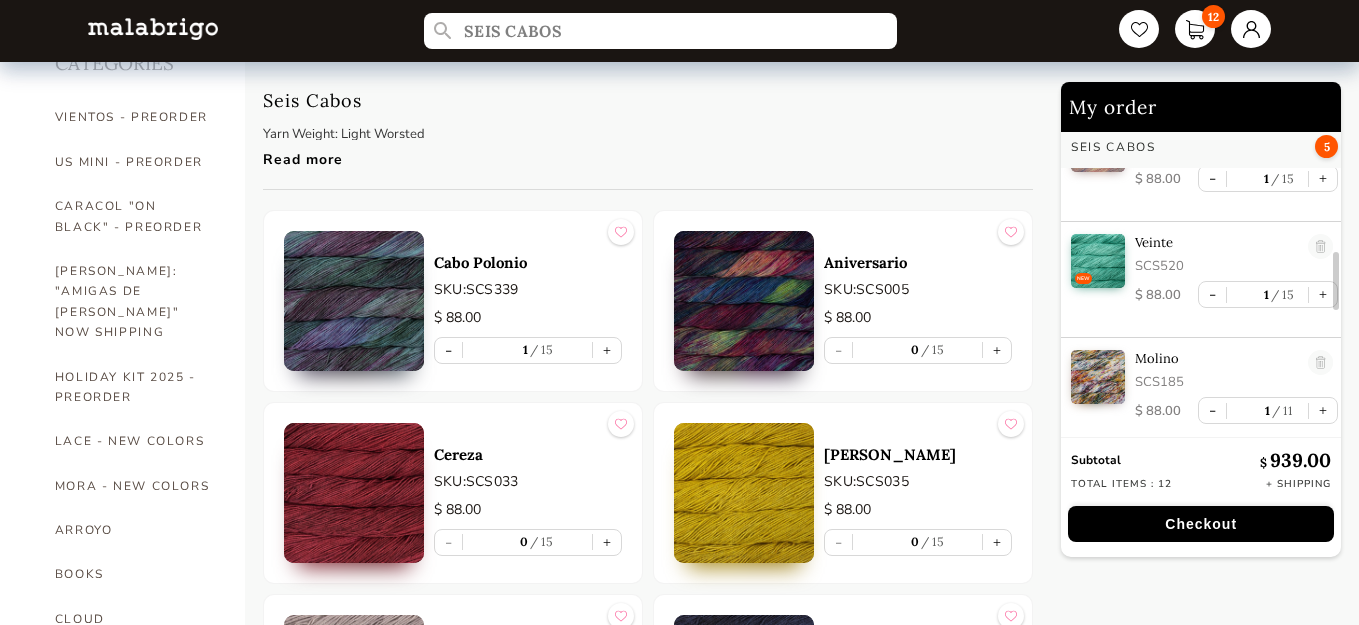 scroll, scrollTop: 769, scrollLeft: 0, axis: vertical 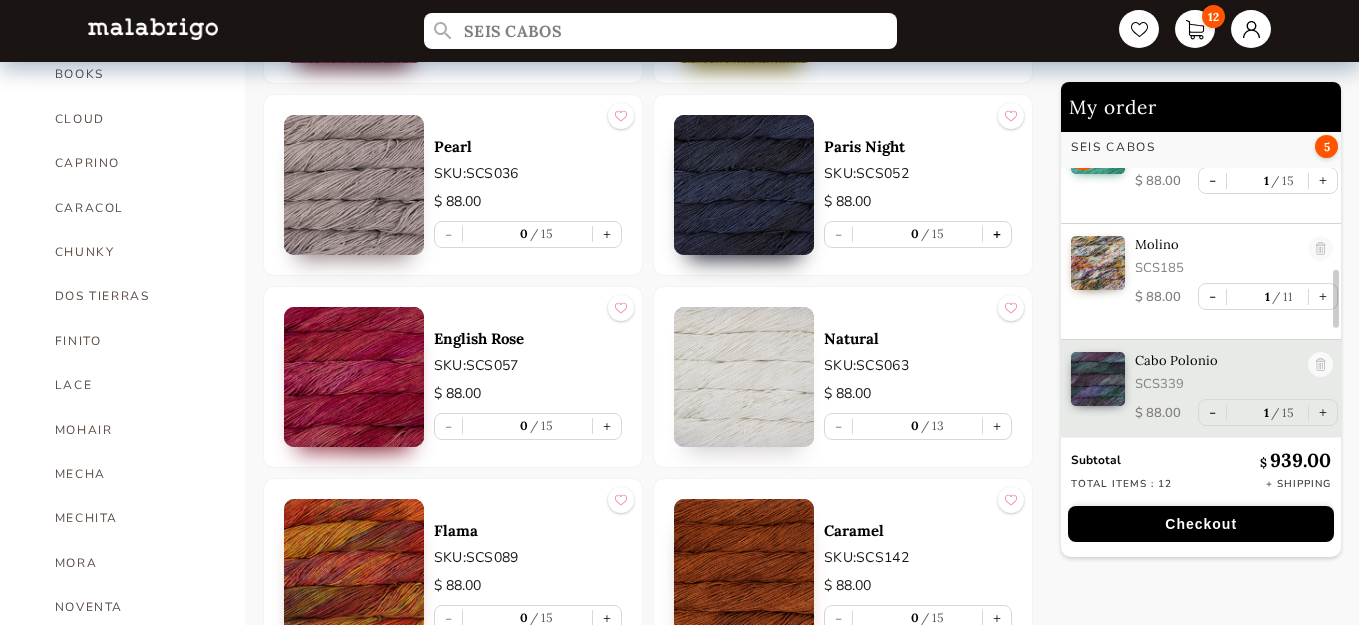 click on "+" at bounding box center [997, 234] 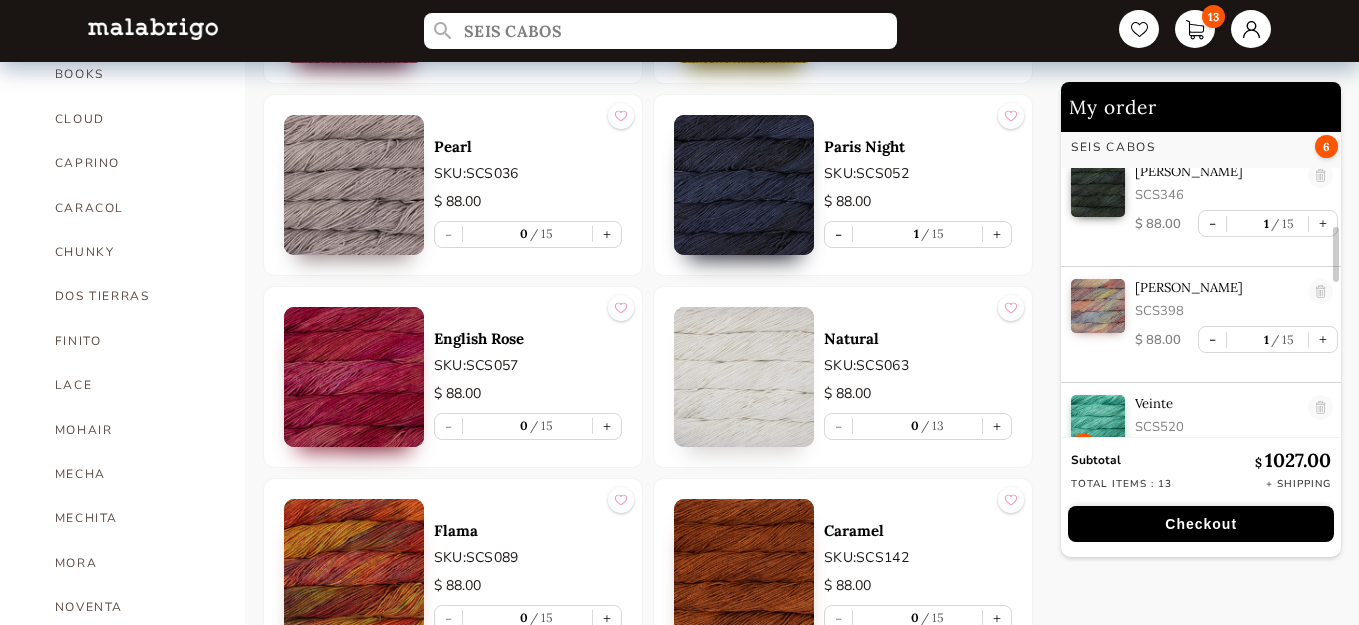 scroll, scrollTop: 487, scrollLeft: 0, axis: vertical 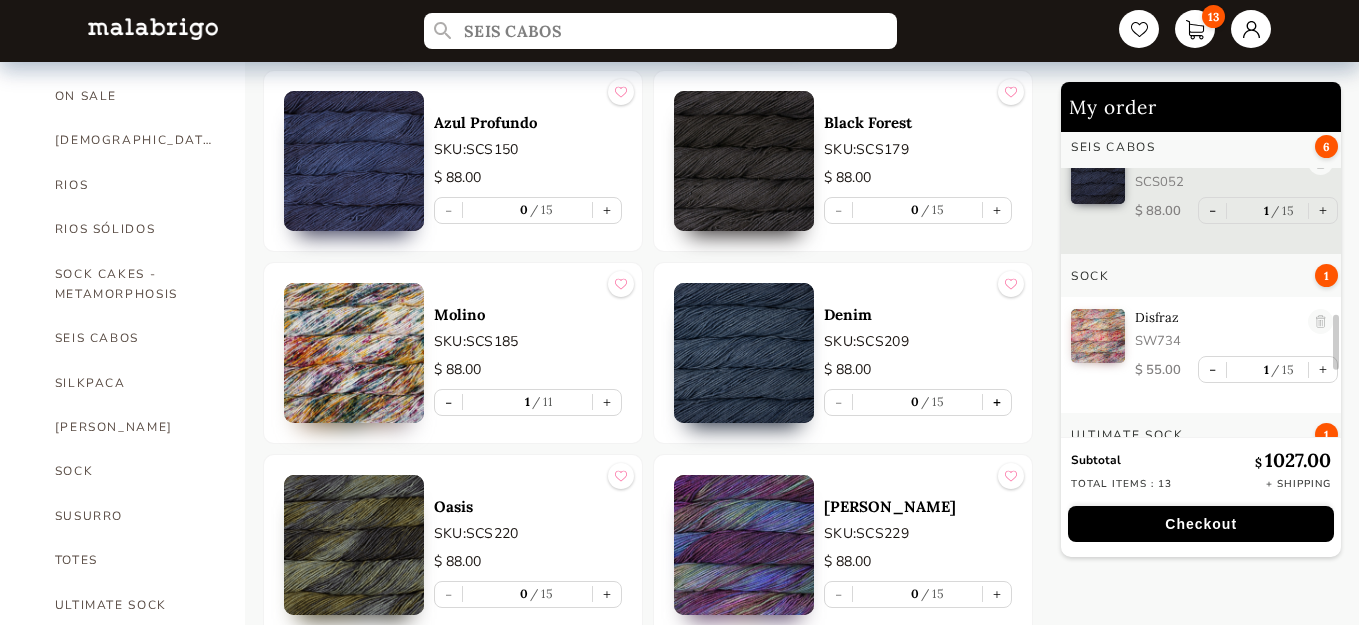 click on "+" at bounding box center [997, 402] 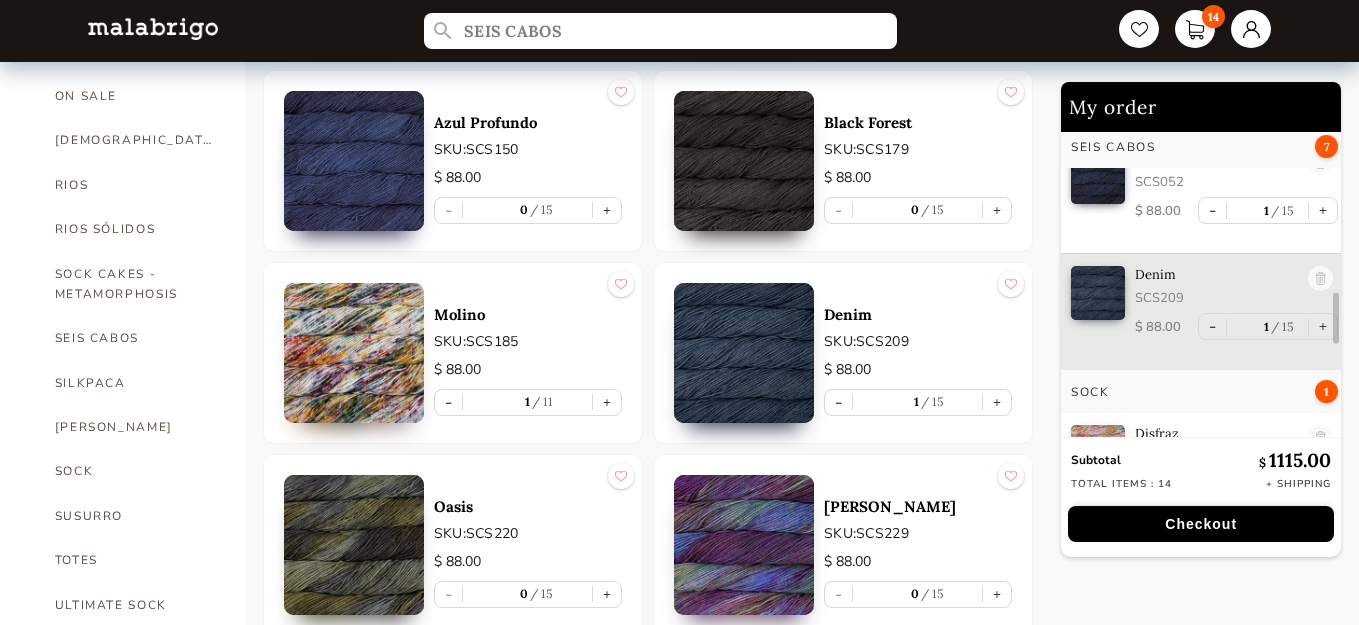 scroll, scrollTop: 1003, scrollLeft: 0, axis: vertical 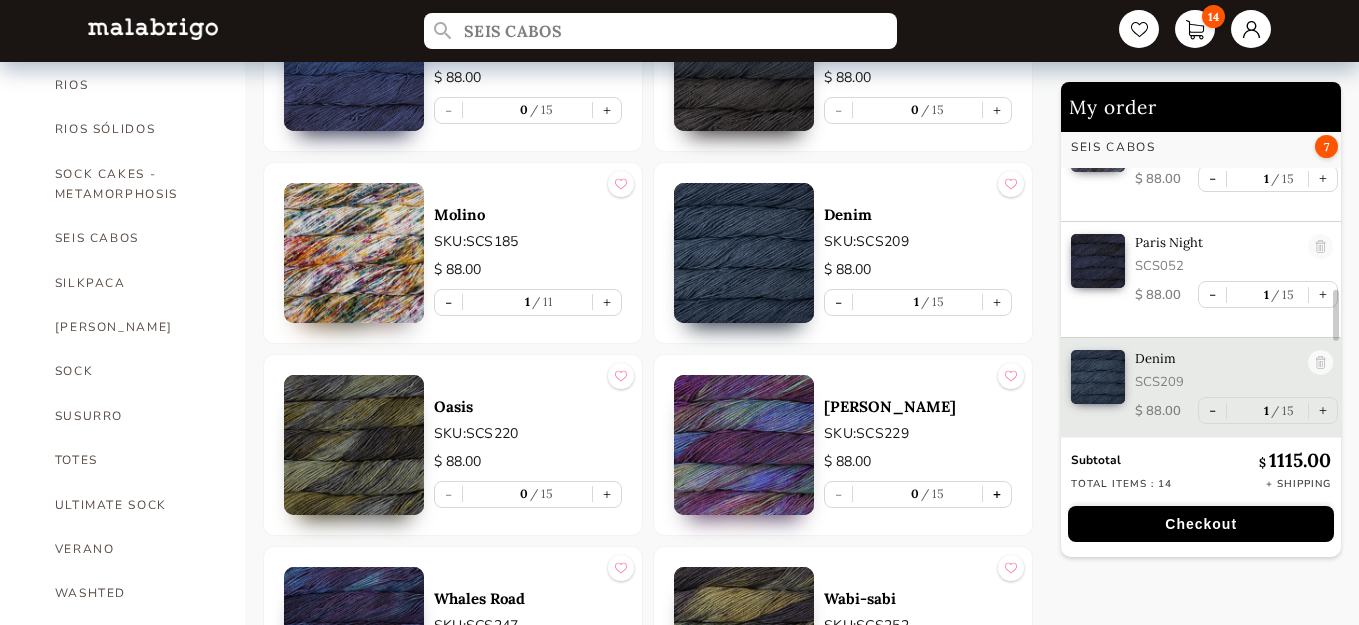 click on "+" at bounding box center (997, 494) 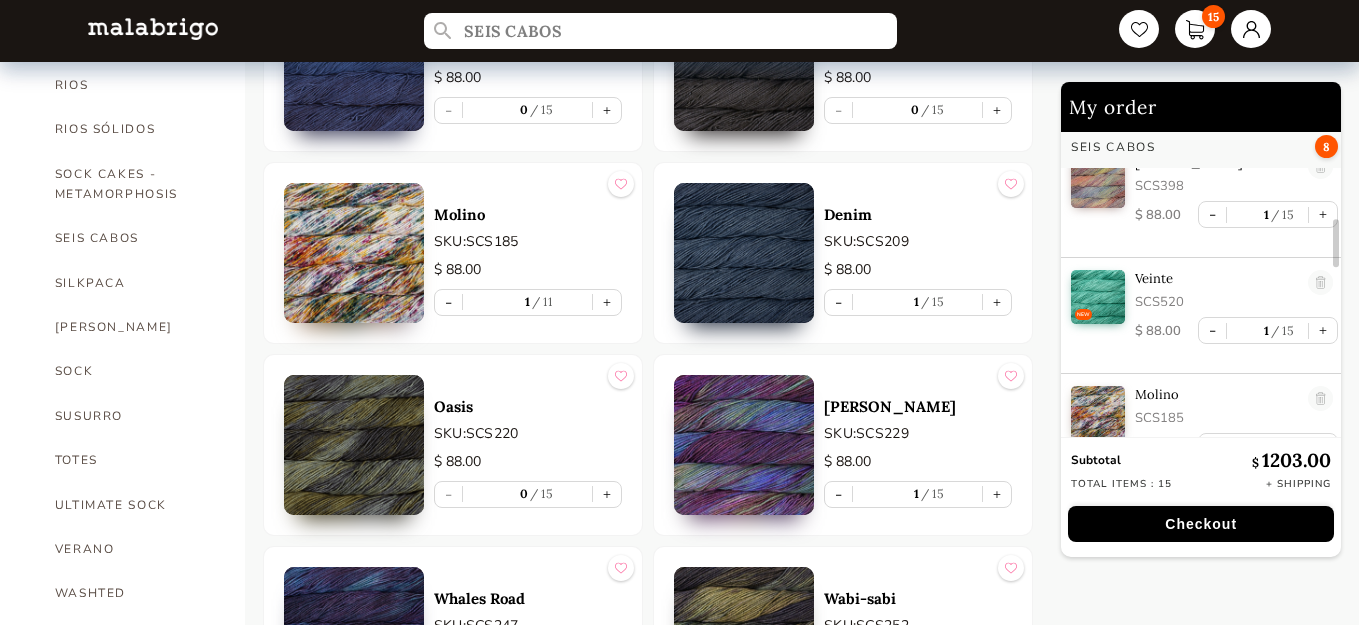 scroll, scrollTop: 419, scrollLeft: 0, axis: vertical 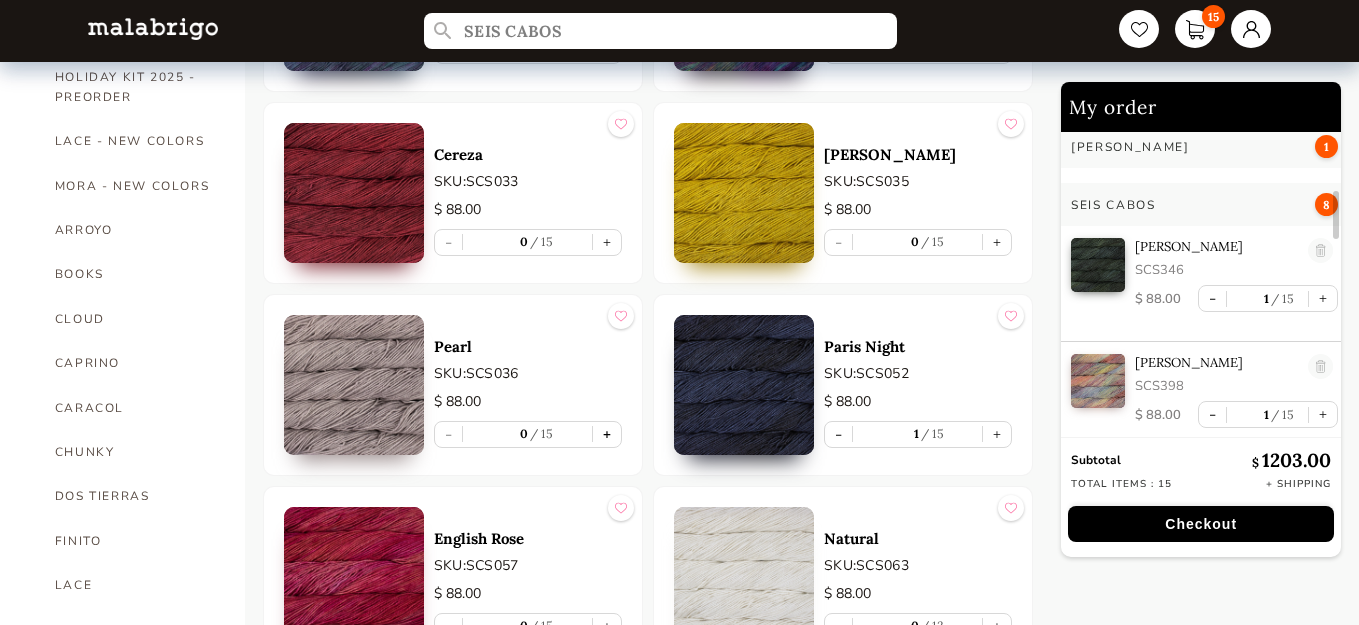 click on "+" at bounding box center [607, 434] 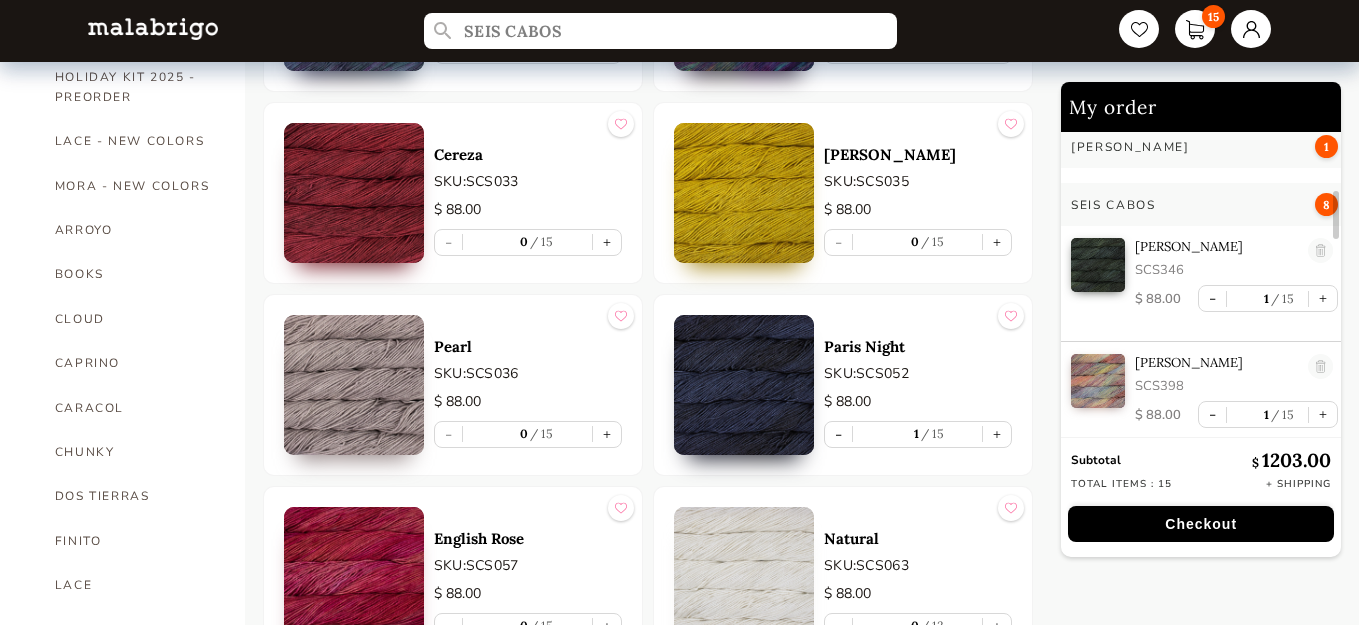 type on "1" 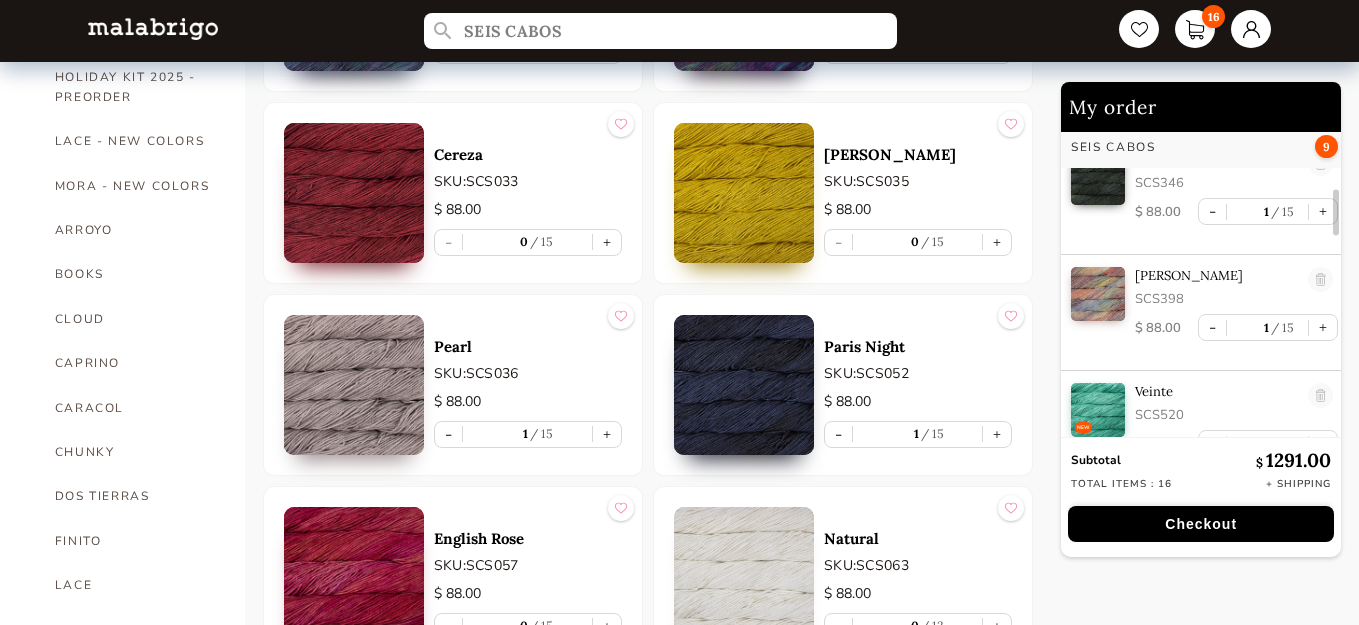 scroll, scrollTop: 435, scrollLeft: 0, axis: vertical 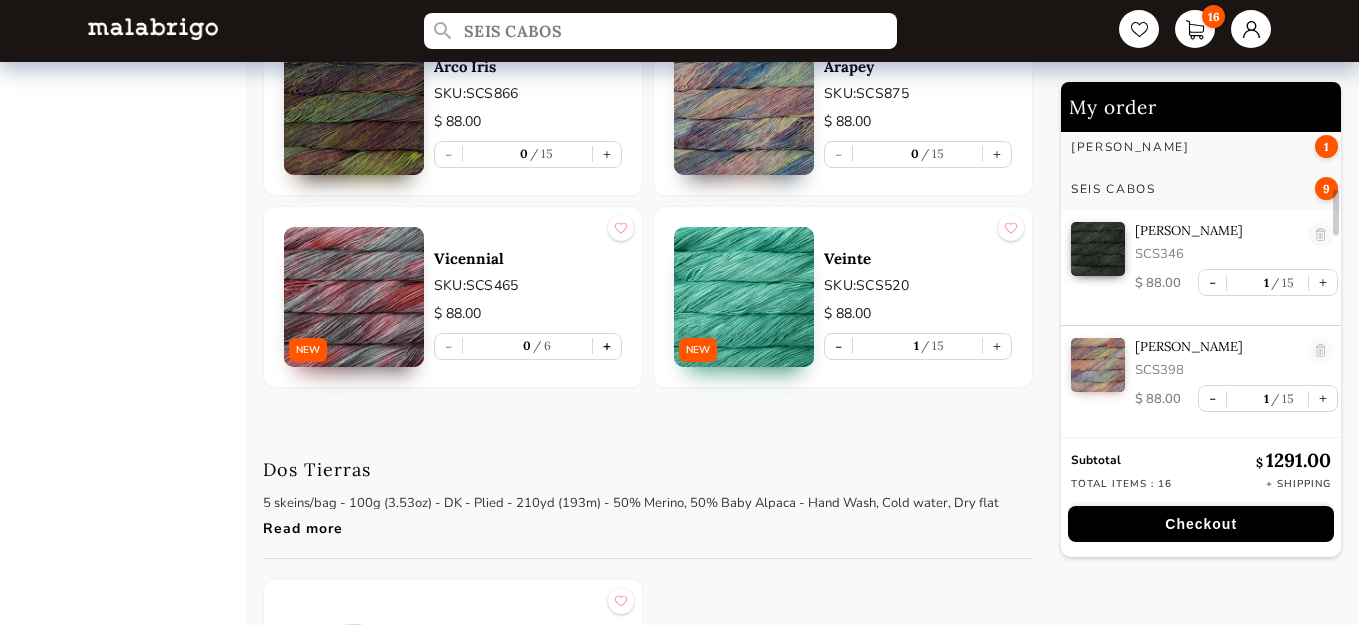 click on "+" at bounding box center [607, 346] 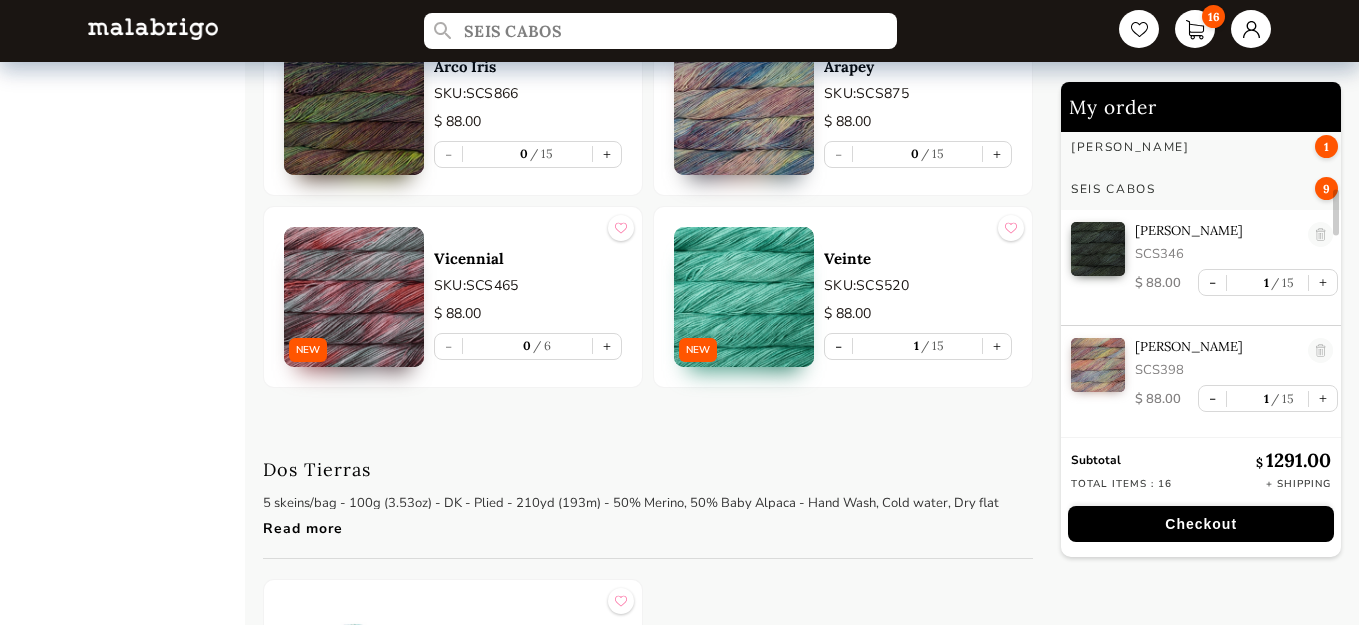type on "1" 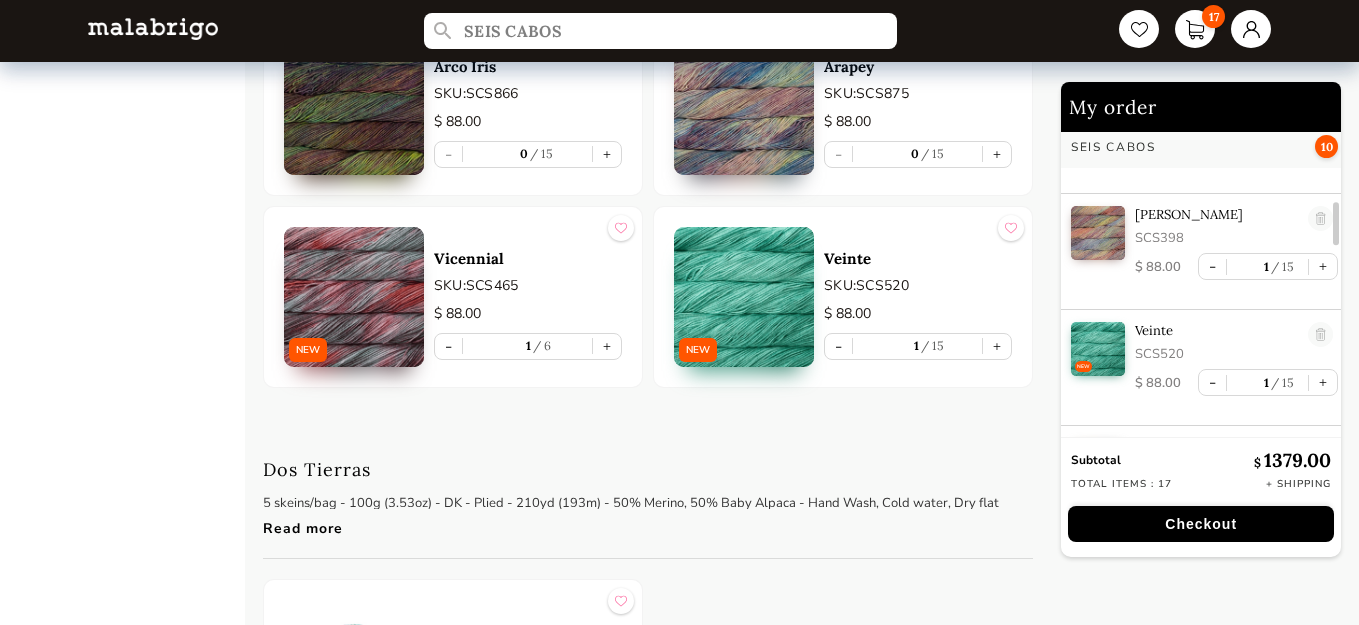 scroll, scrollTop: 551, scrollLeft: 0, axis: vertical 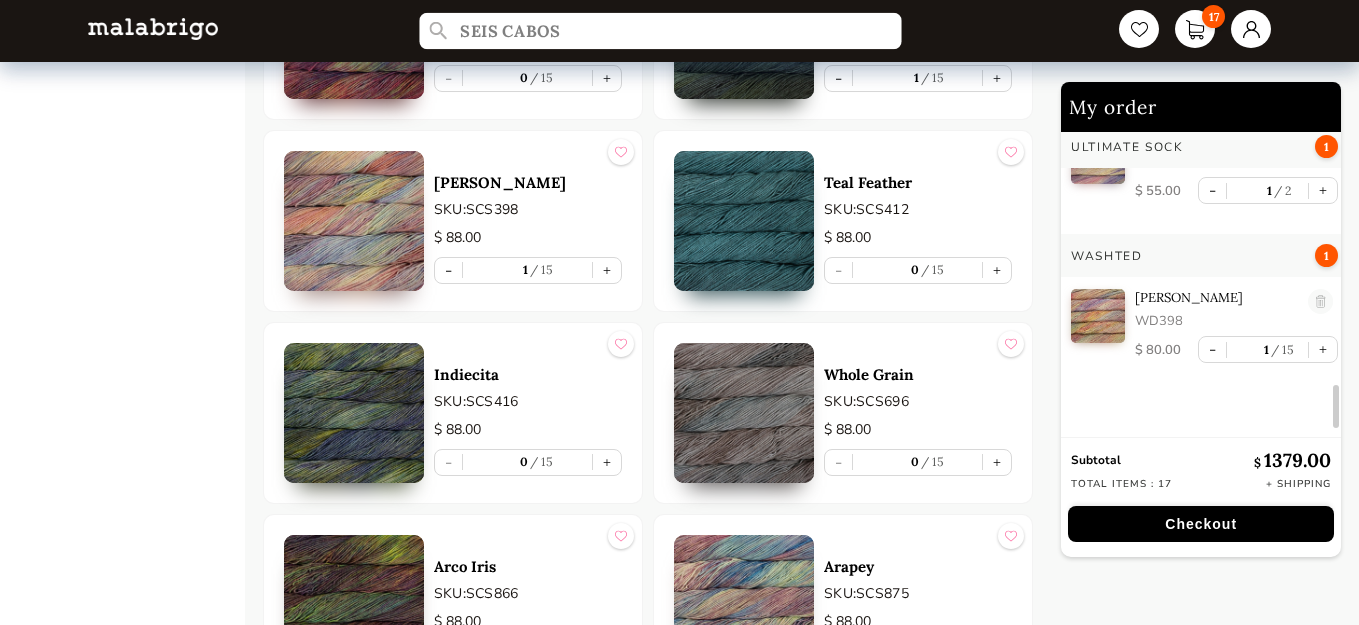 click on "SEIS CABOS" at bounding box center [660, 31] 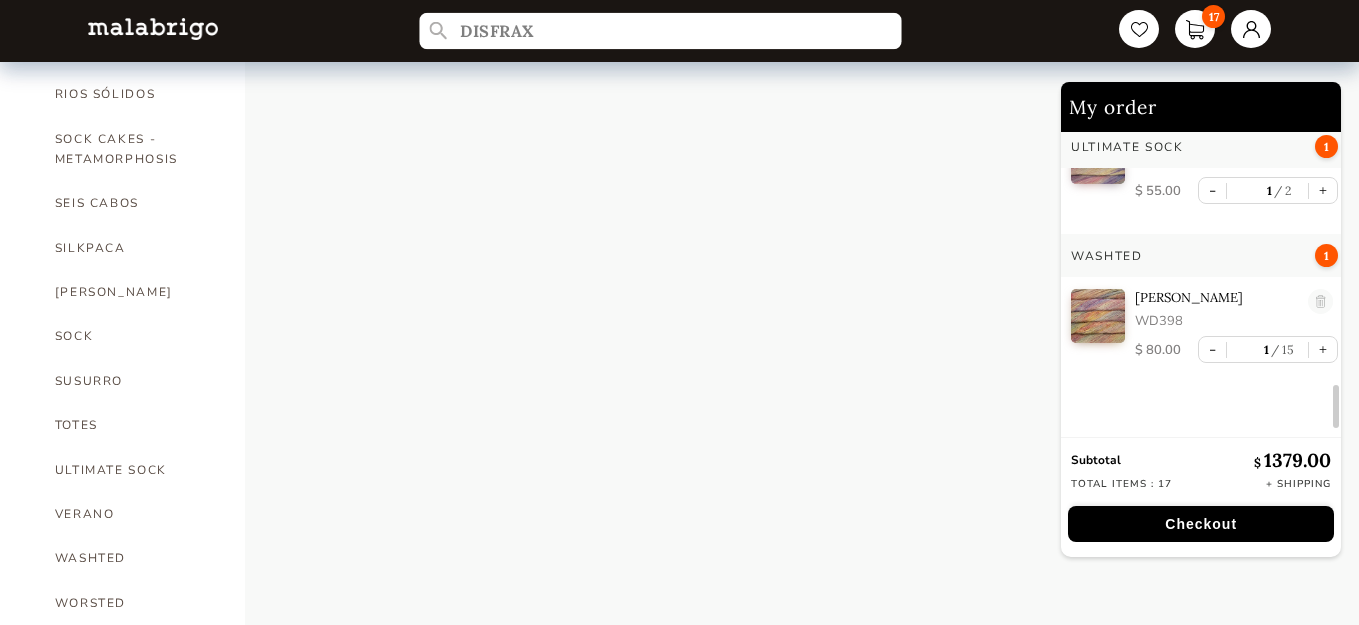 scroll, scrollTop: 1315, scrollLeft: 0, axis: vertical 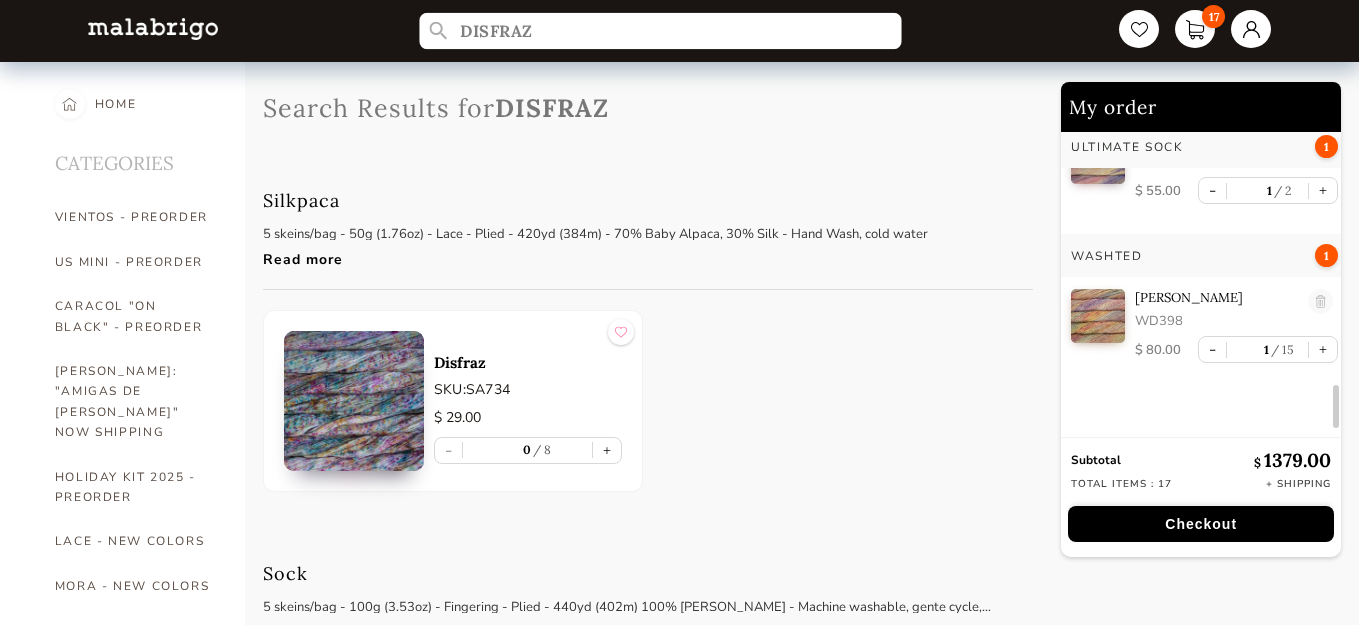 drag, startPoint x: 379, startPoint y: -3, endPoint x: 128, endPoint y: -36, distance: 253.16003 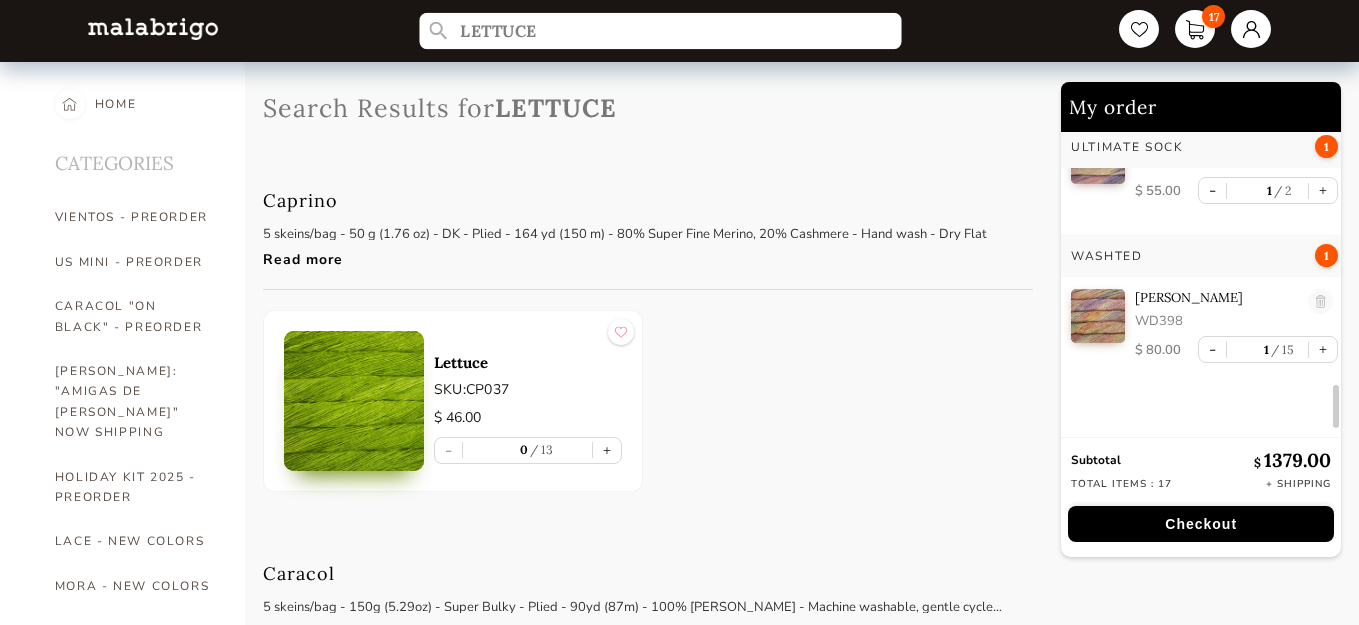 type on "LETTUCE" 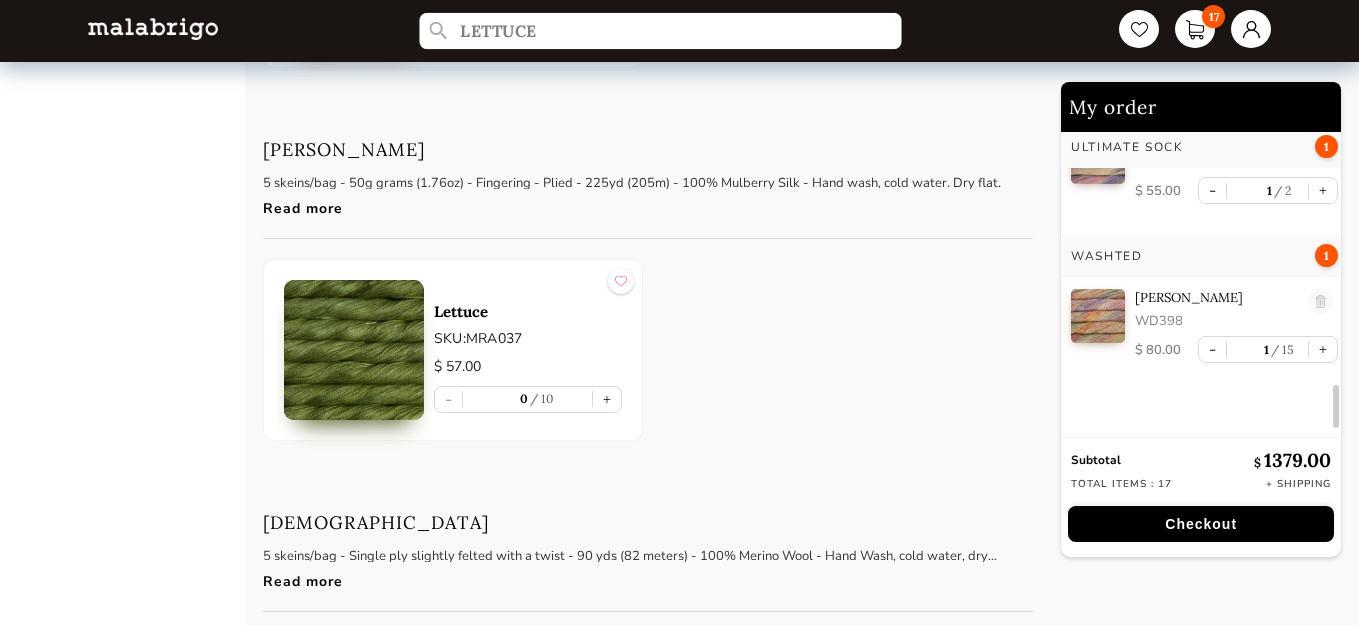 scroll, scrollTop: 2200, scrollLeft: 0, axis: vertical 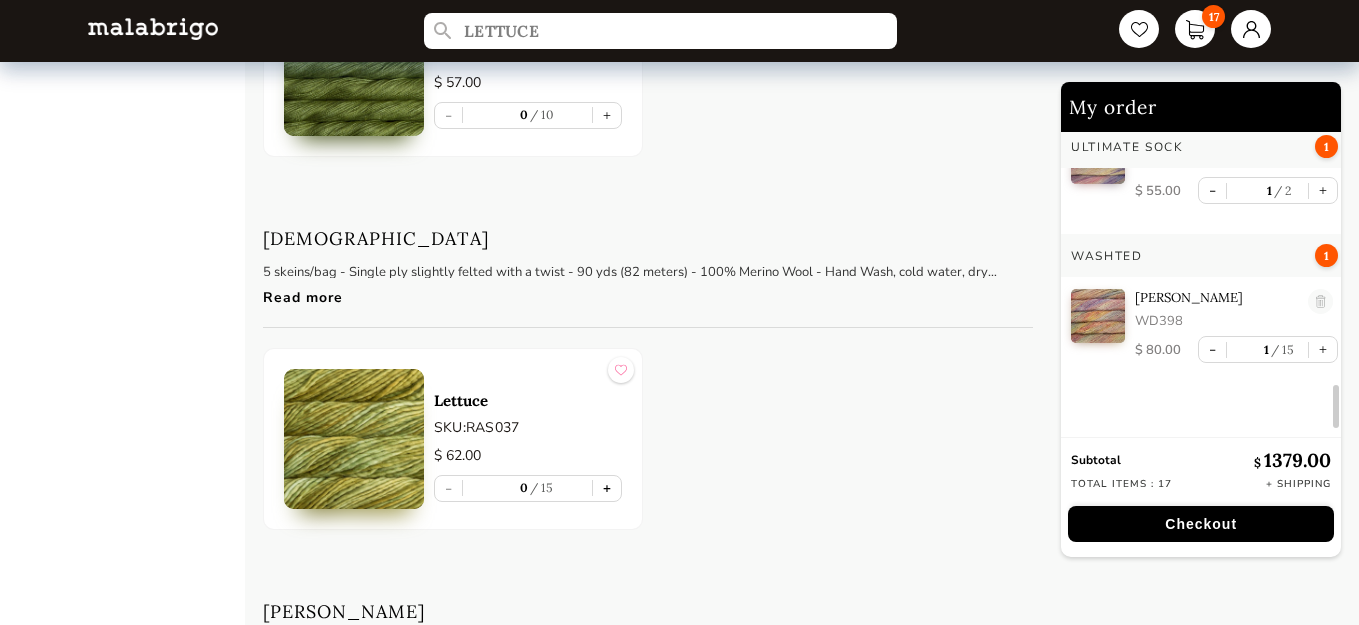 click on "+" at bounding box center (607, 488) 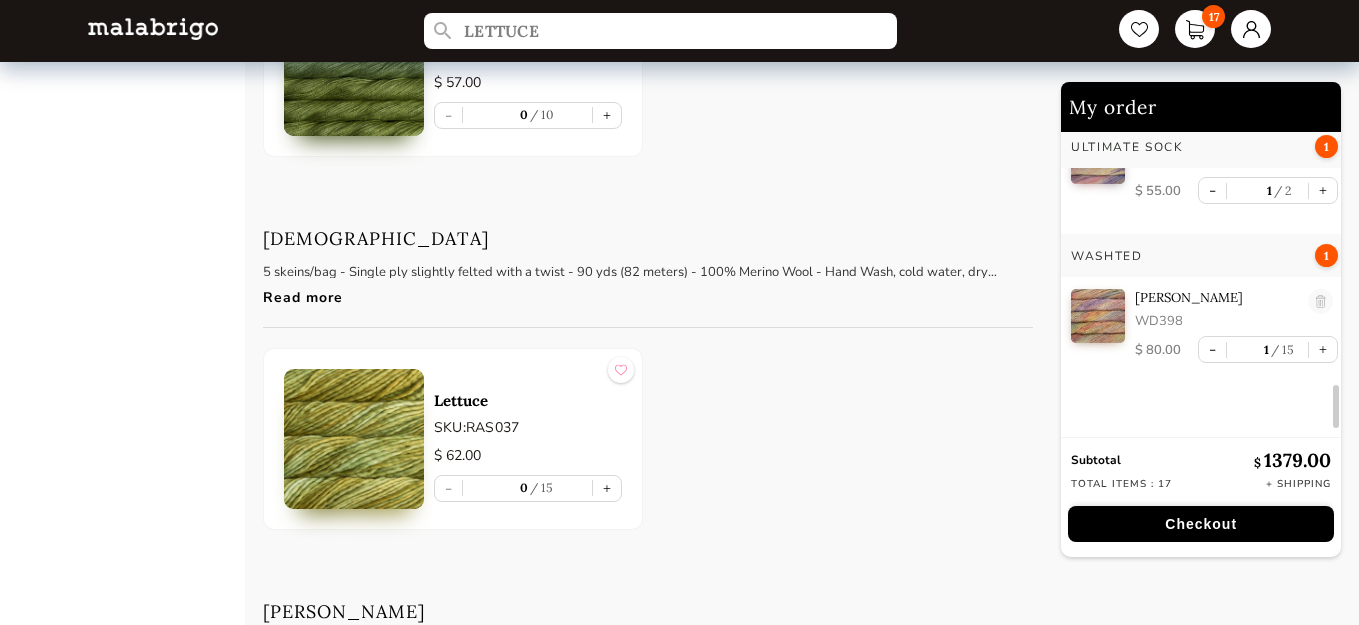 type on "1" 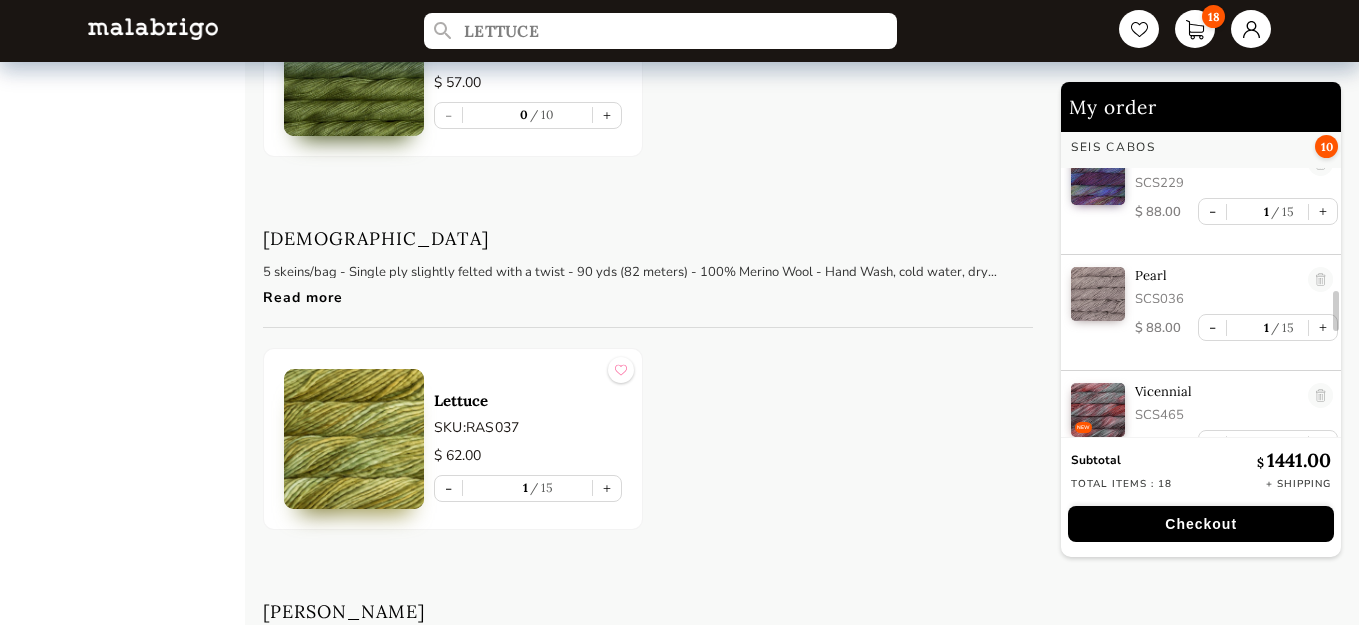 scroll, scrollTop: 1286, scrollLeft: 0, axis: vertical 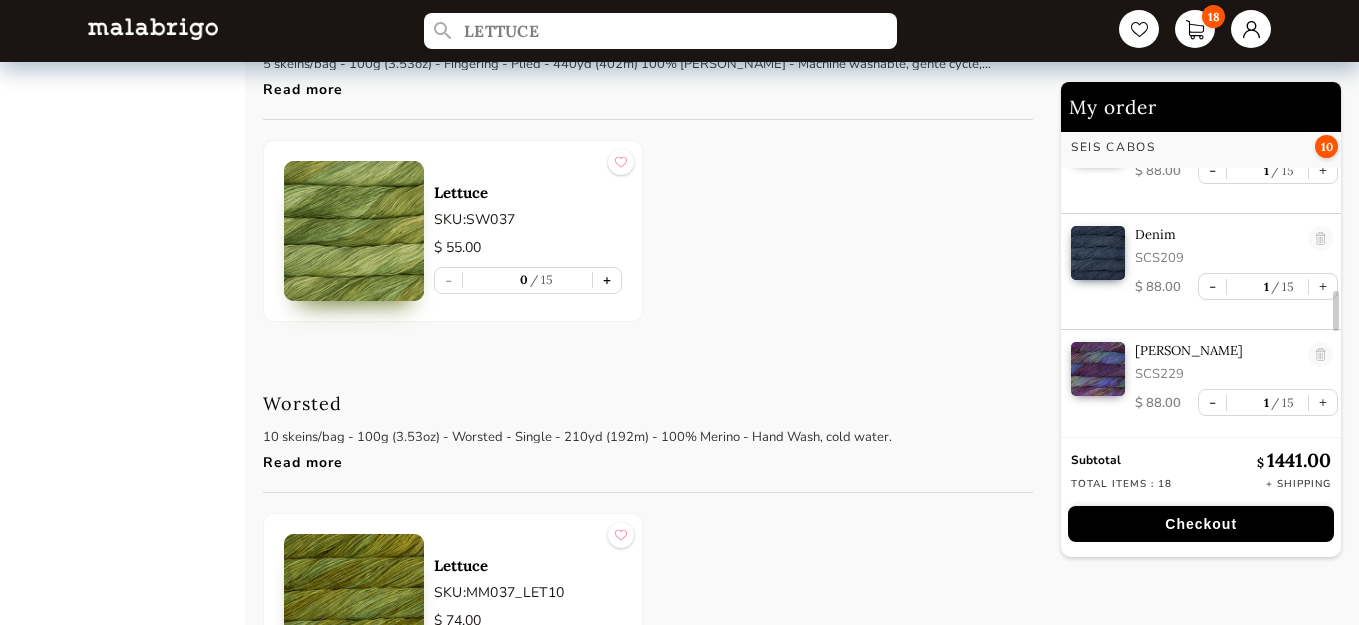click on "+" at bounding box center [607, 280] 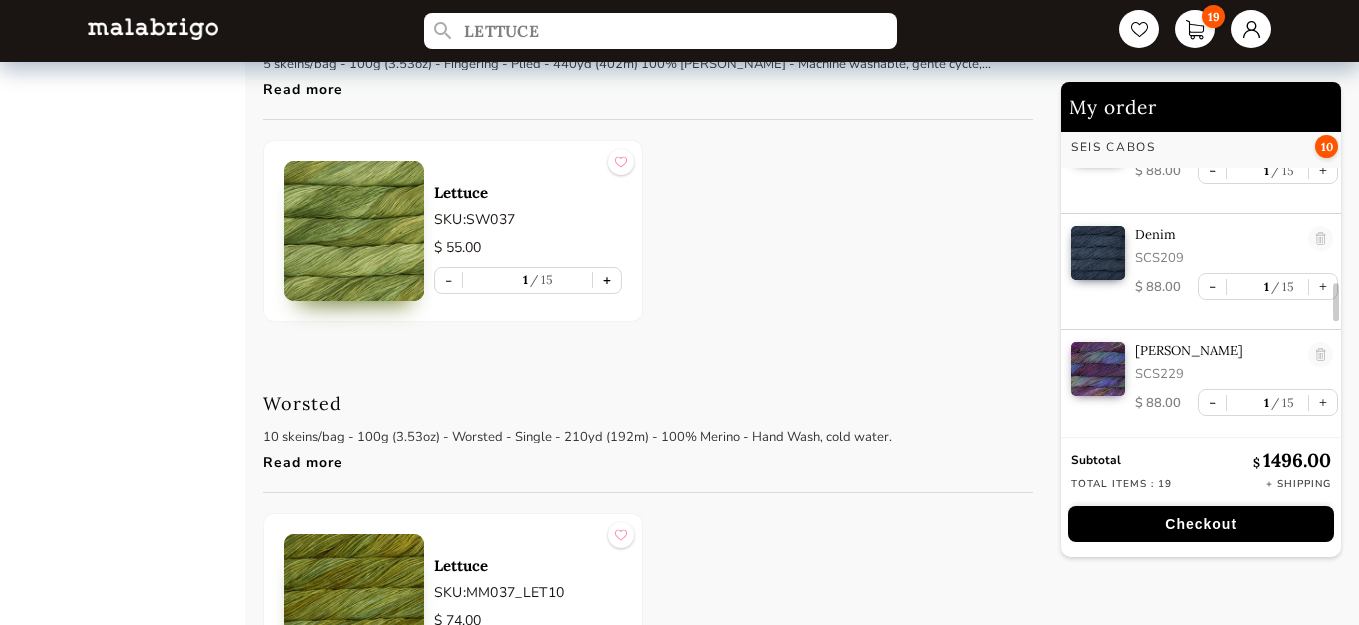 type on "1" 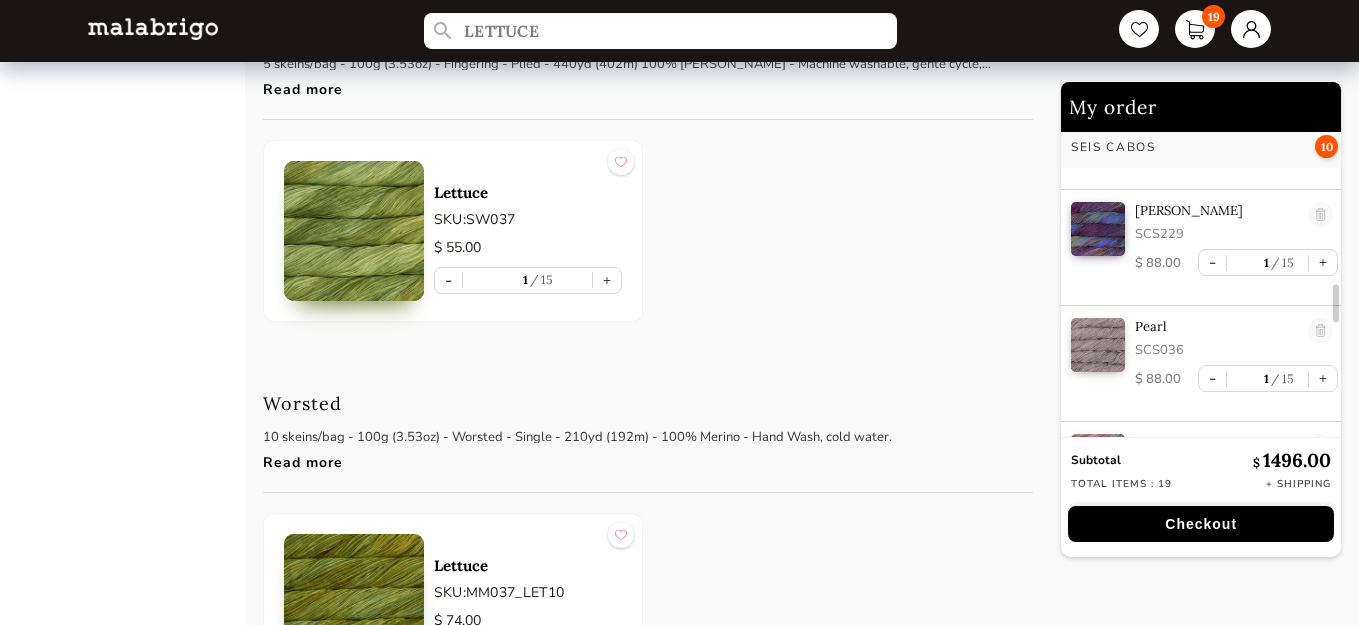 scroll, scrollTop: 1680, scrollLeft: 0, axis: vertical 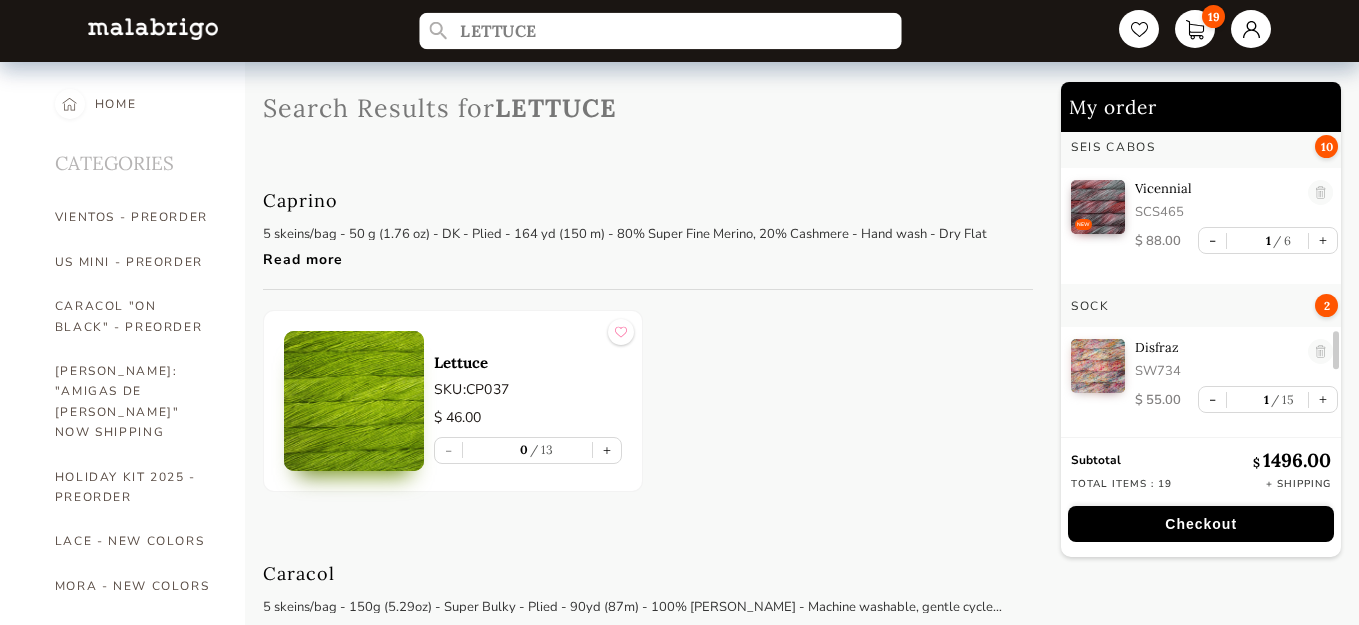 click on "LETTUCE" at bounding box center [660, 31] 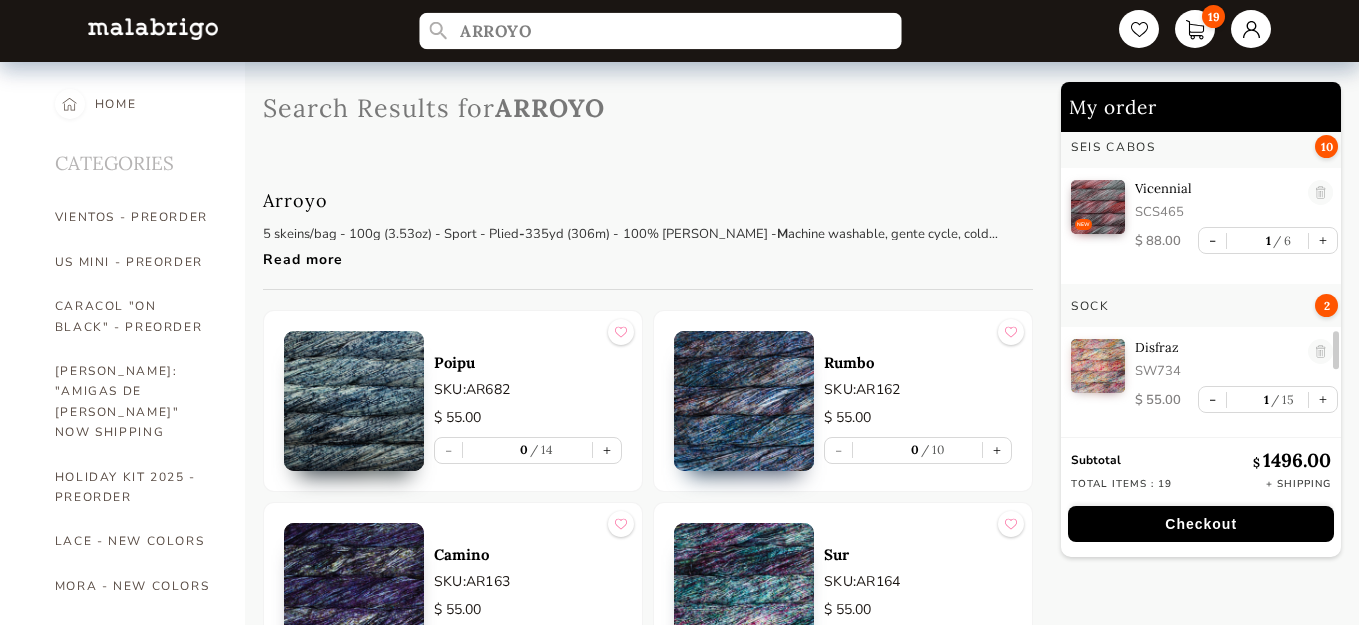 type on "ARROYO" 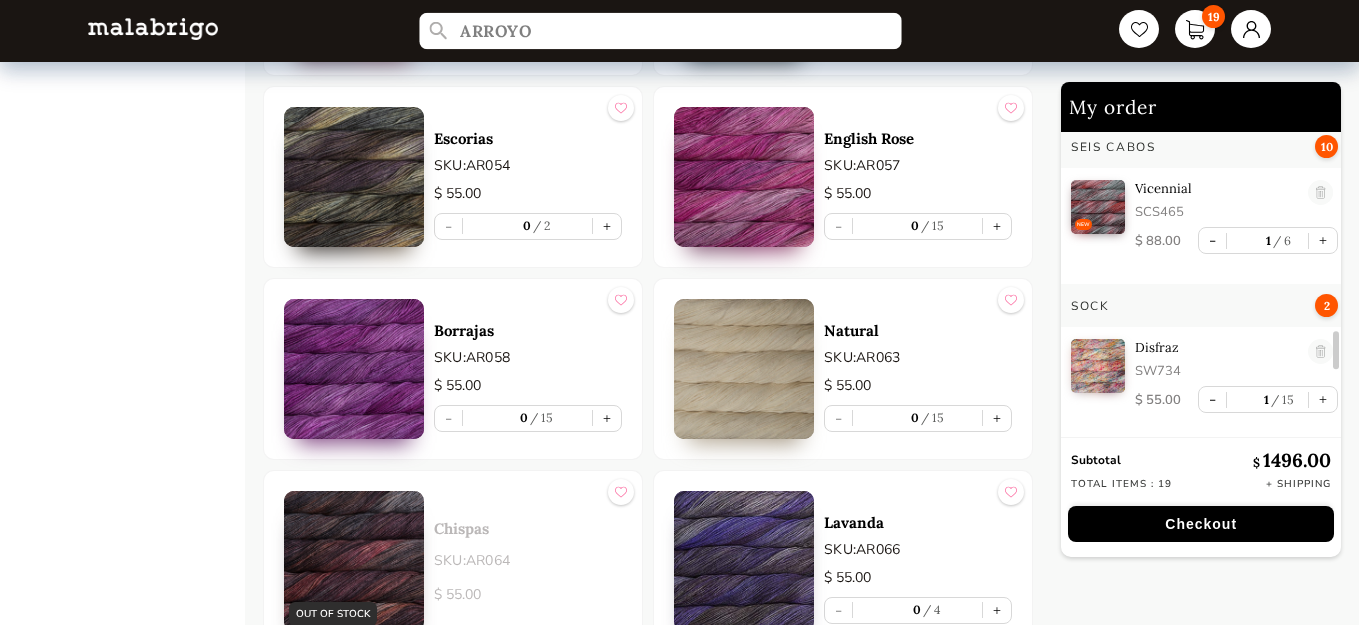 scroll, scrollTop: 2303, scrollLeft: 0, axis: vertical 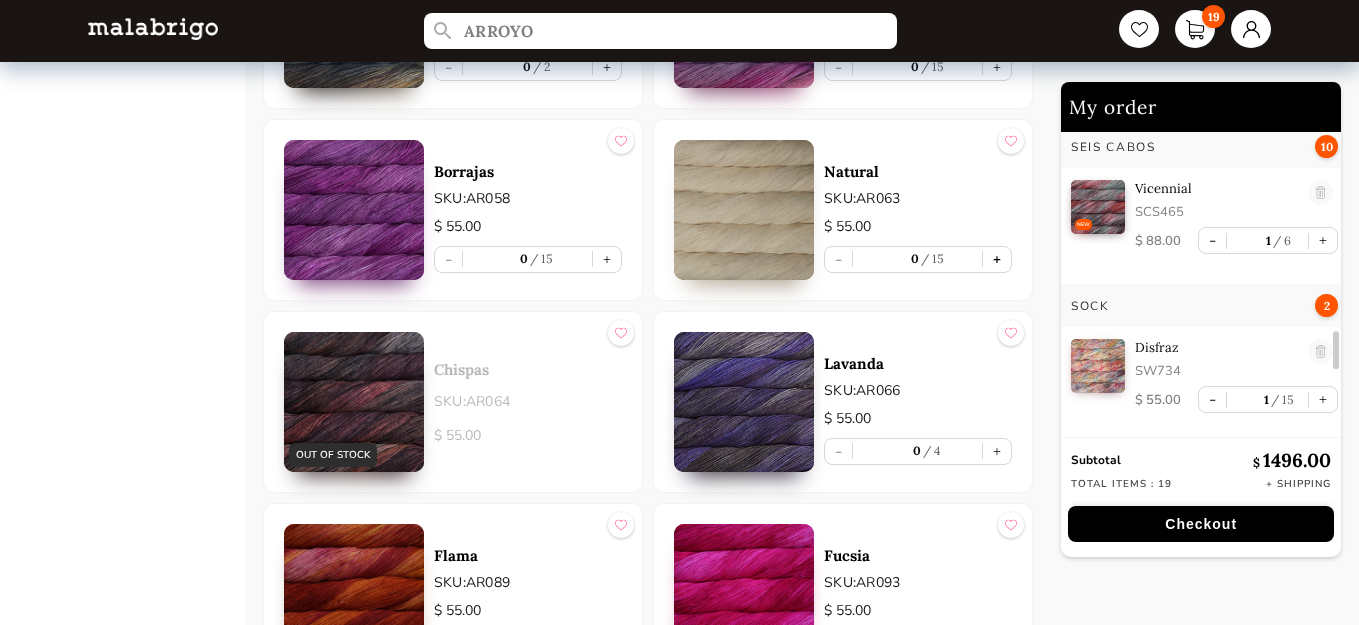 click on "+" at bounding box center [997, 259] 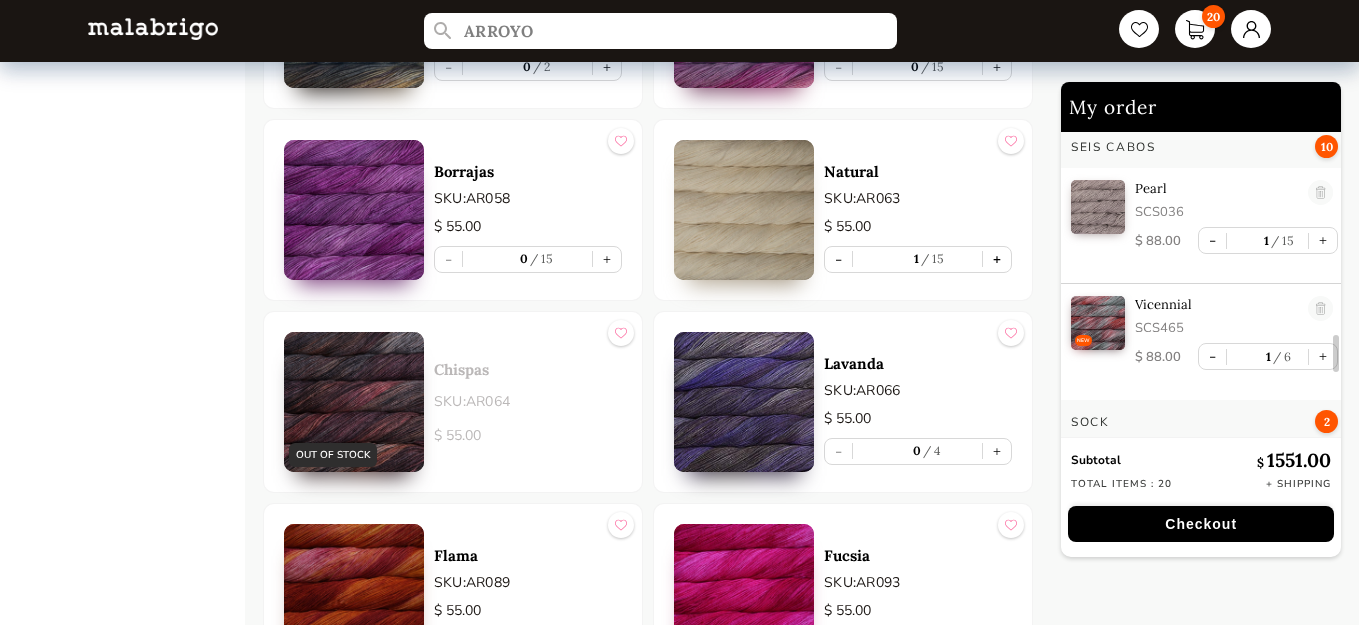 scroll, scrollTop: 1796, scrollLeft: 0, axis: vertical 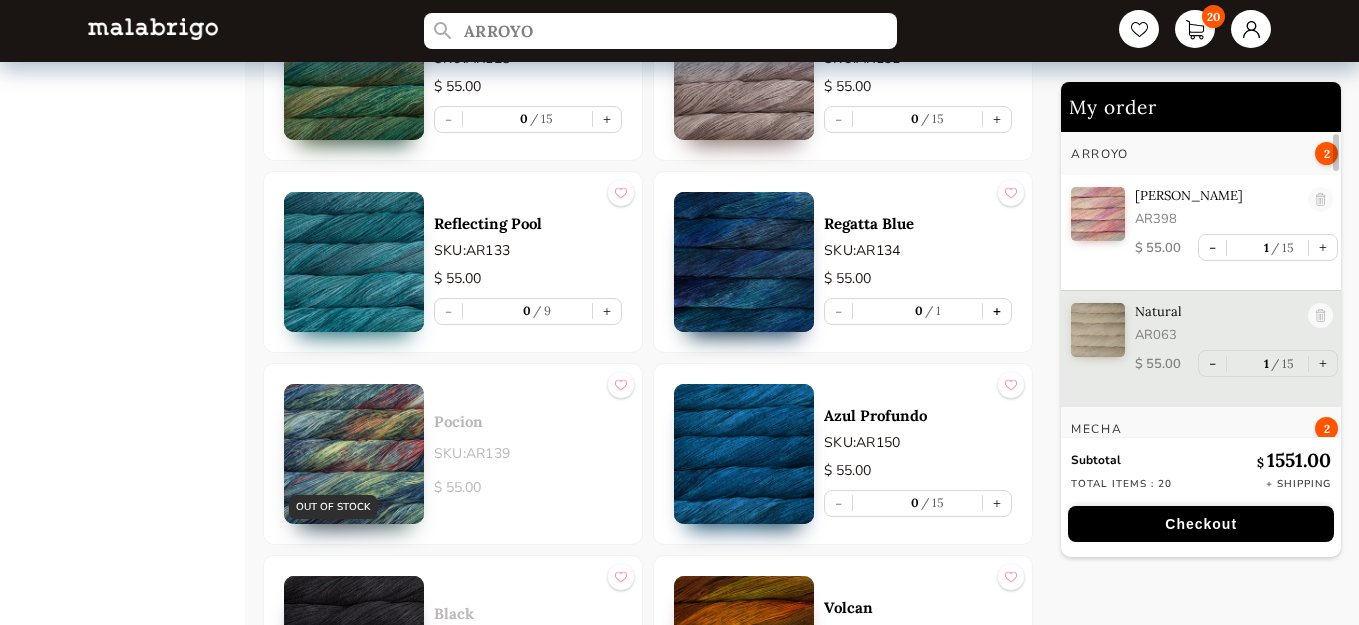 click on "+" at bounding box center [997, 311] 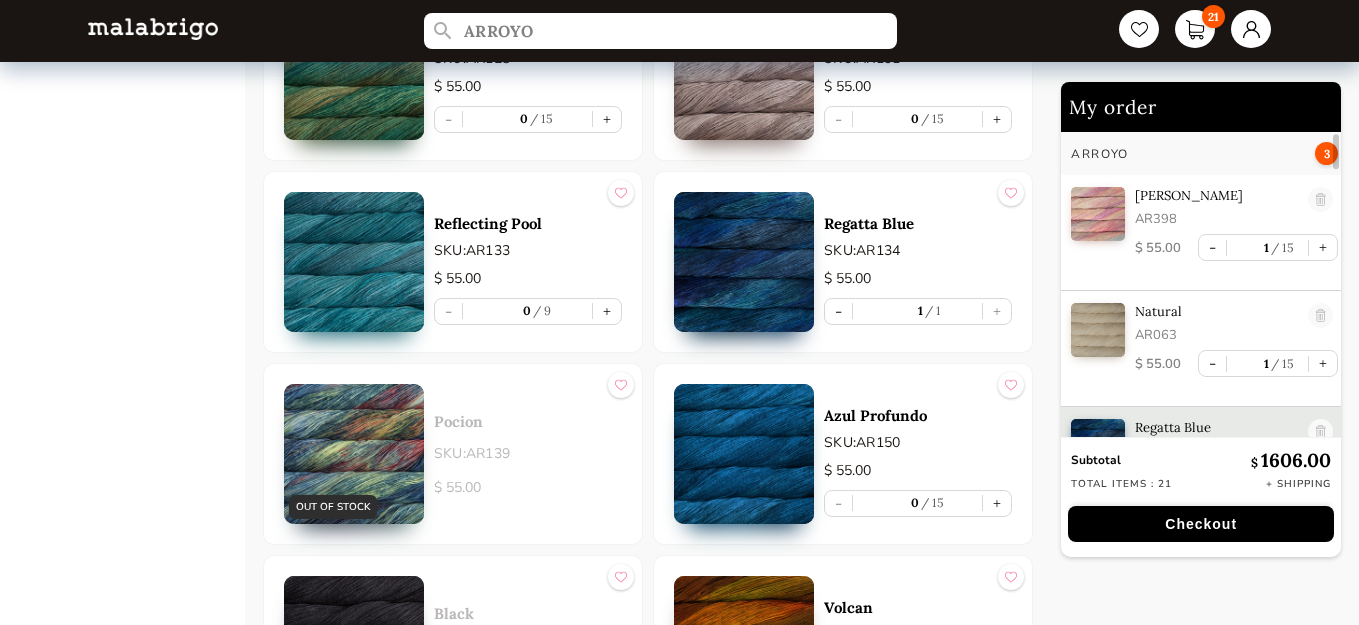 scroll, scrollTop: 7, scrollLeft: 0, axis: vertical 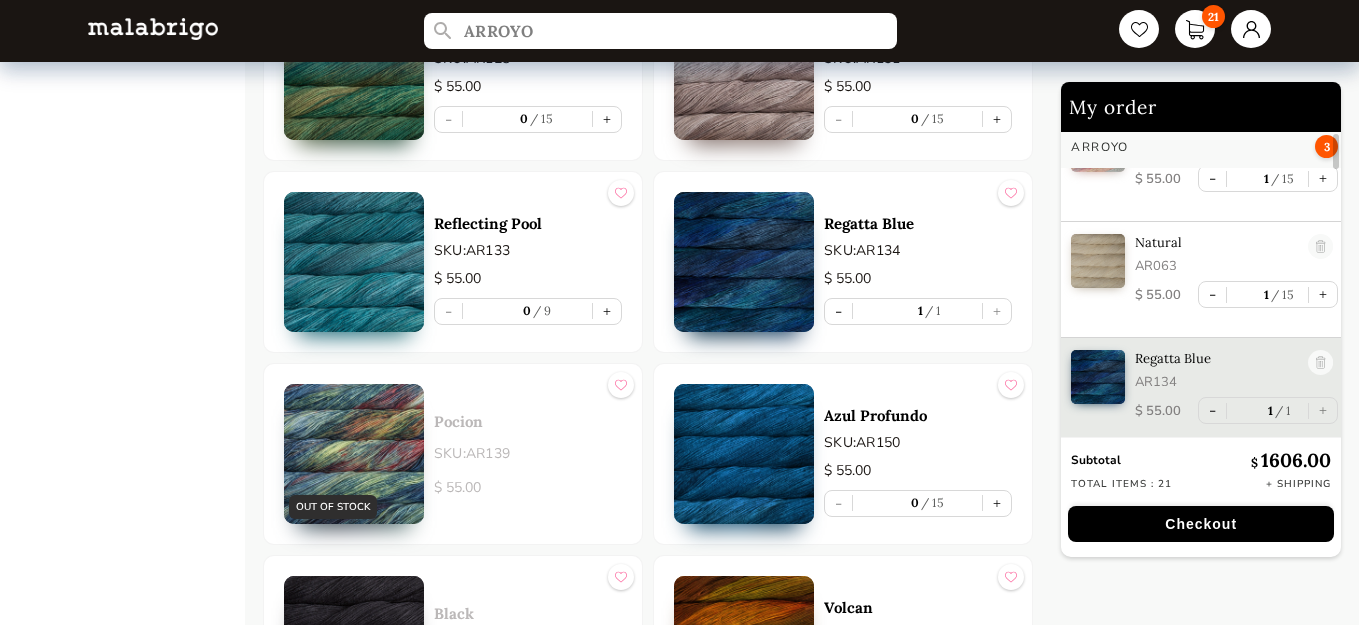 drag, startPoint x: 604, startPoint y: 310, endPoint x: 718, endPoint y: 299, distance: 114.52947 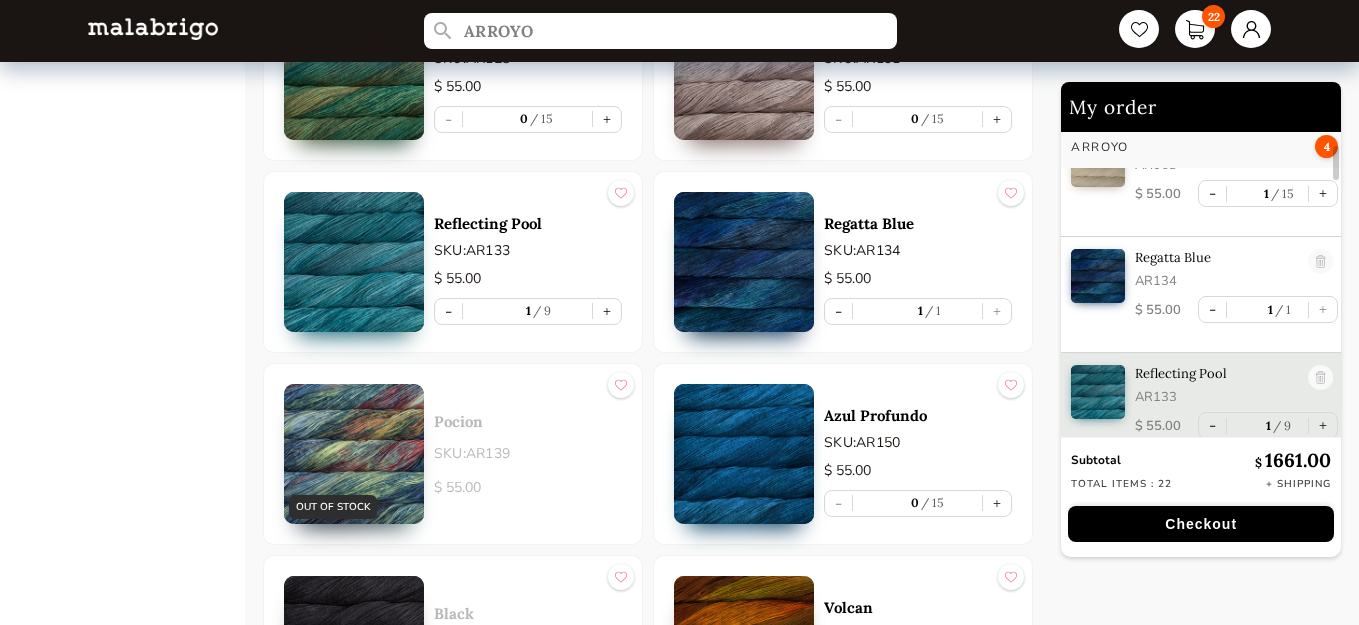 scroll, scrollTop: 178, scrollLeft: 0, axis: vertical 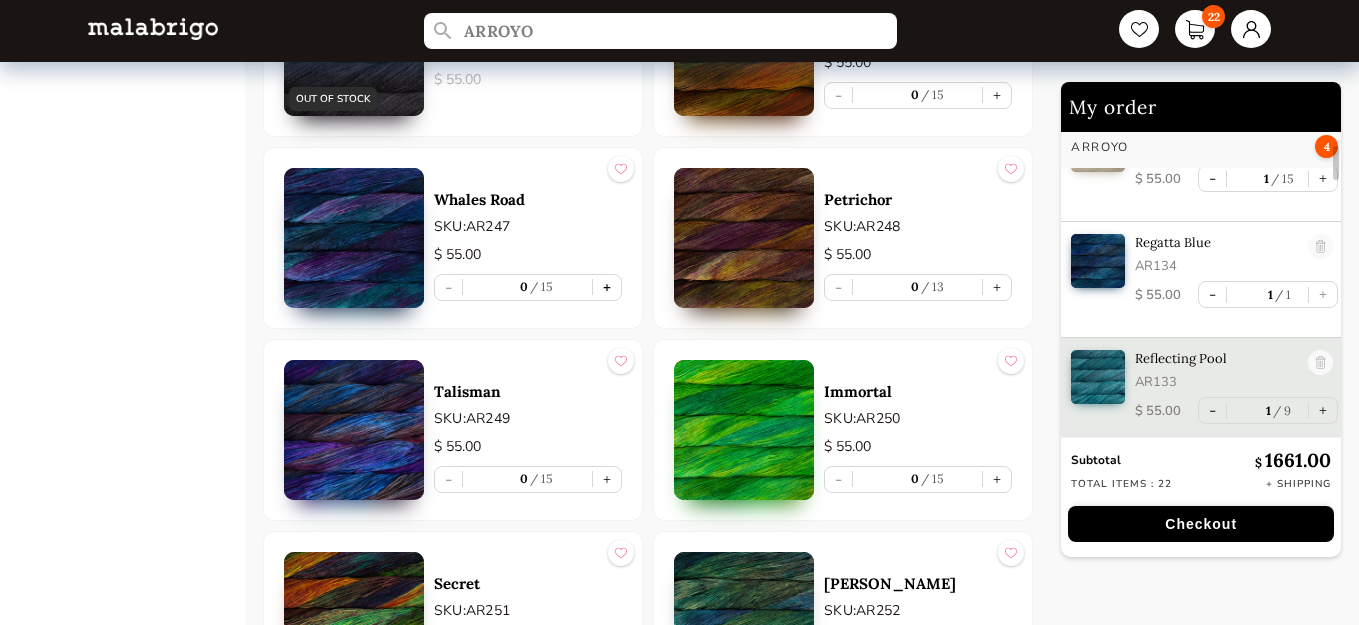 click on "+" at bounding box center [607, 287] 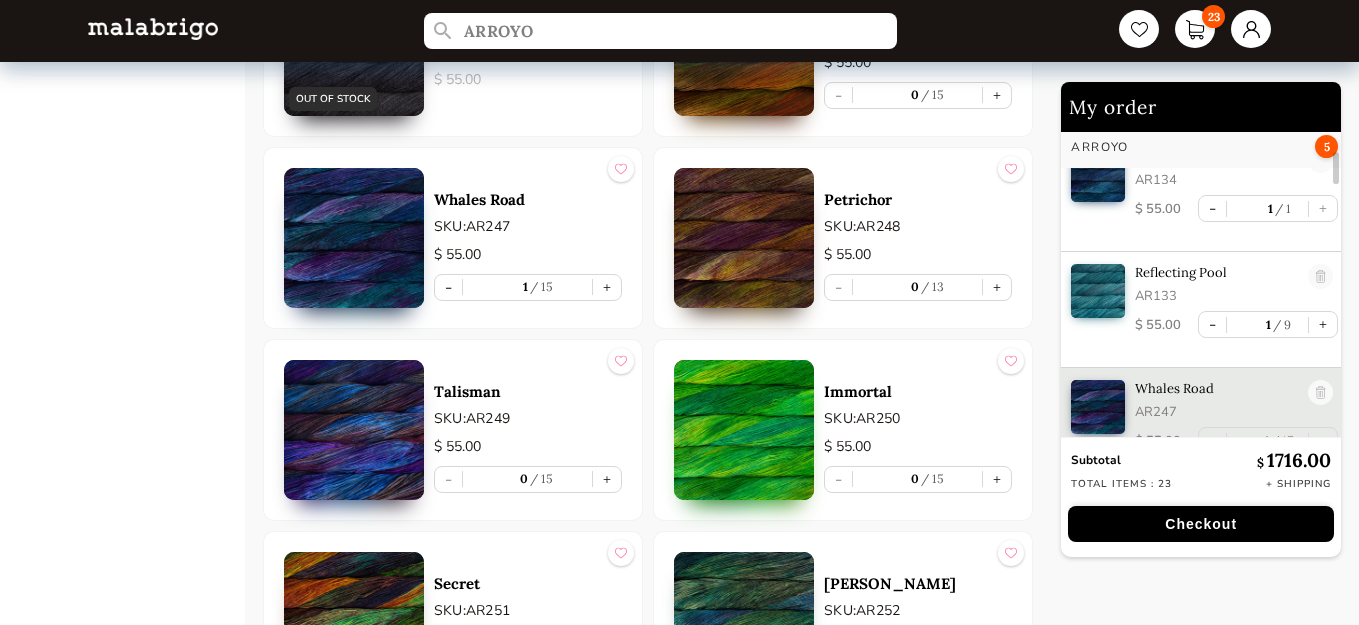 scroll, scrollTop: 294, scrollLeft: 0, axis: vertical 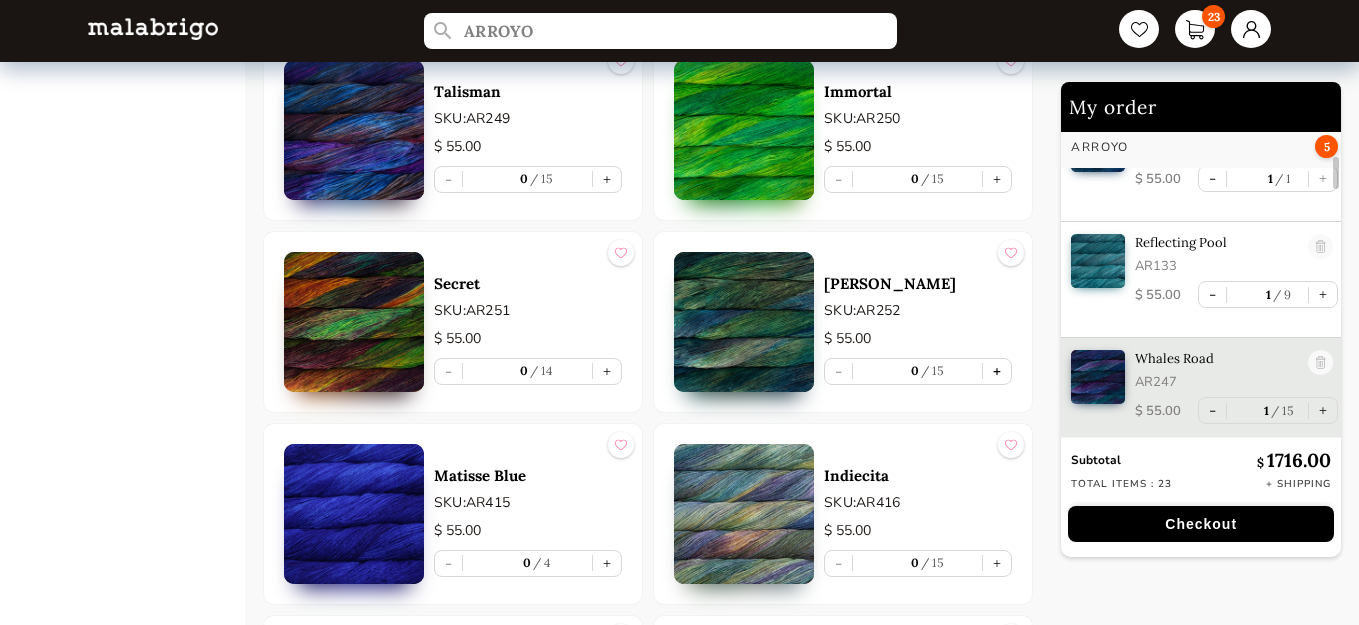 click on "+" at bounding box center (997, 371) 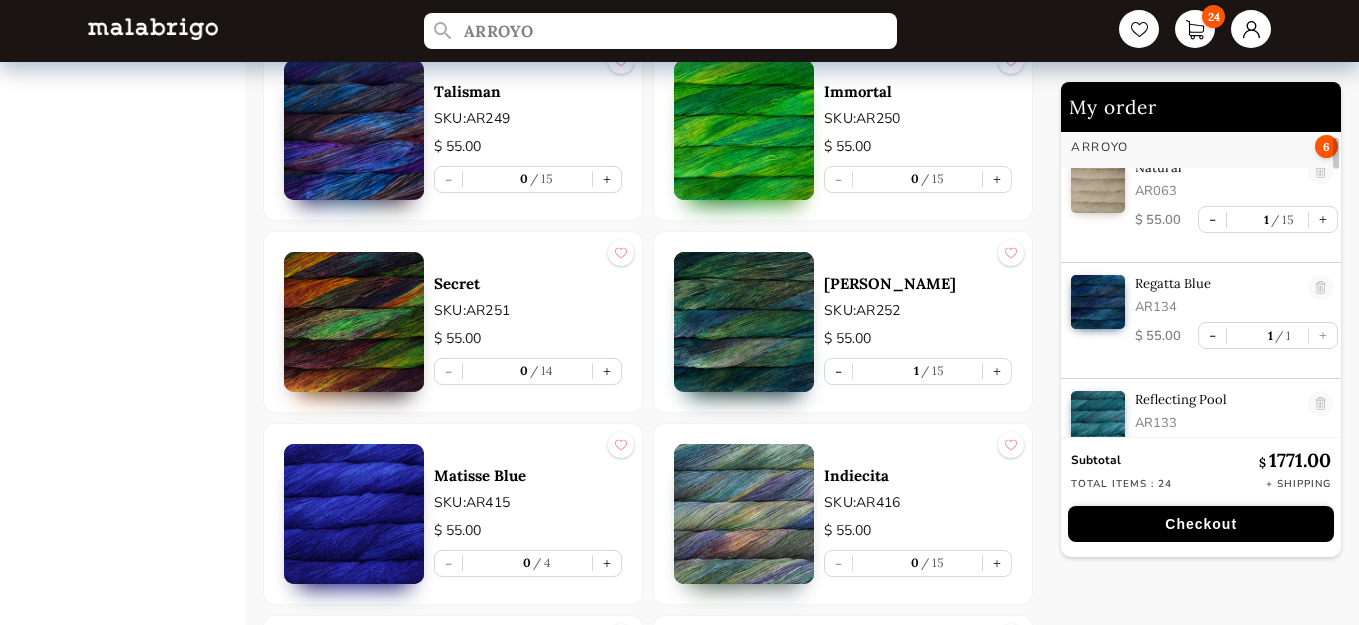scroll, scrollTop: 110, scrollLeft: 0, axis: vertical 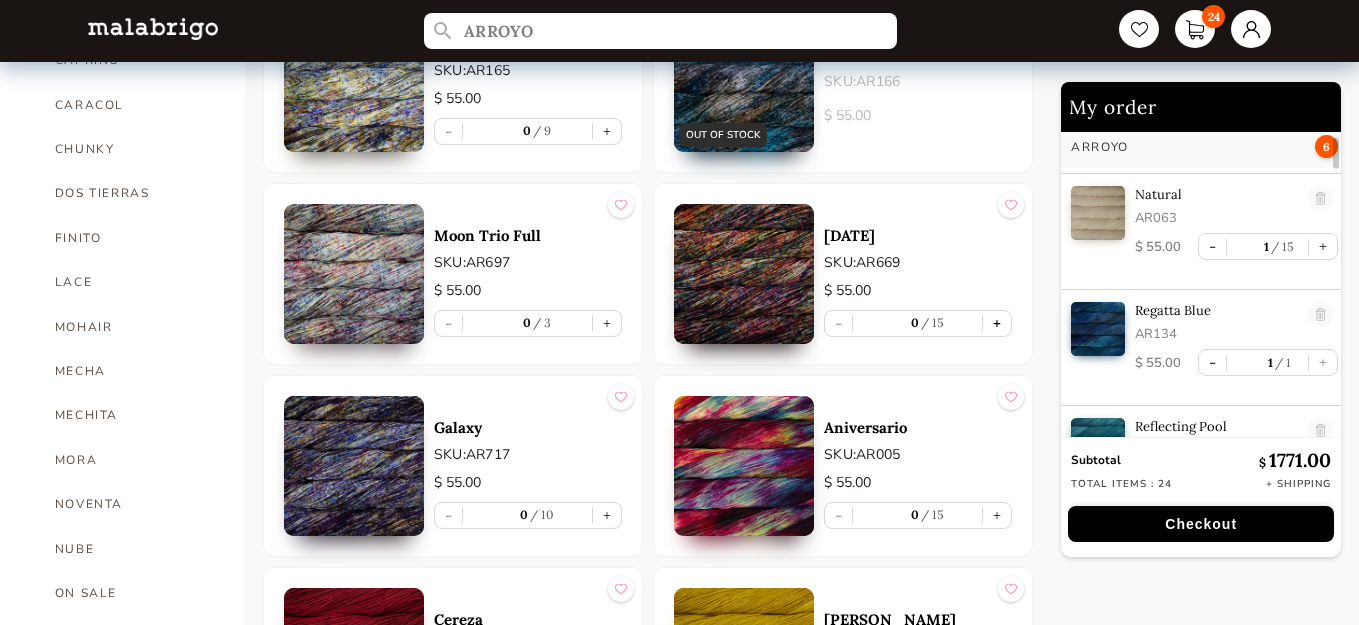 click on "+" at bounding box center [997, 323] 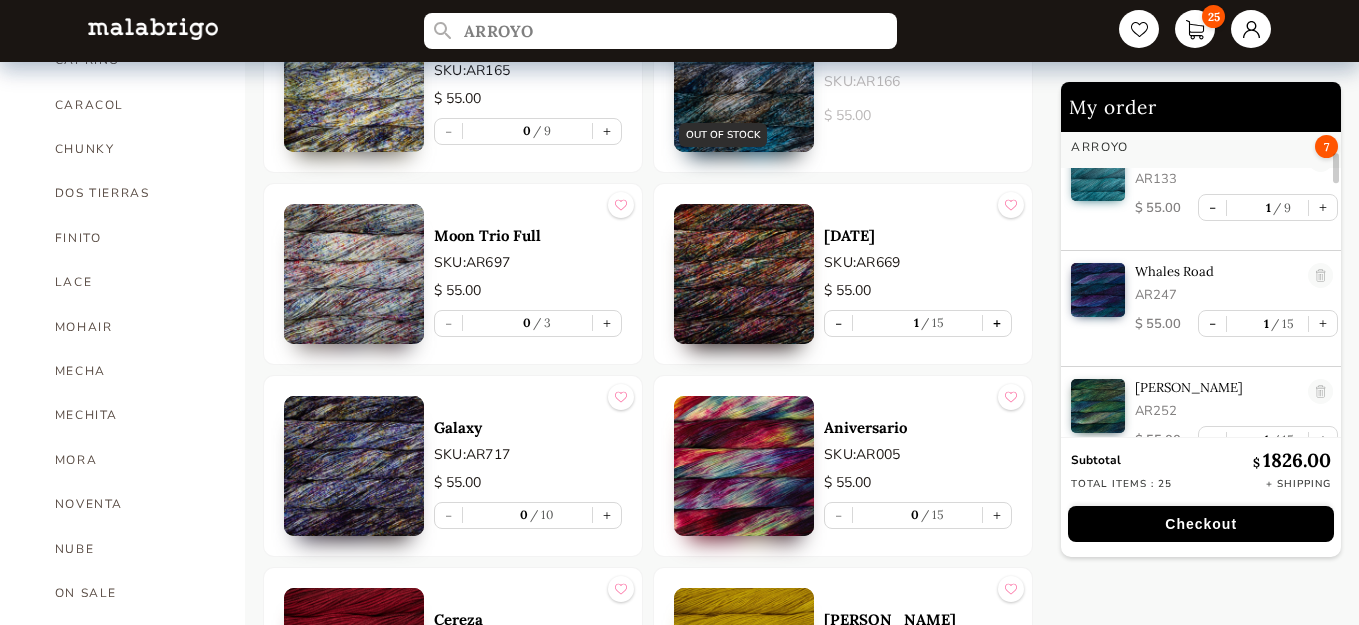 click on "+" at bounding box center [997, 323] 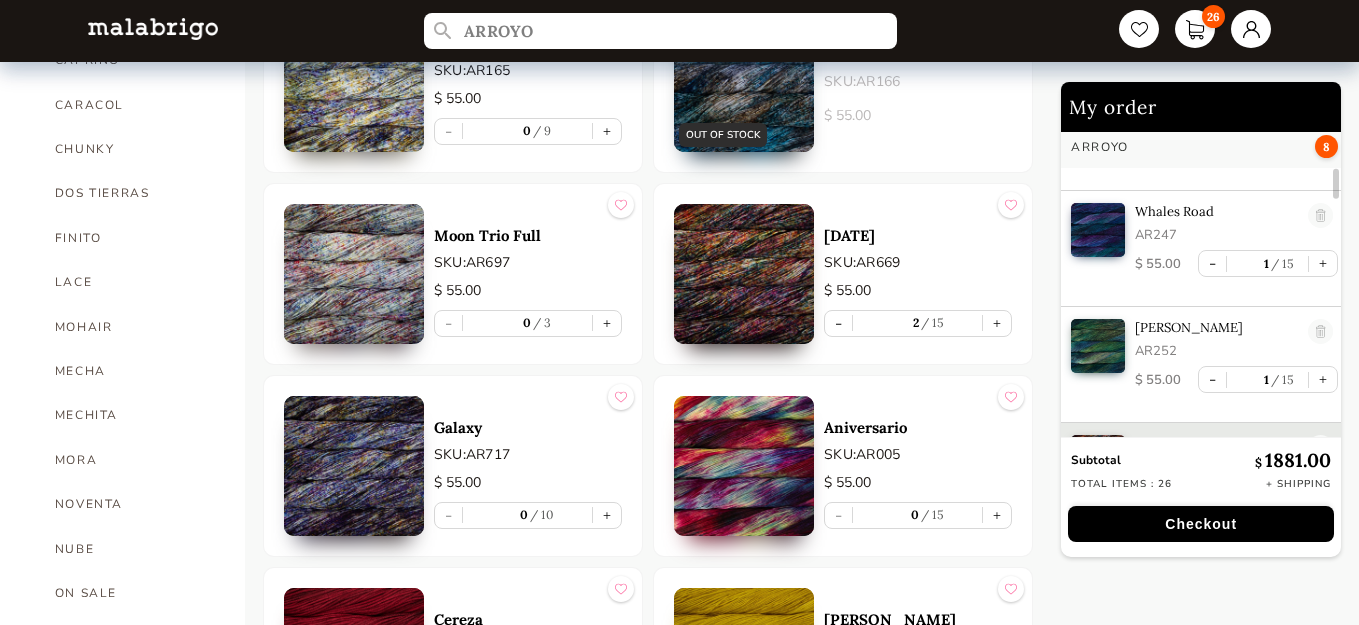 scroll, scrollTop: 543, scrollLeft: 0, axis: vertical 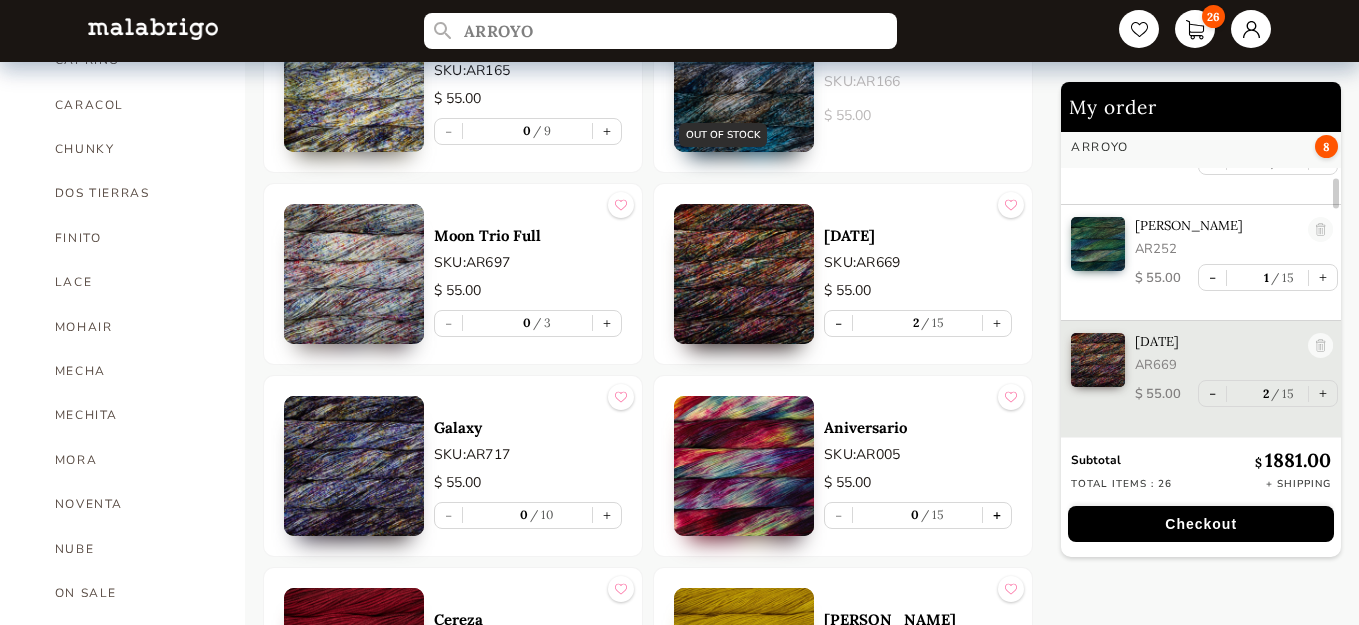 click on "+" at bounding box center (997, 515) 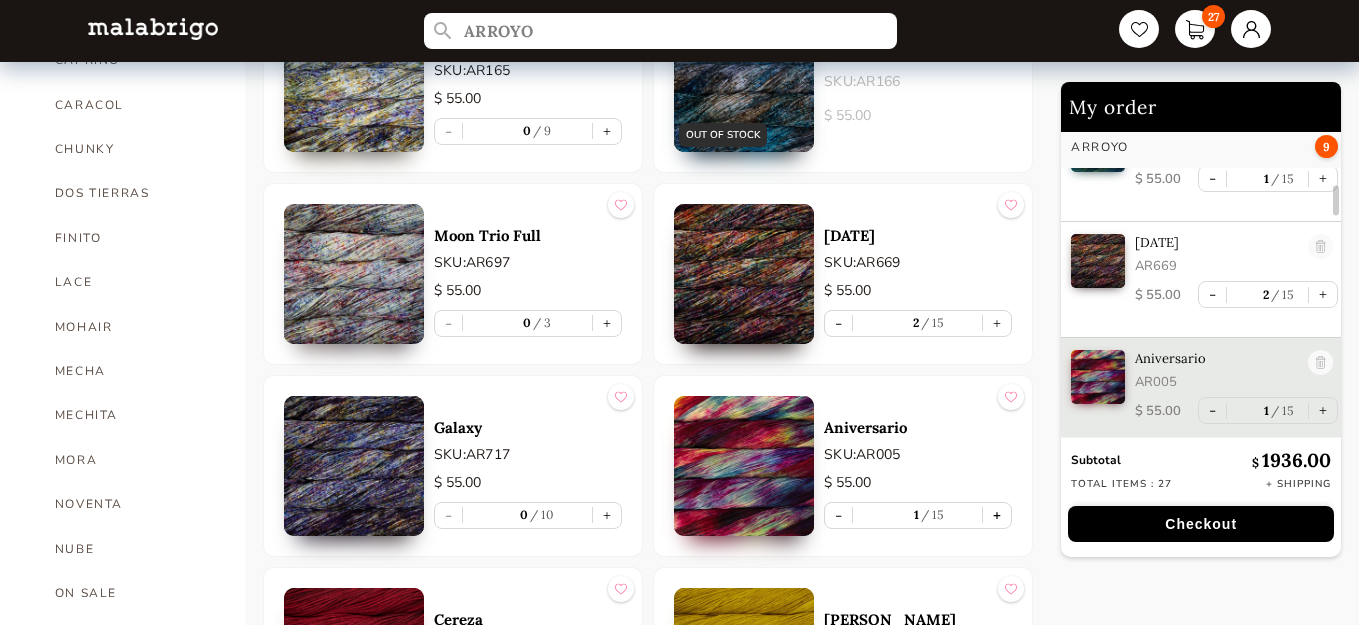 click on "+" at bounding box center [997, 515] 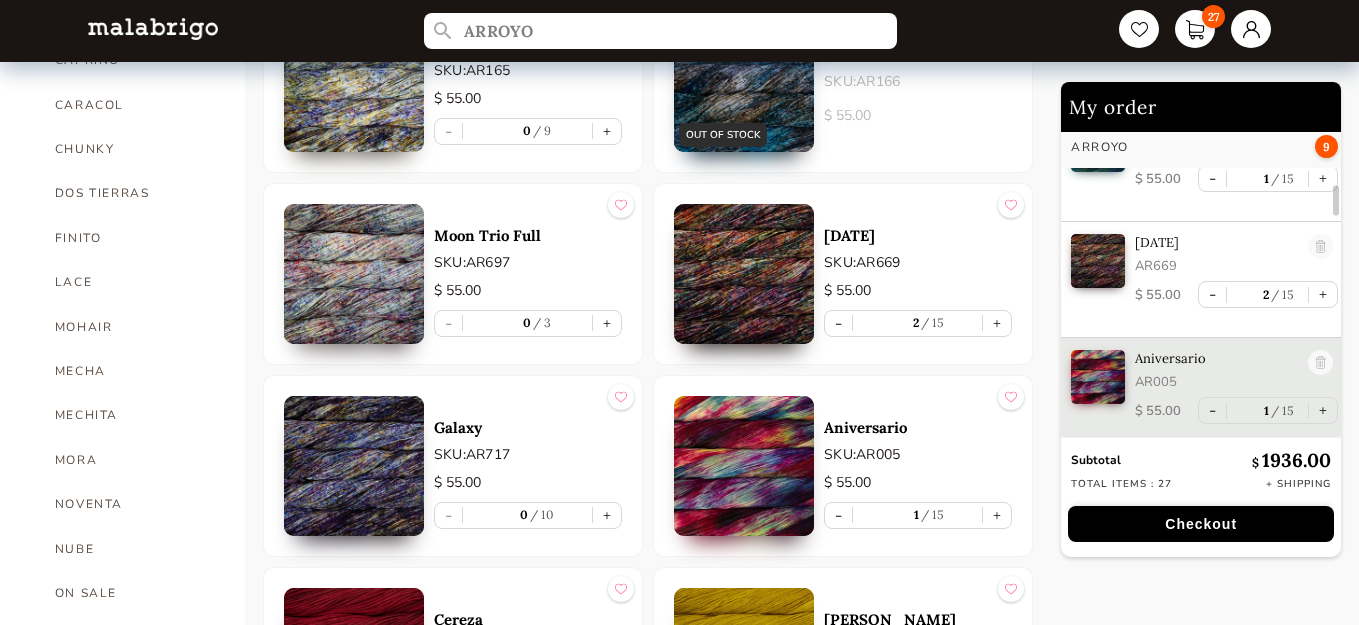type on "2" 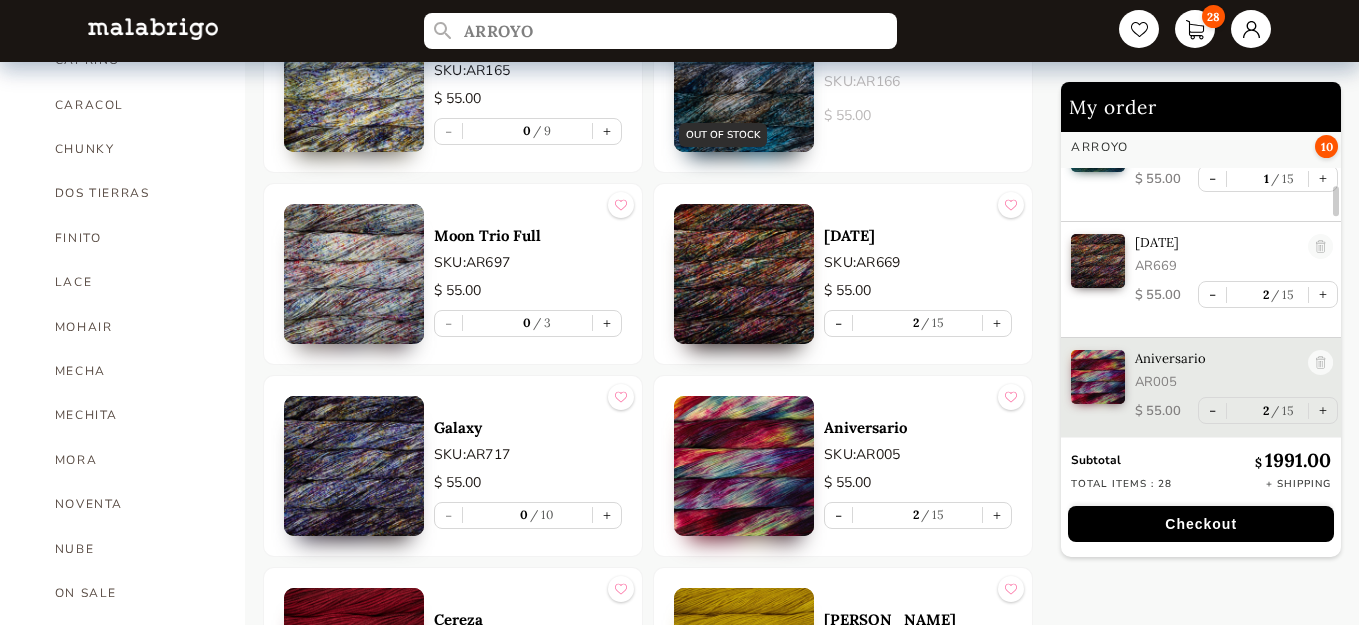 scroll, scrollTop: 659, scrollLeft: 0, axis: vertical 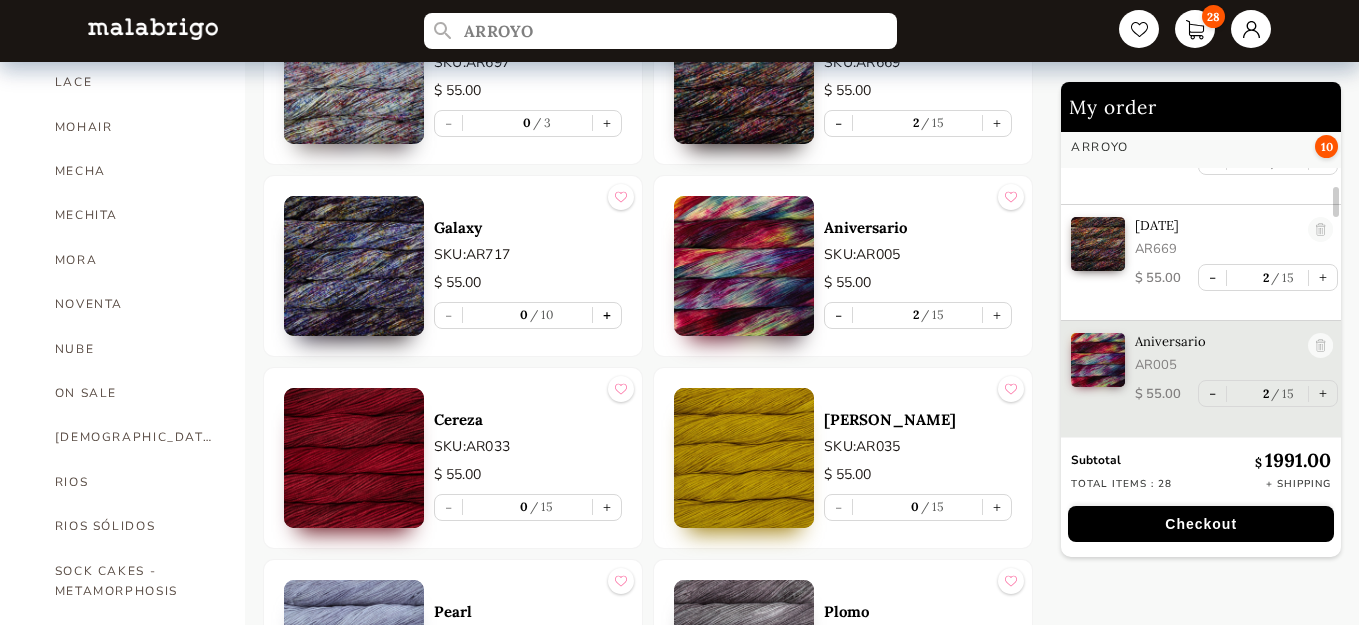 click on "+" at bounding box center [607, 315] 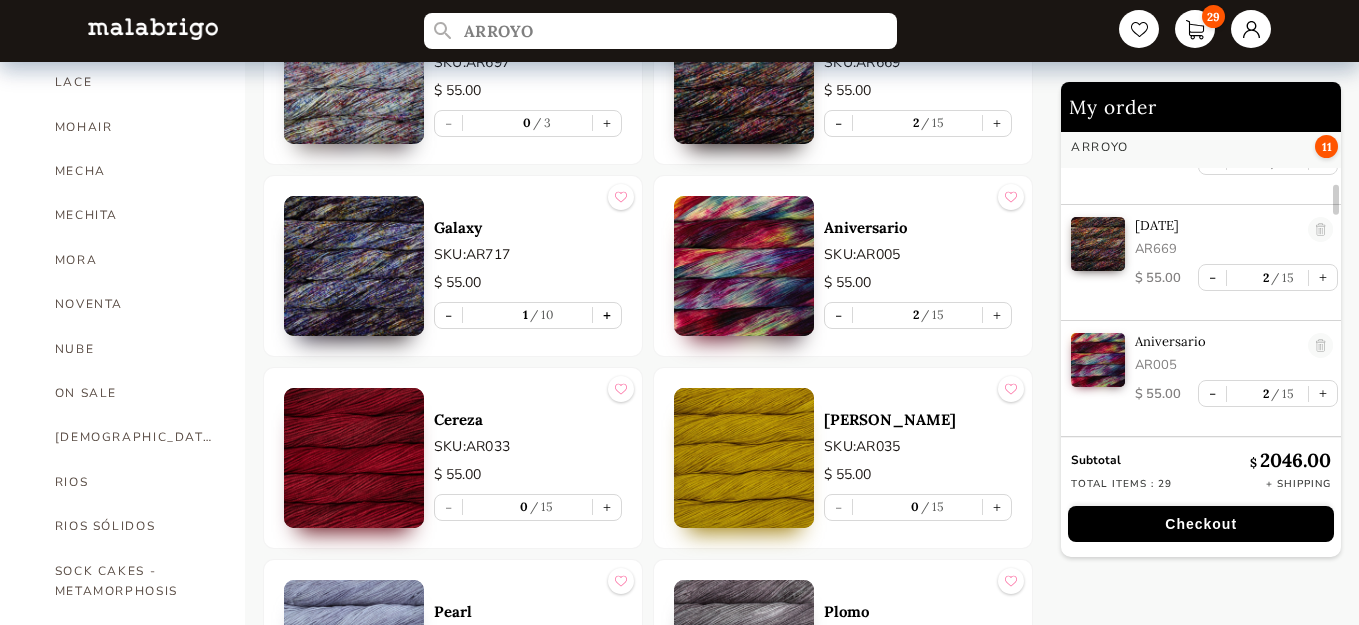 scroll, scrollTop: 758, scrollLeft: 0, axis: vertical 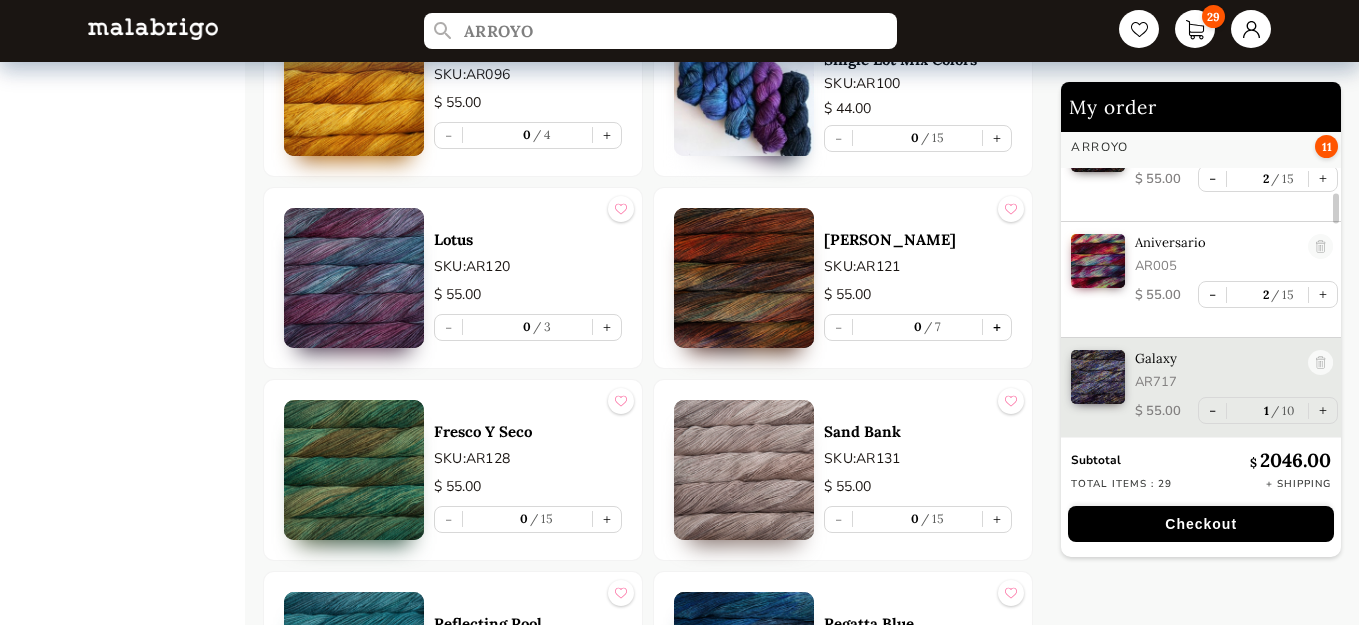 click on "+" at bounding box center [997, 327] 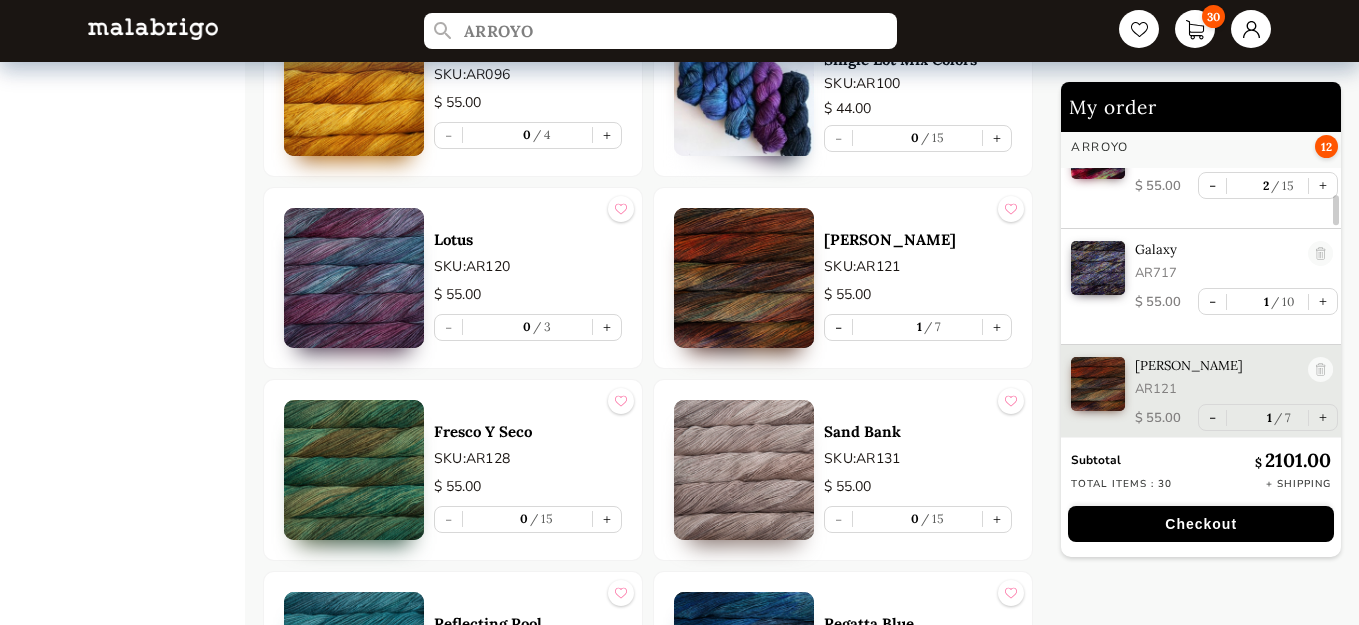 scroll, scrollTop: 874, scrollLeft: 0, axis: vertical 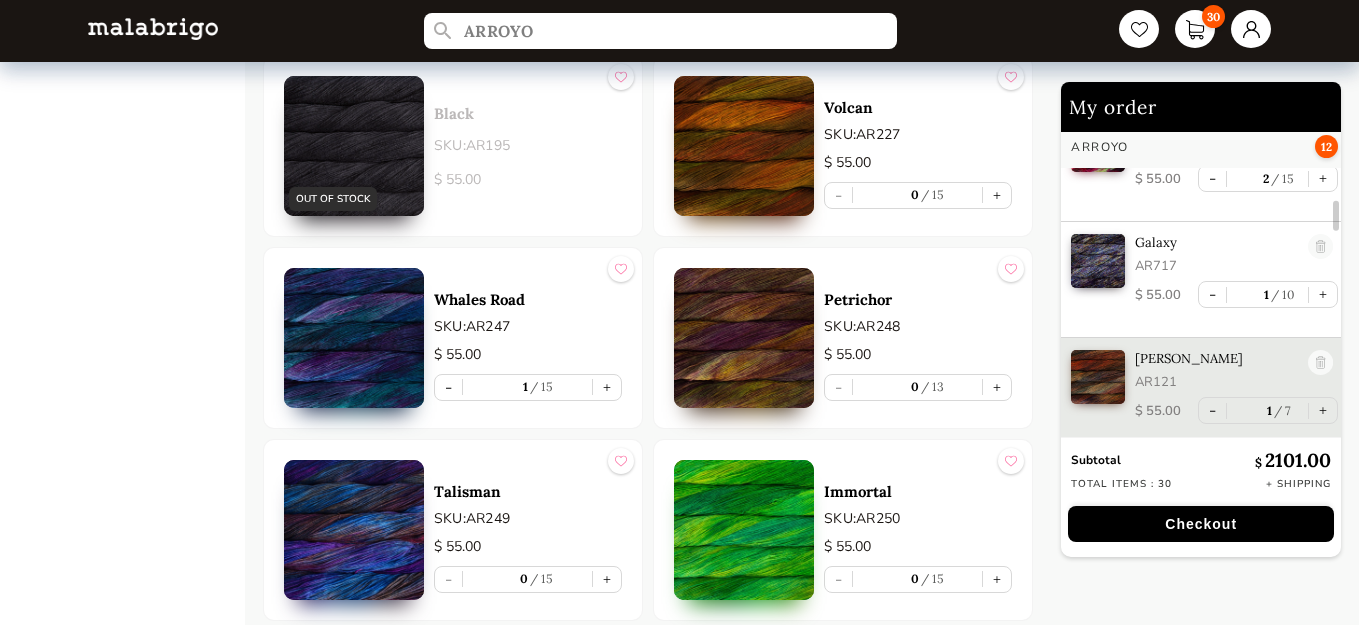 type 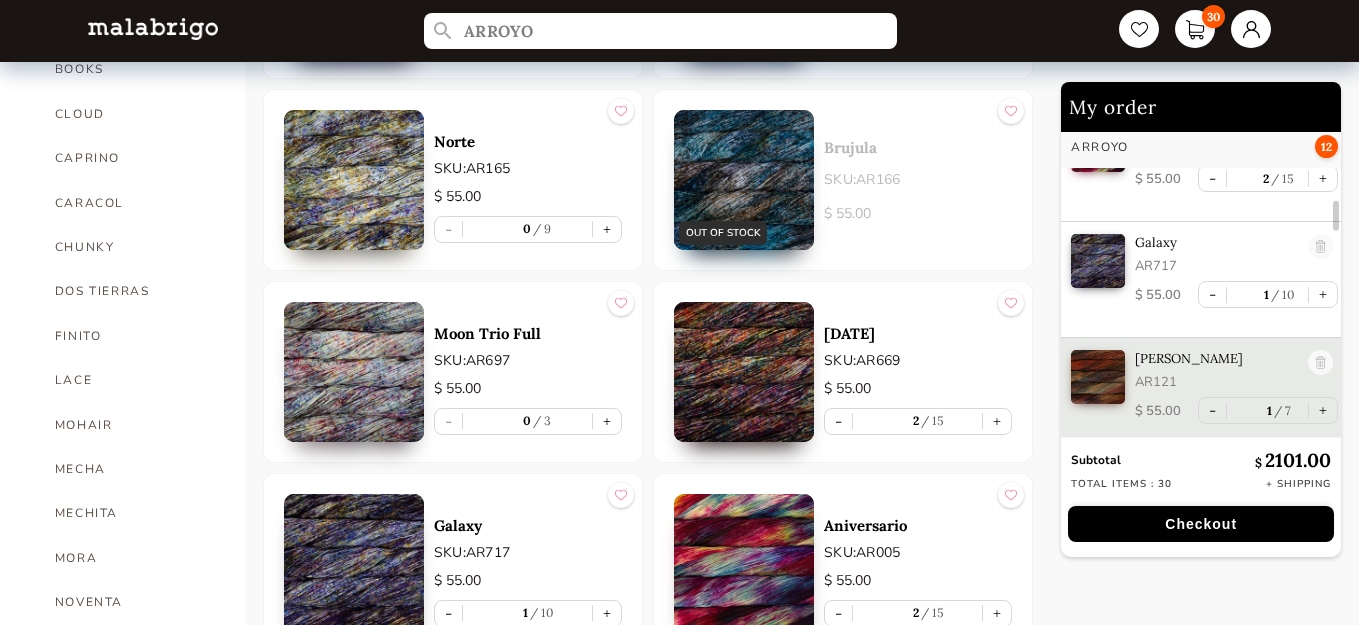 scroll, scrollTop: 103, scrollLeft: 0, axis: vertical 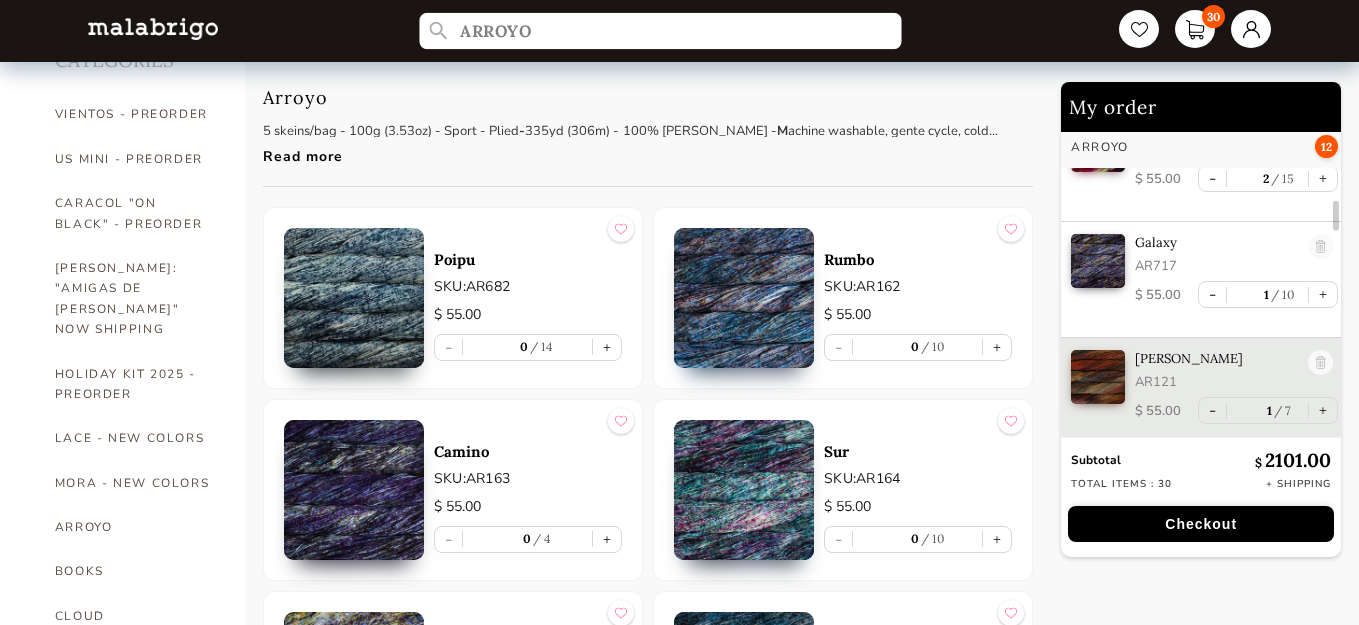 click on "ARROYO" at bounding box center [660, 31] 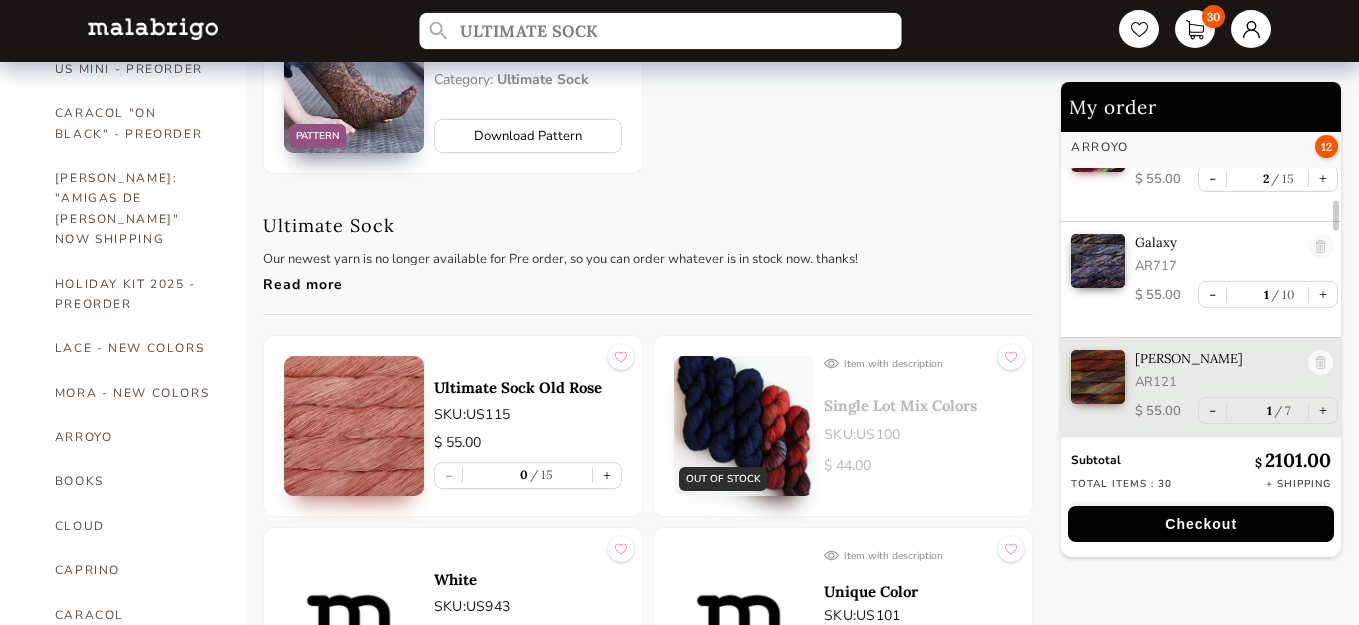 scroll, scrollTop: 403, scrollLeft: 0, axis: vertical 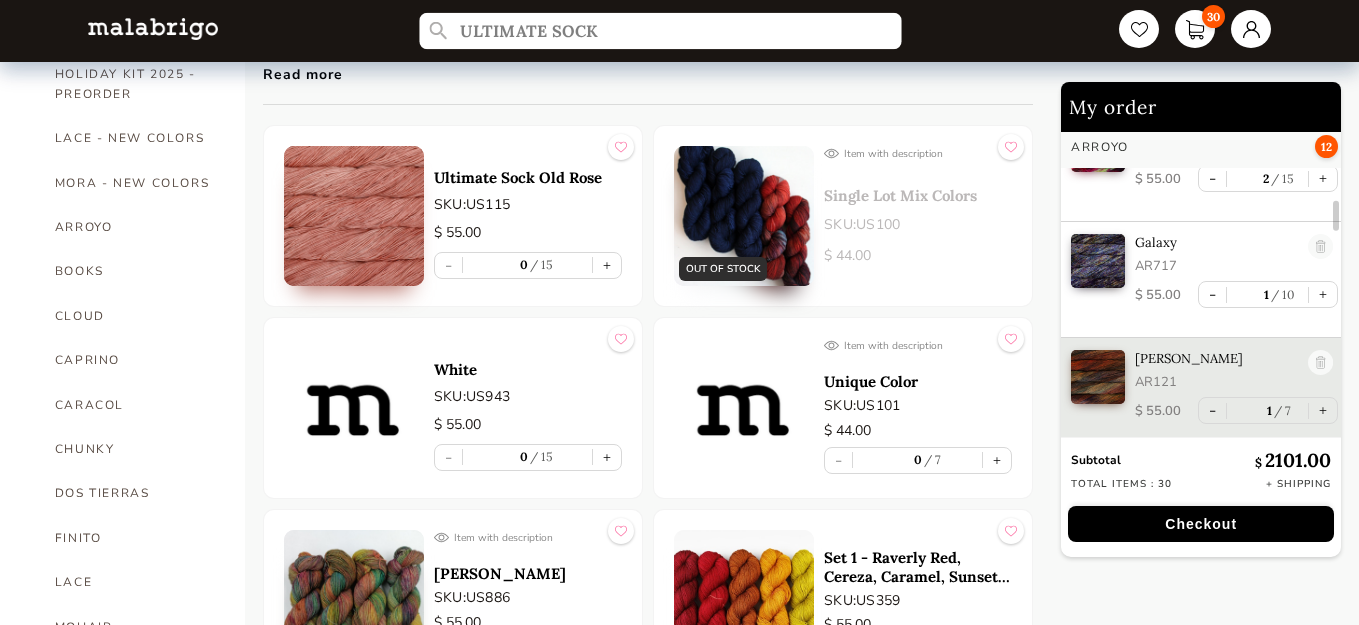 type on "ULTIMATE SOCK" 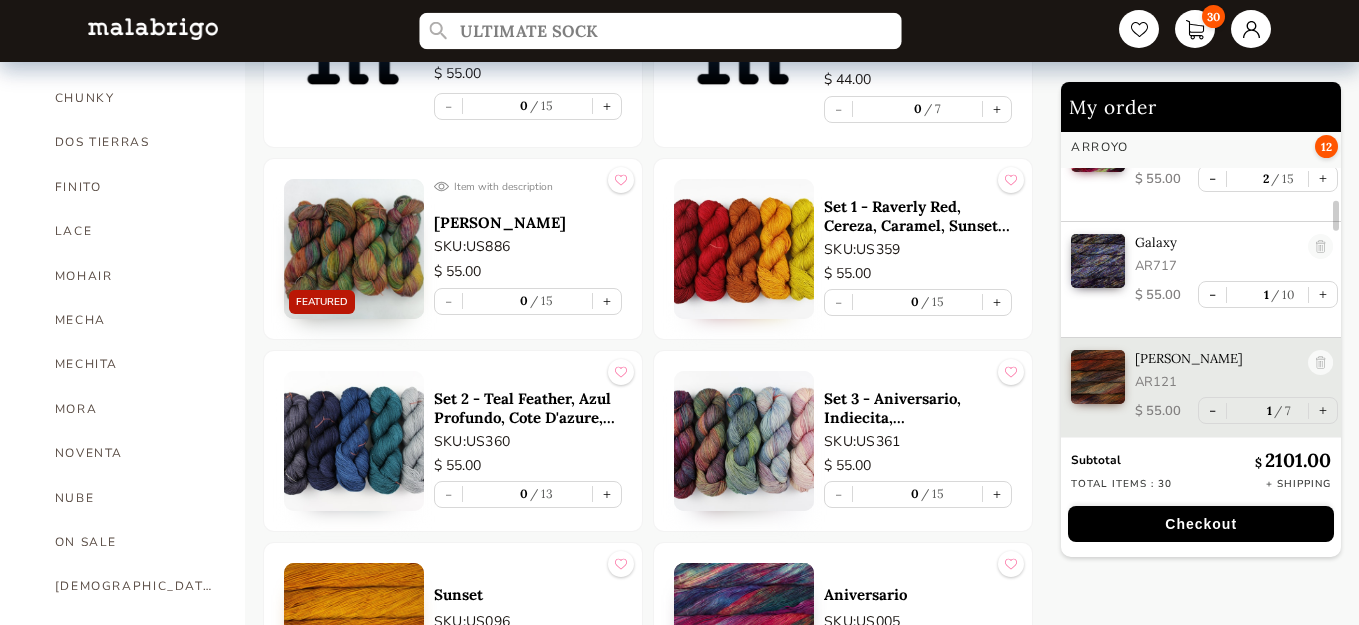 scroll, scrollTop: 803, scrollLeft: 0, axis: vertical 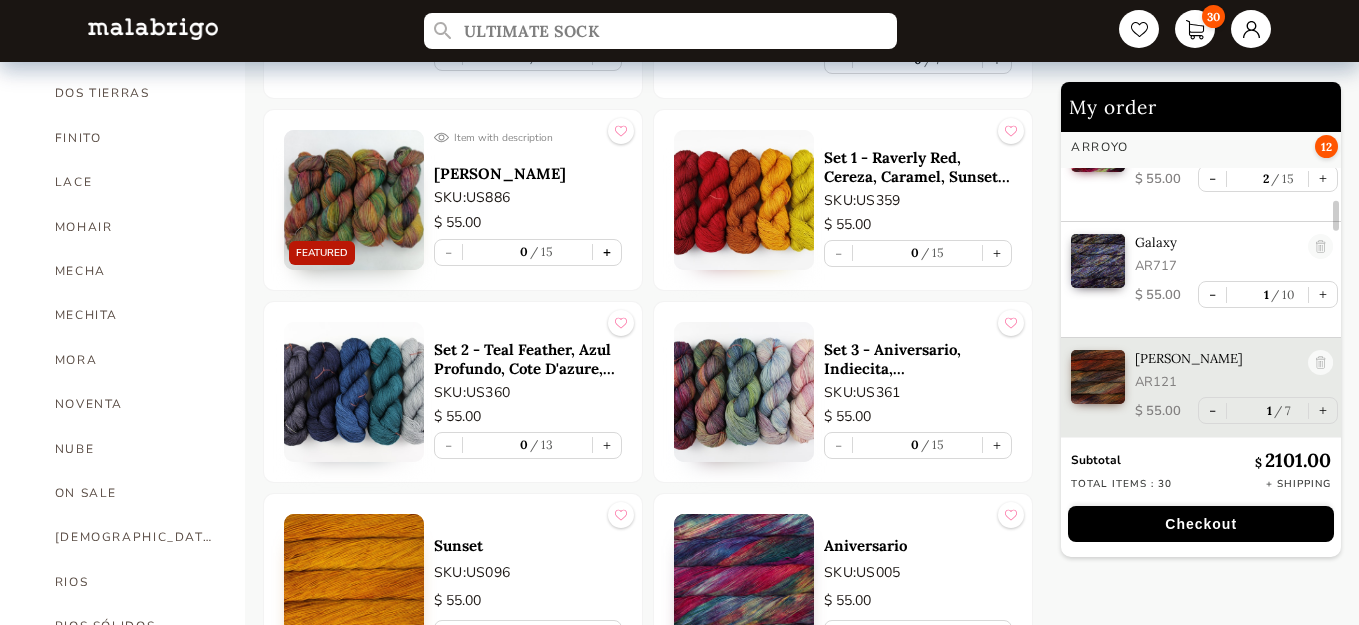 click on "+" at bounding box center [607, 252] 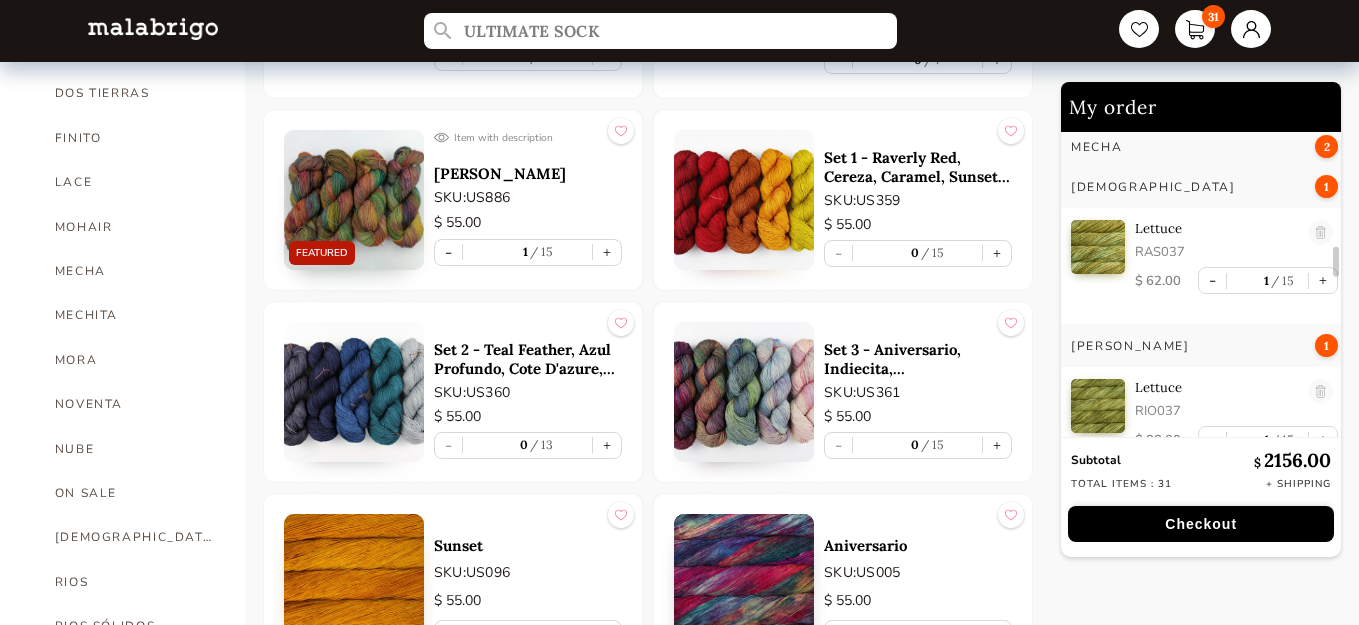 scroll, scrollTop: 1470, scrollLeft: 0, axis: vertical 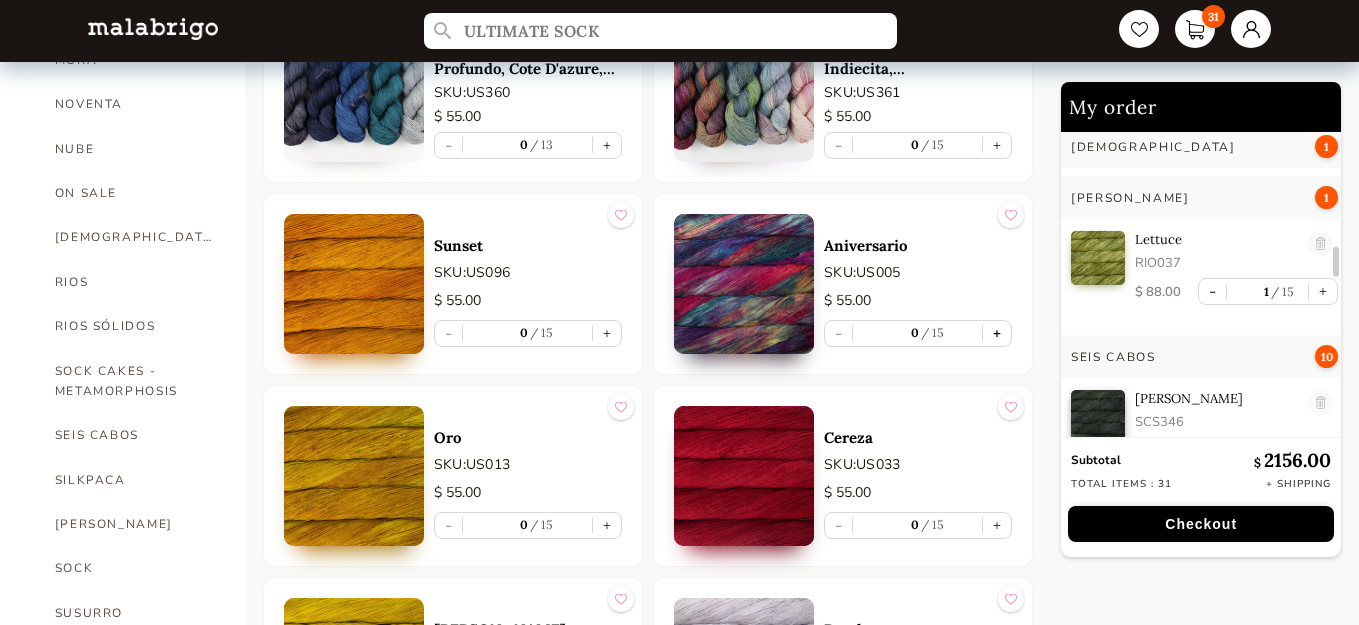 click on "+" at bounding box center [997, 333] 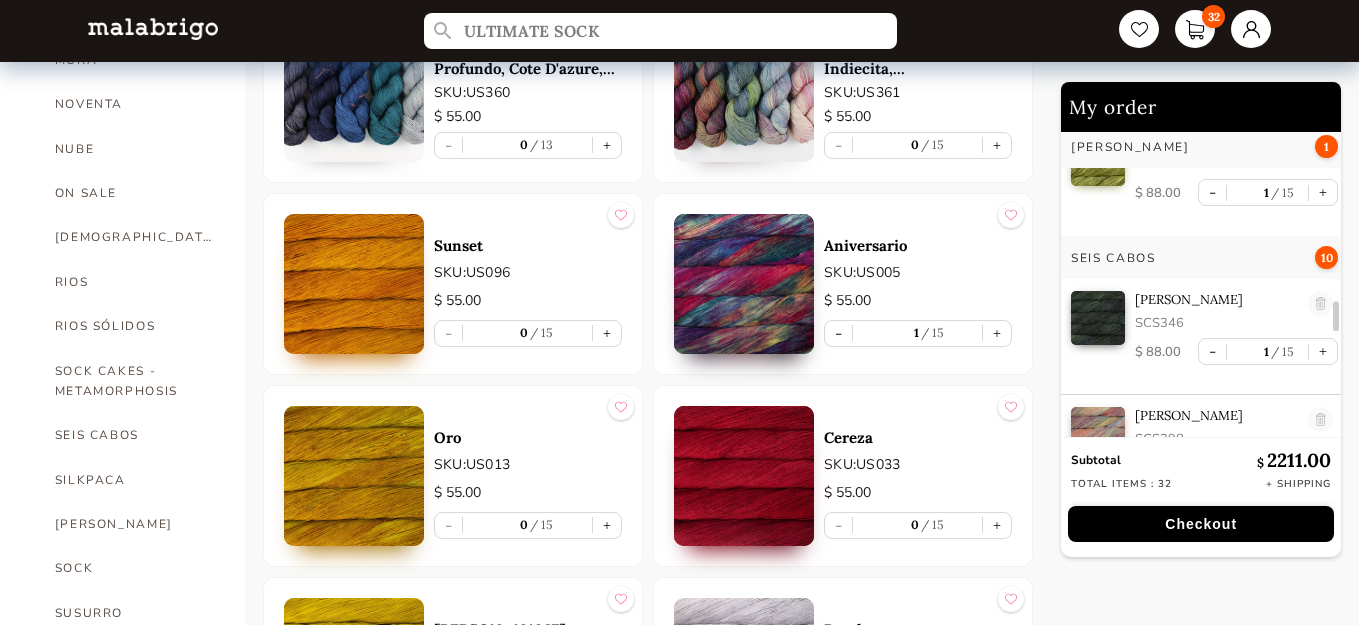 scroll, scrollTop: 2211, scrollLeft: 0, axis: vertical 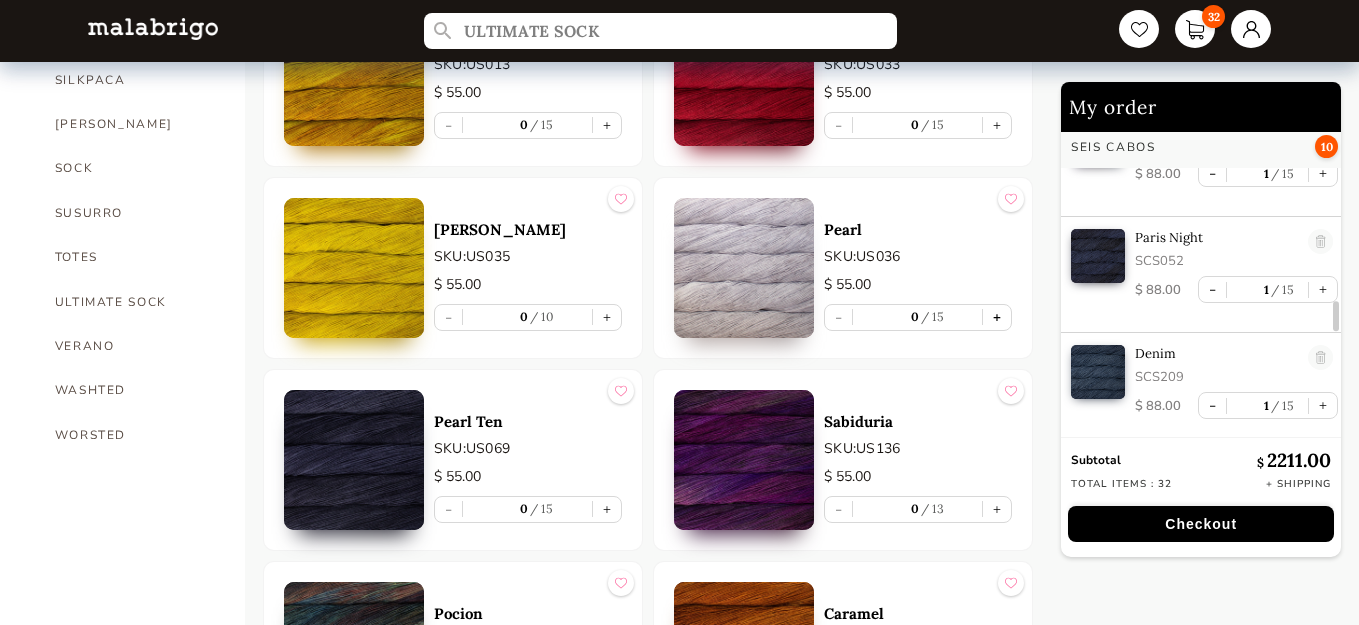 click on "+" at bounding box center (997, 317) 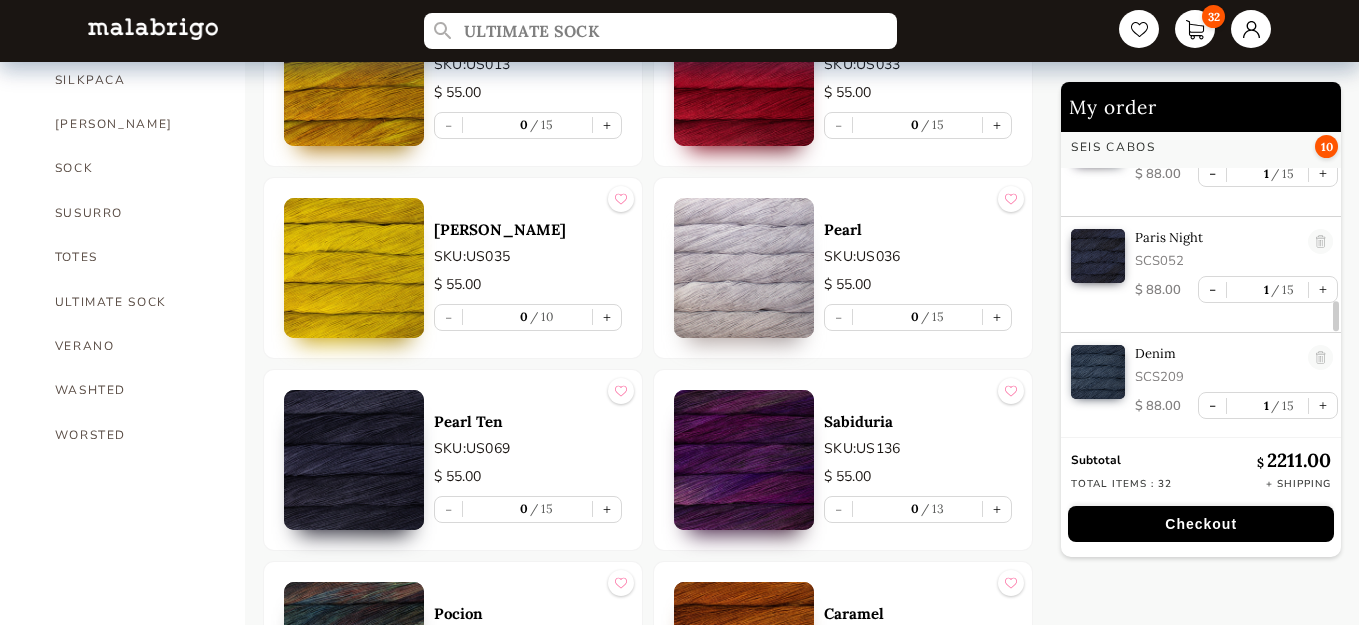 type on "1" 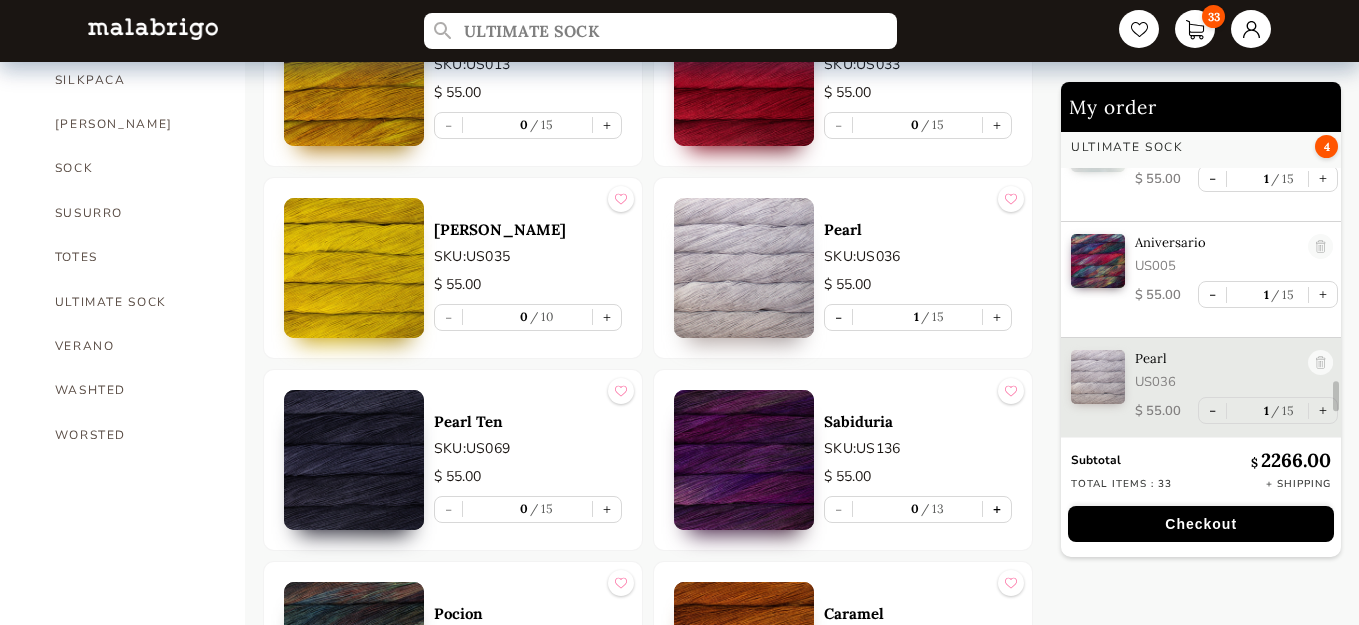 click on "+" at bounding box center [997, 509] 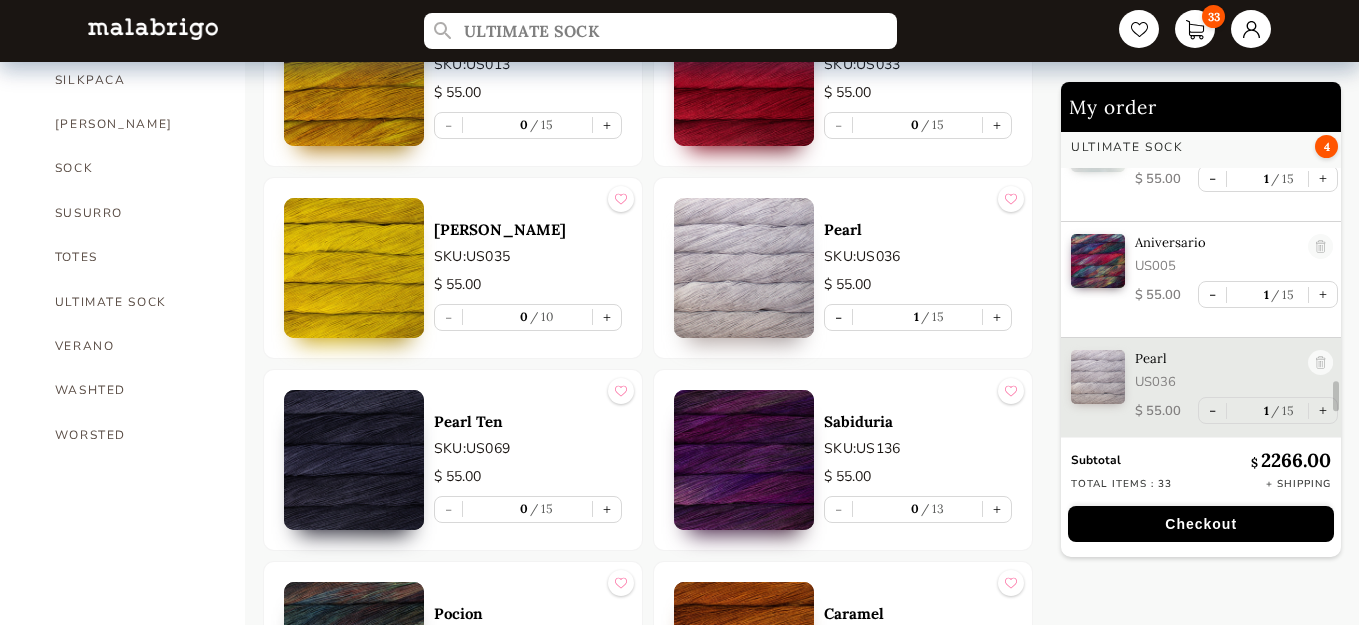 type on "1" 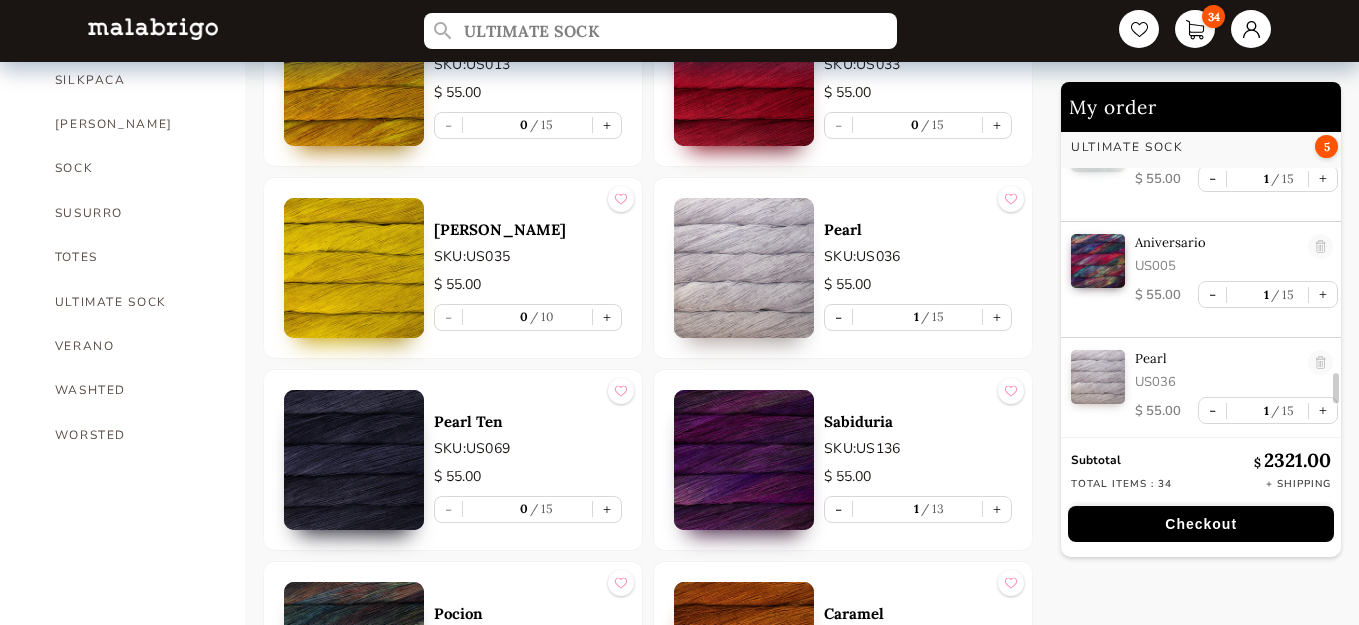 scroll, scrollTop: 3422, scrollLeft: 0, axis: vertical 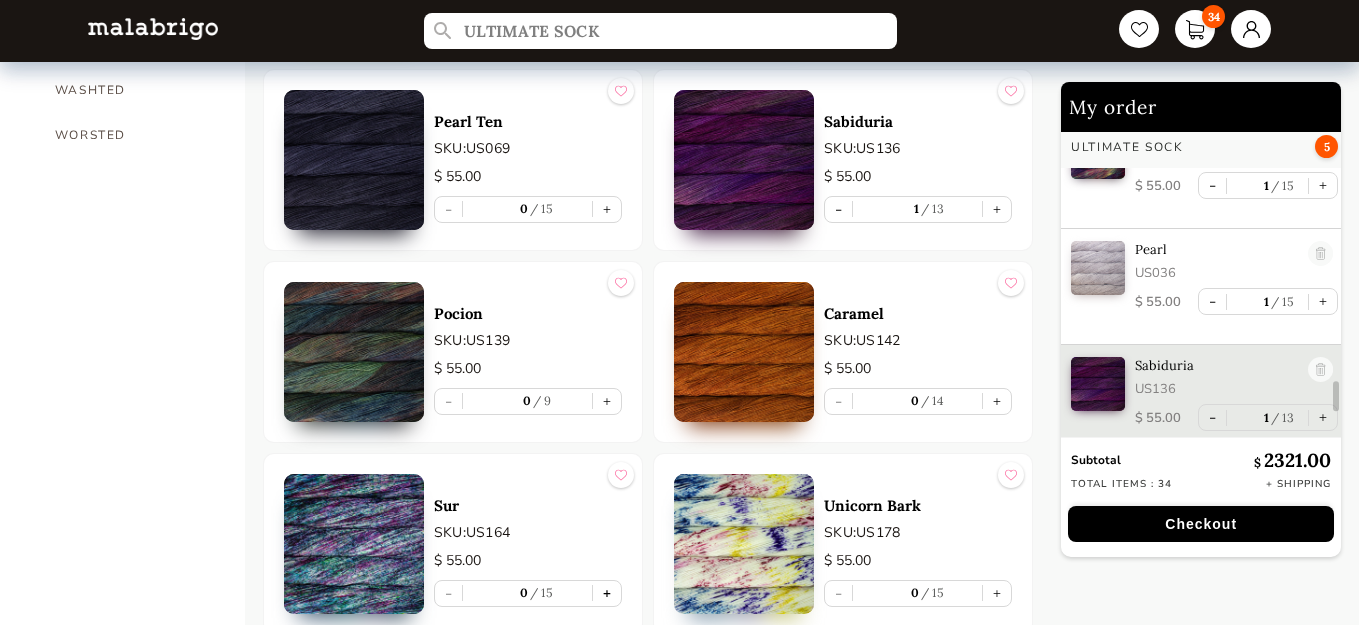 click on "+" at bounding box center [607, 593] 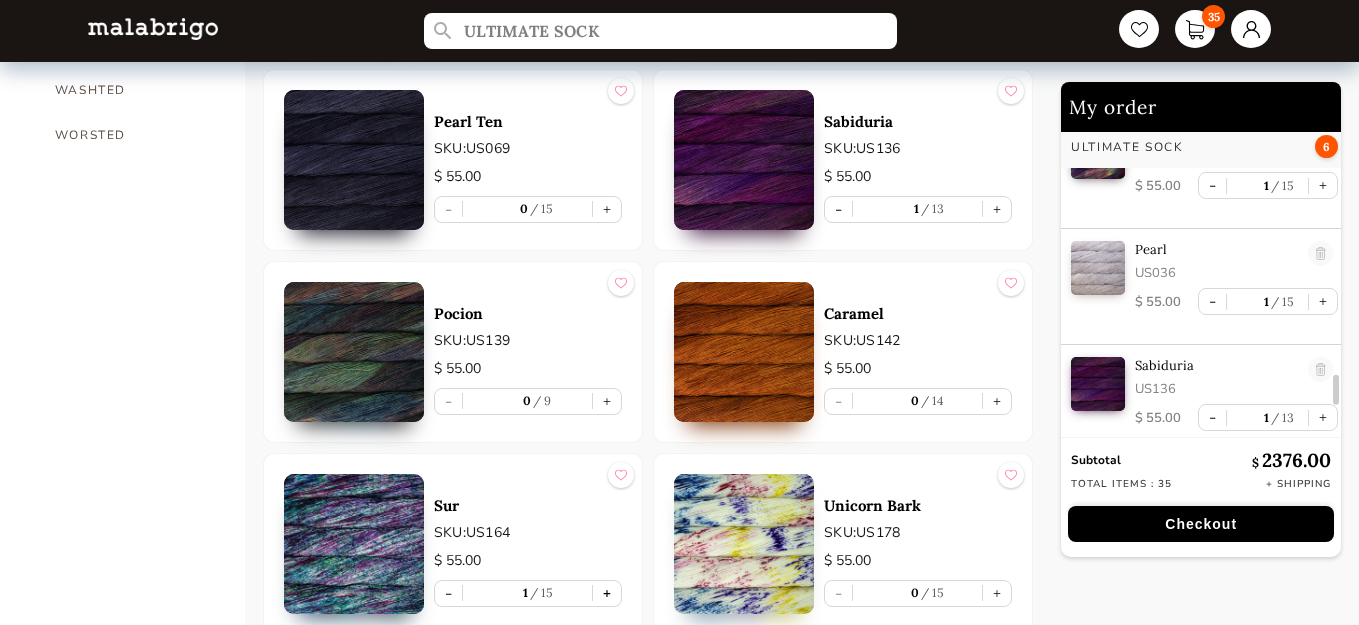scroll, scrollTop: 3568, scrollLeft: 0, axis: vertical 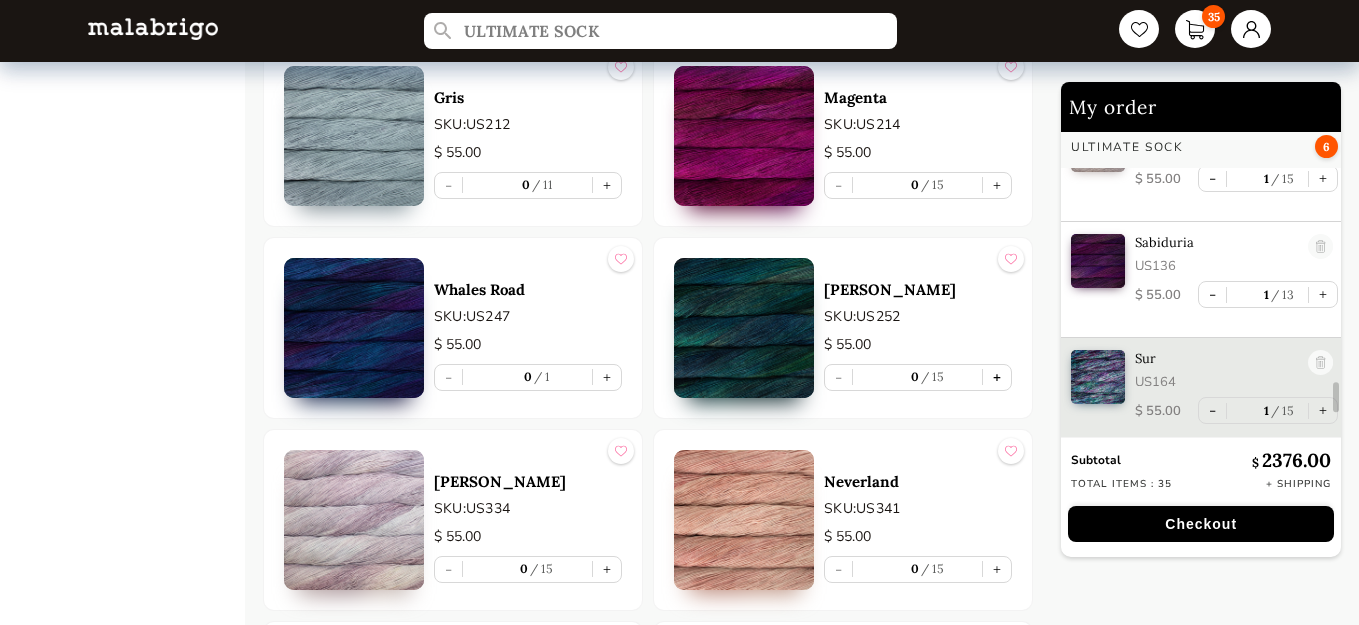 click on "+" at bounding box center [997, 377] 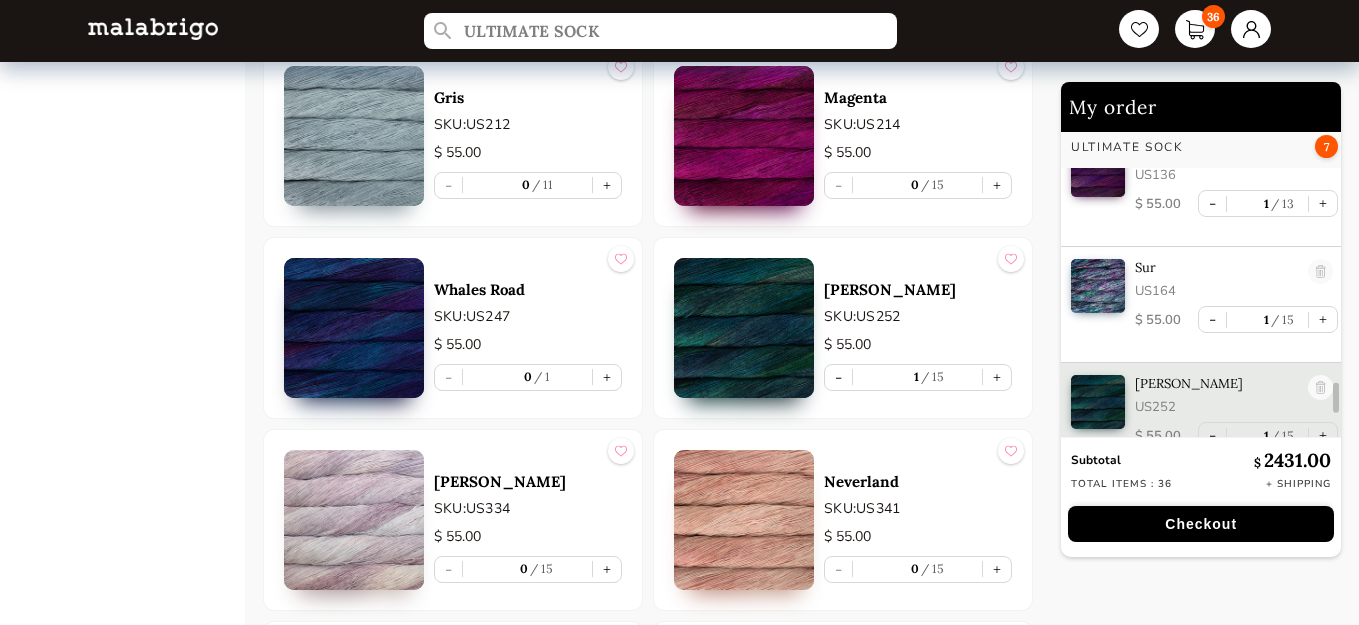 scroll, scrollTop: 3684, scrollLeft: 0, axis: vertical 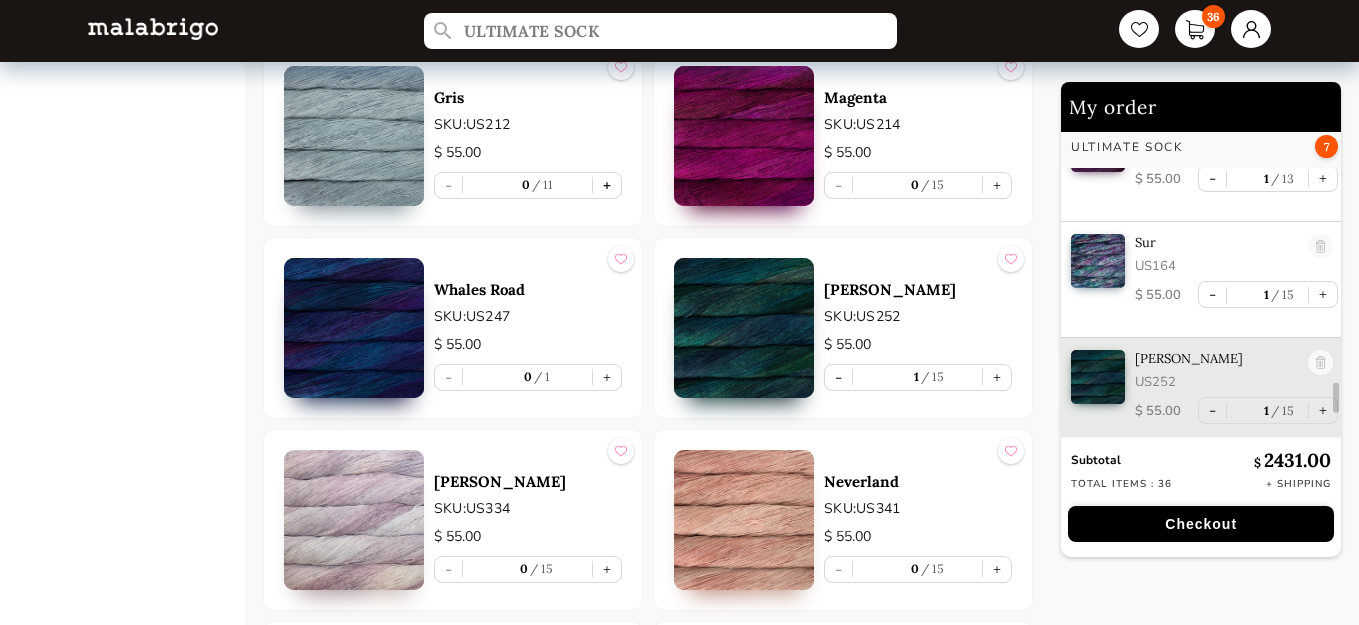 click on "+" at bounding box center [607, 185] 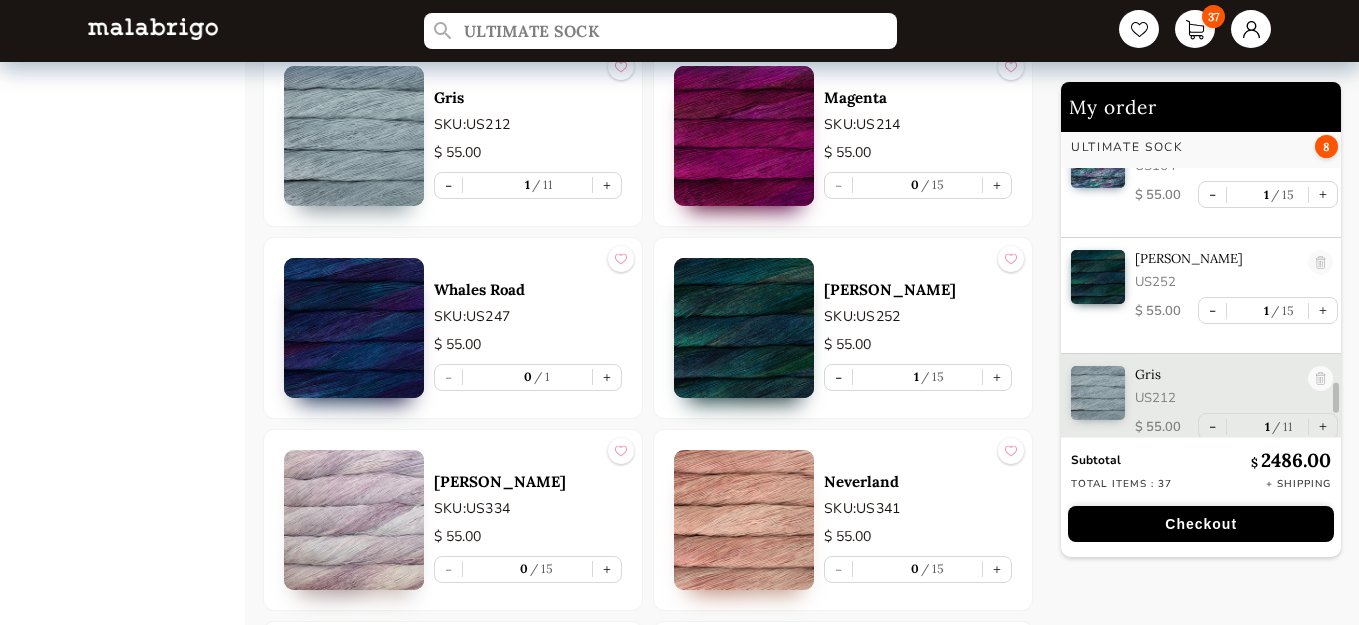 scroll, scrollTop: 3800, scrollLeft: 0, axis: vertical 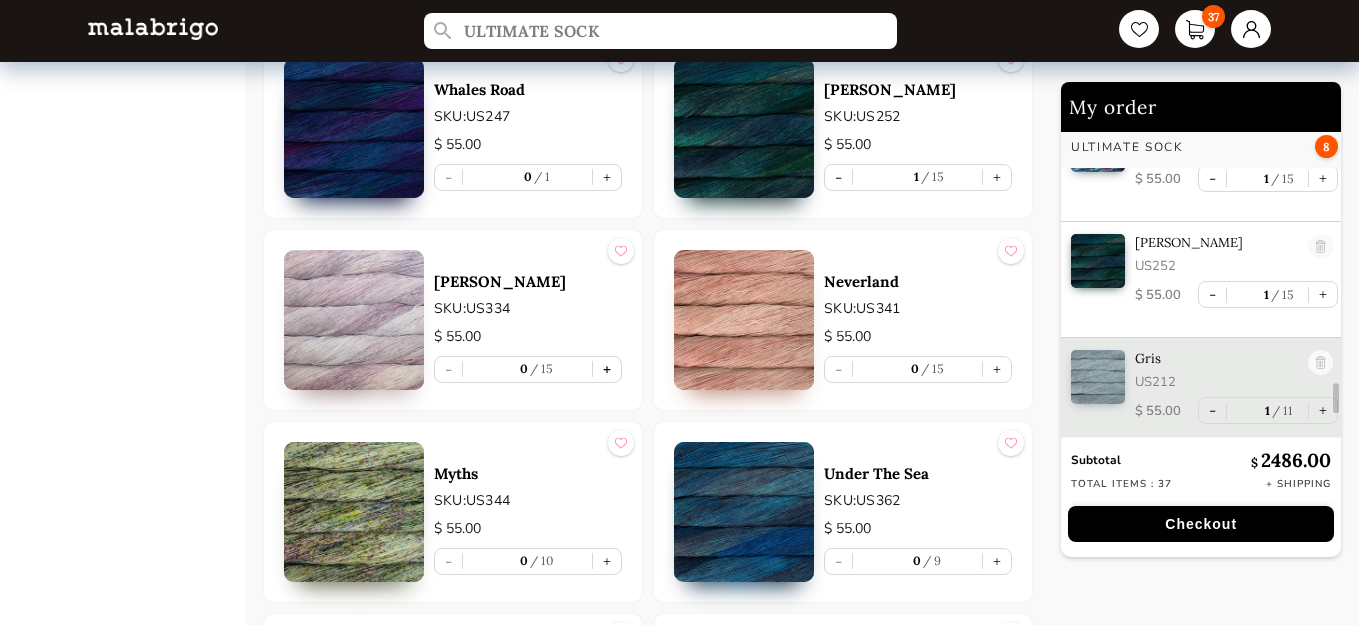 click on "+" at bounding box center [607, 369] 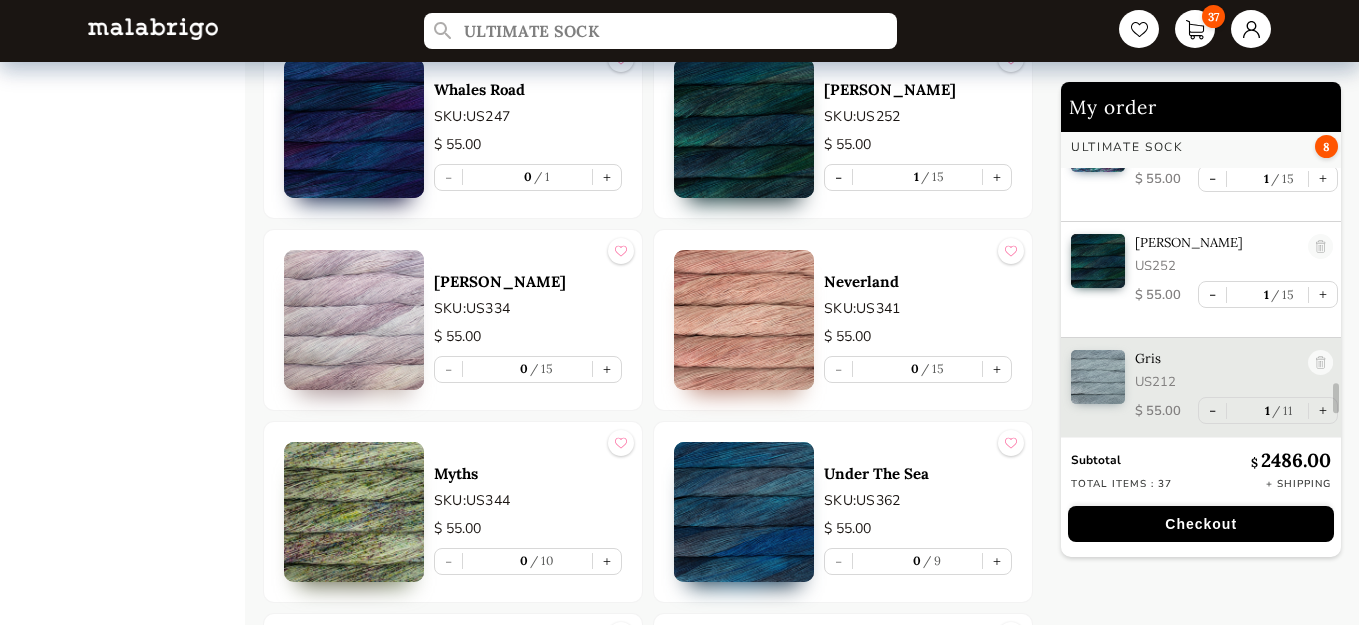 type on "1" 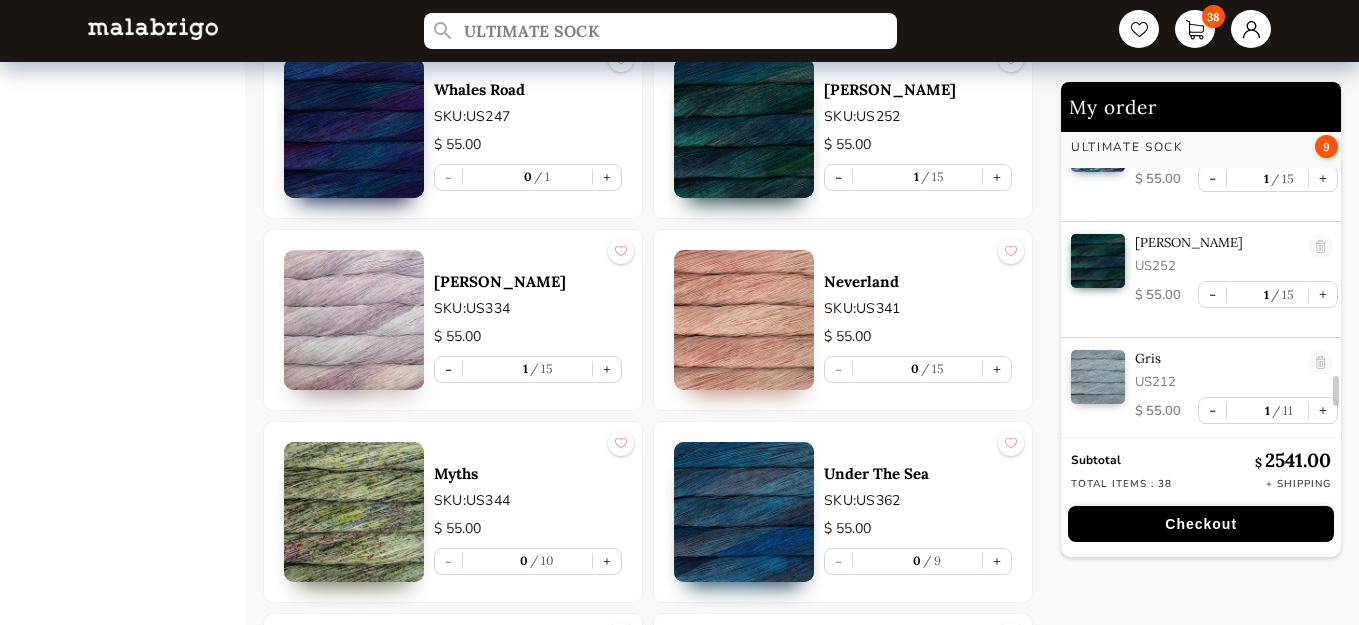 scroll, scrollTop: 3869, scrollLeft: 0, axis: vertical 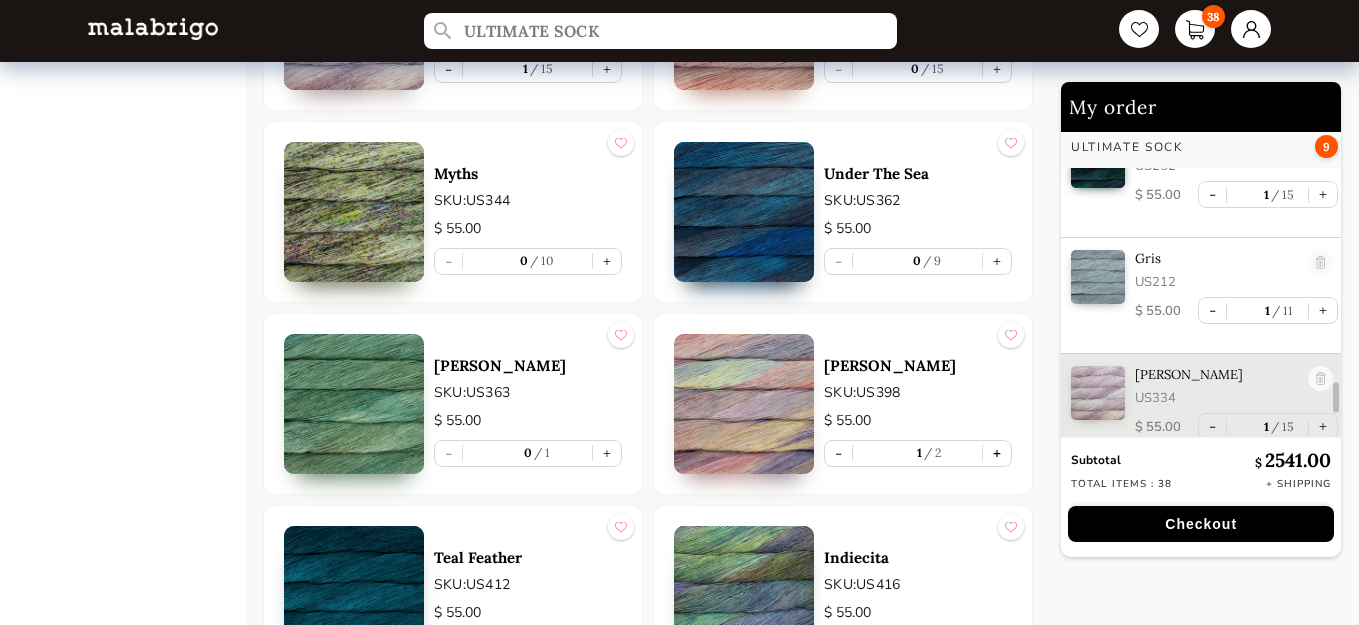 click on "+" at bounding box center [997, 453] 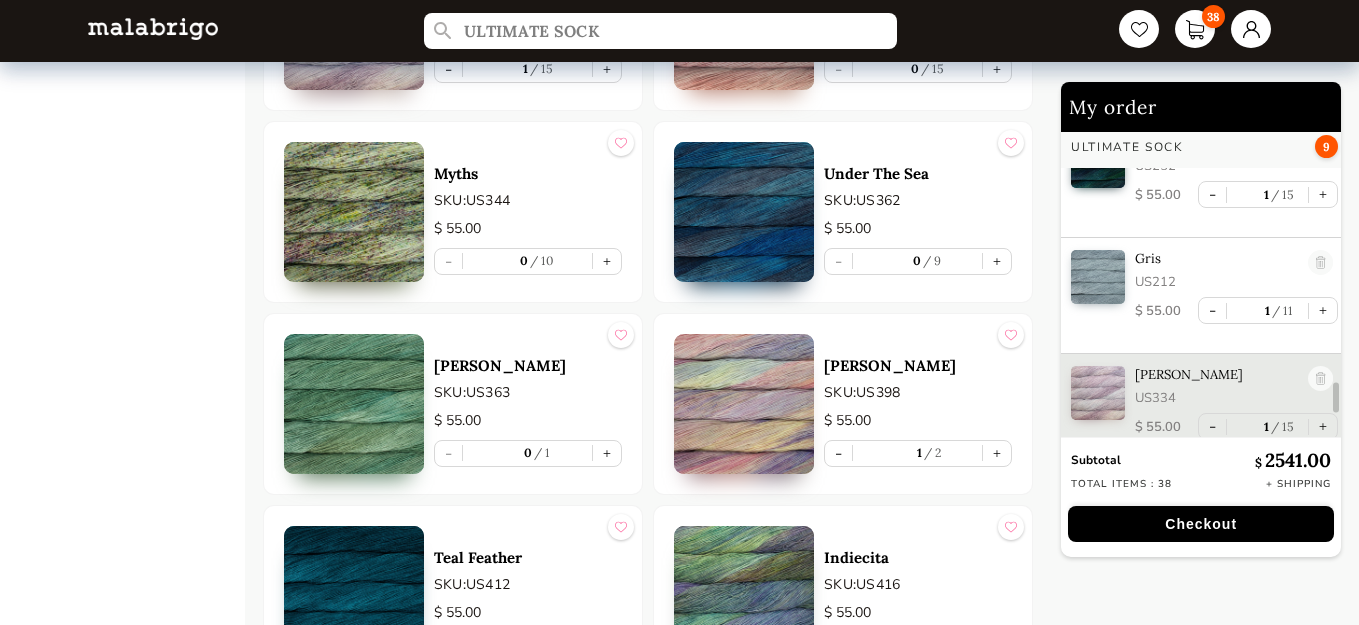 type on "2" 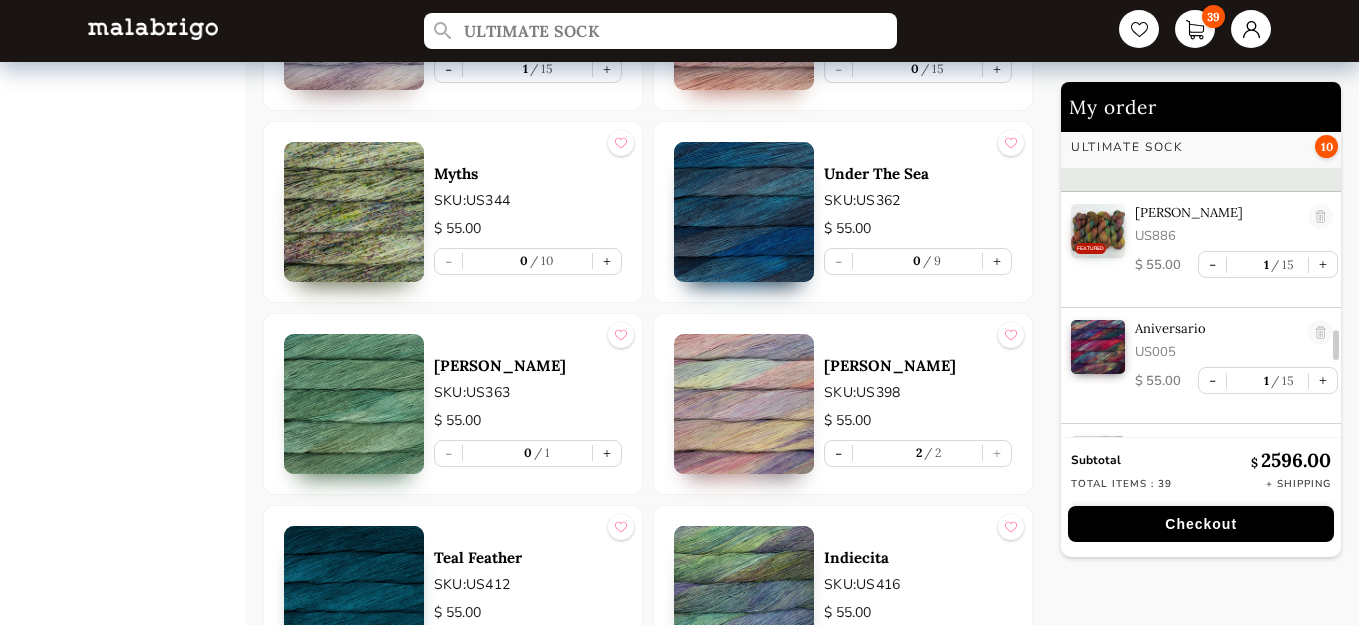 scroll, scrollTop: 3005, scrollLeft: 0, axis: vertical 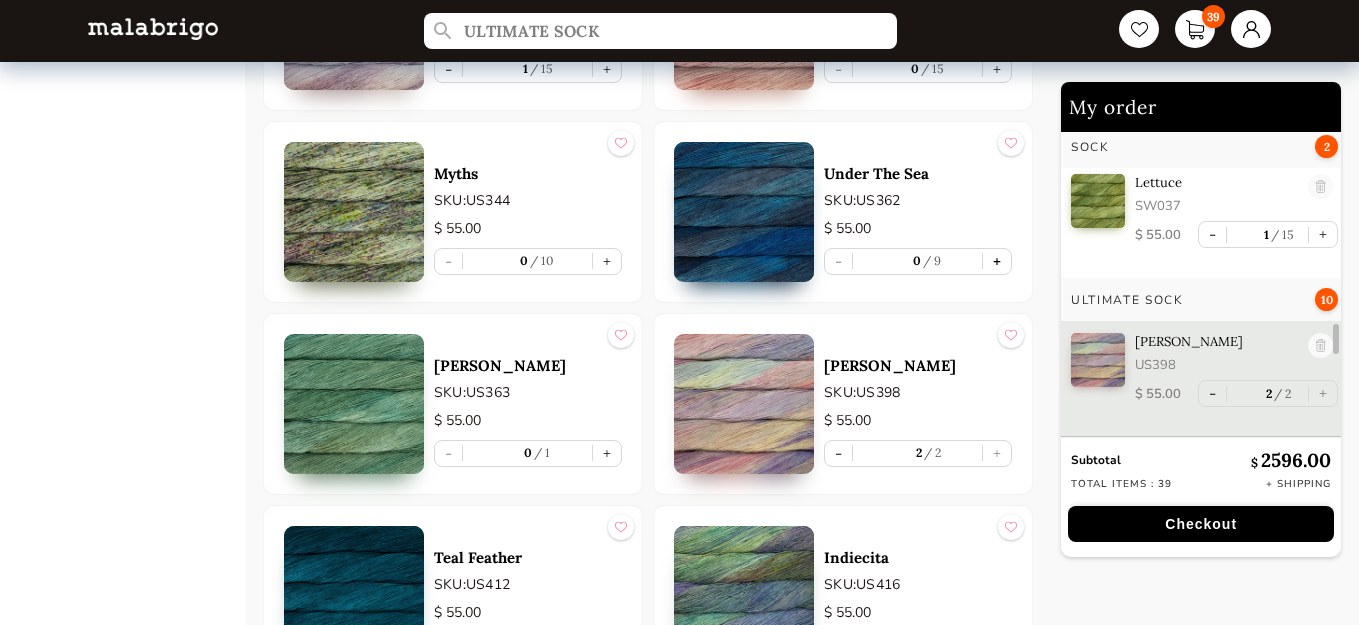 click on "+" at bounding box center [997, 261] 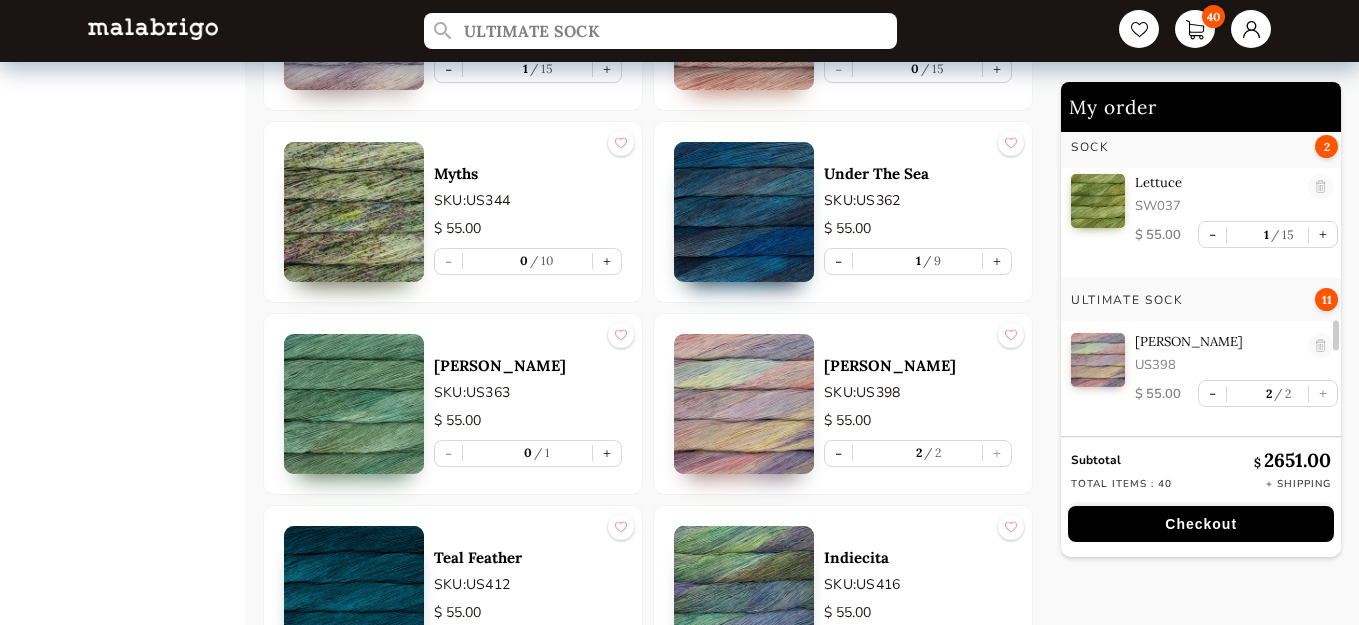 scroll, scrollTop: 3078, scrollLeft: 0, axis: vertical 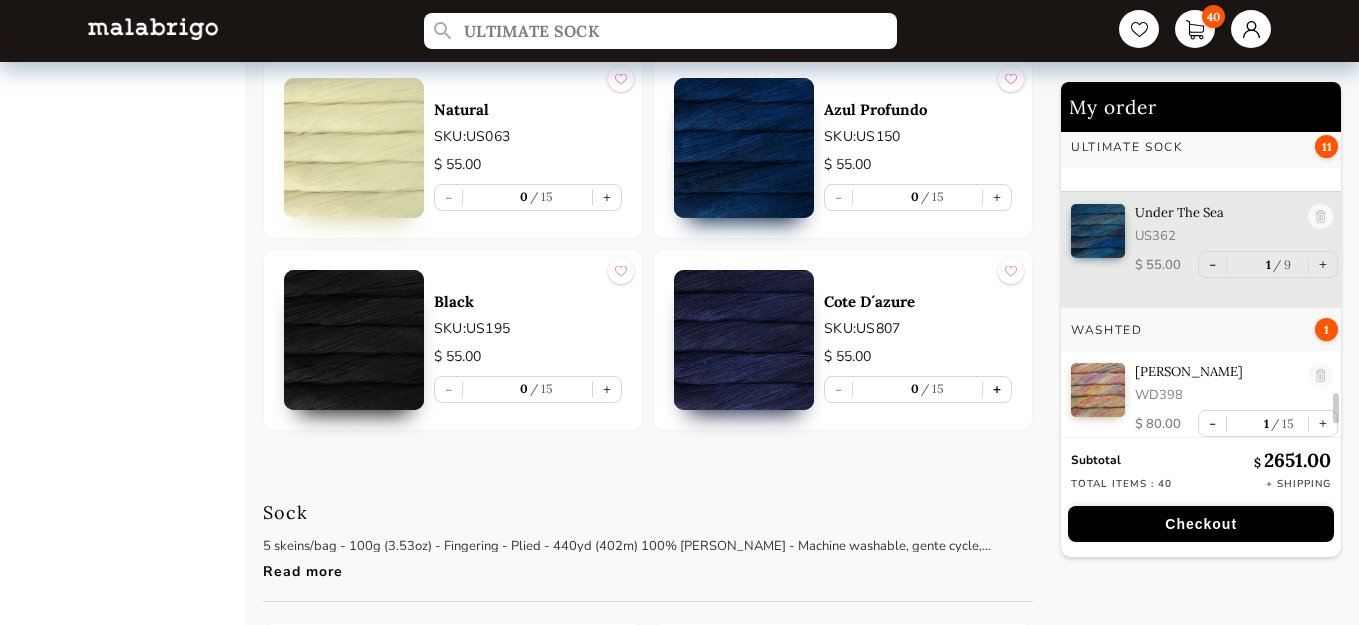 click on "+" at bounding box center [997, 389] 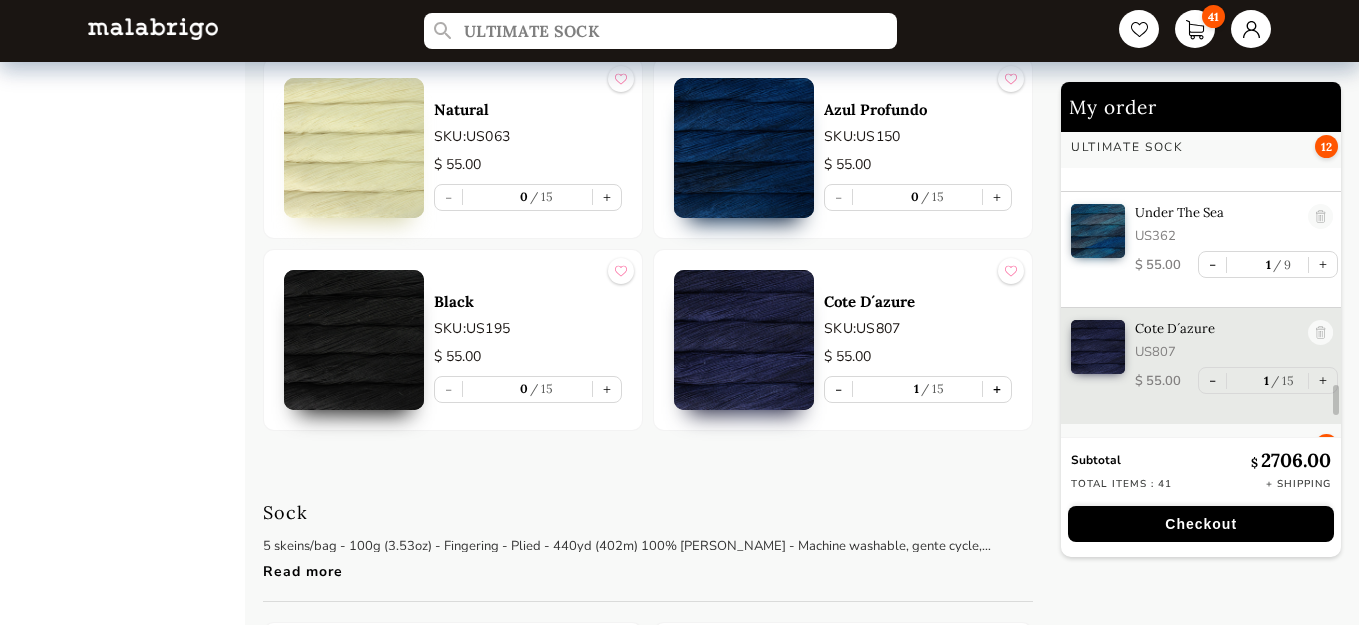 scroll, scrollTop: 4148, scrollLeft: 0, axis: vertical 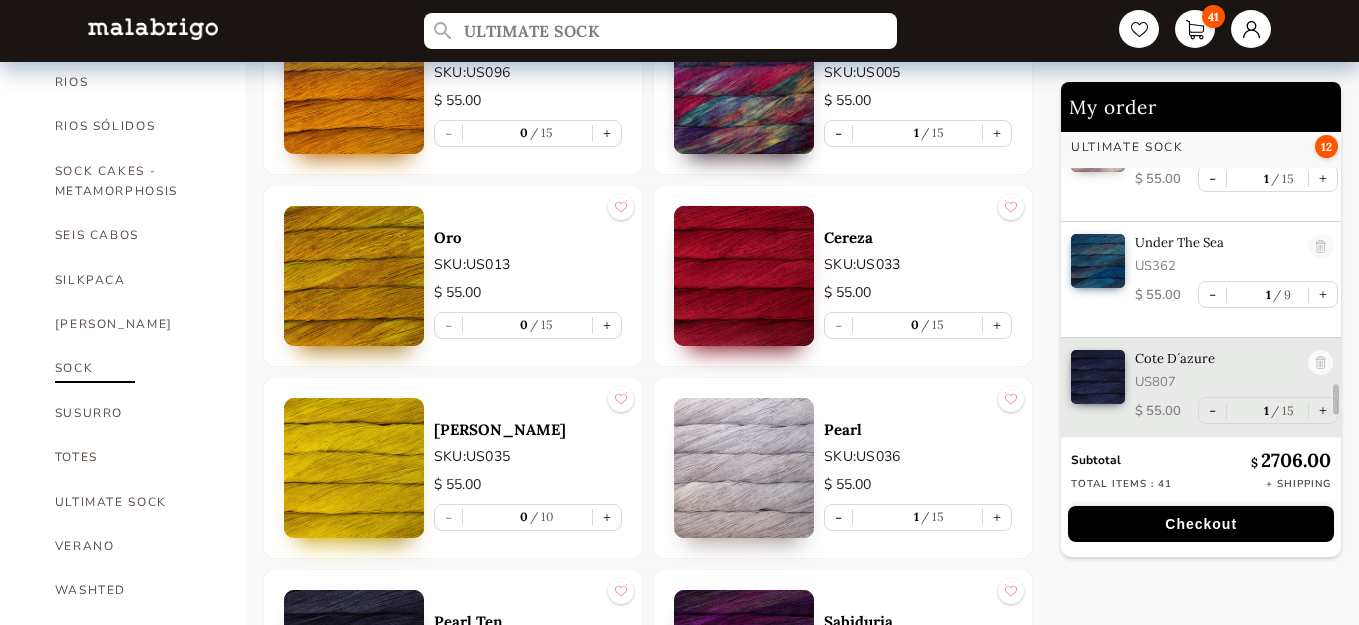 click on "SOCK" at bounding box center [135, 368] 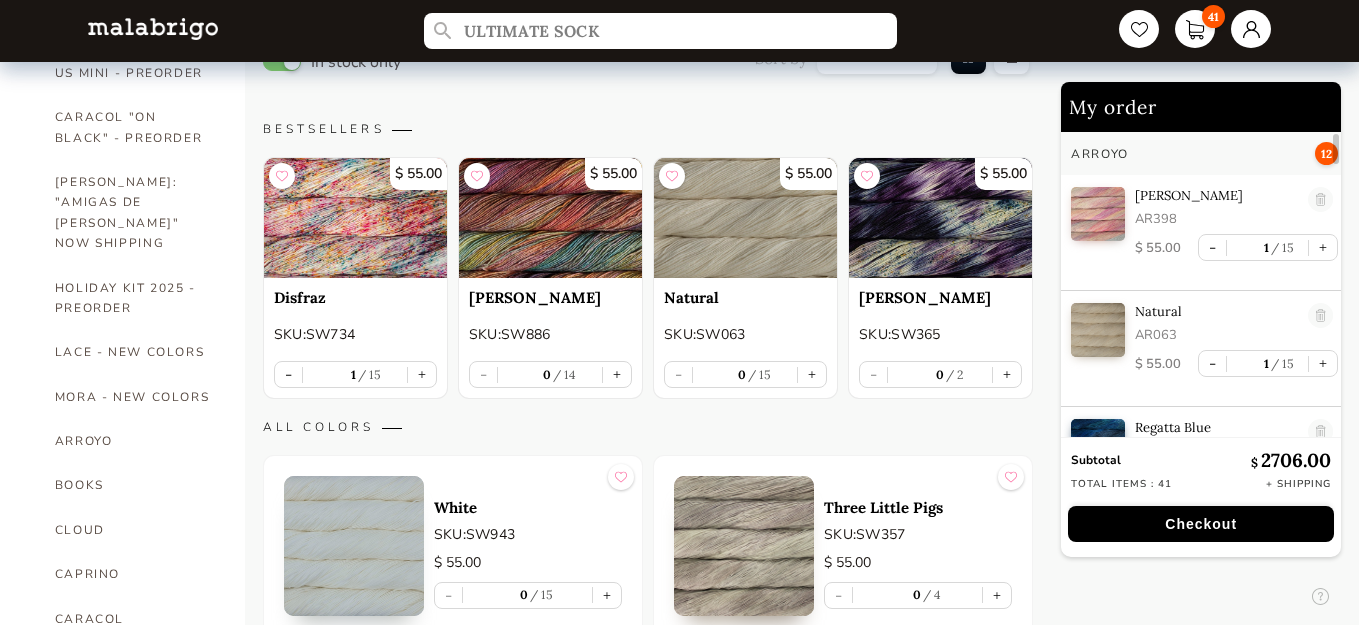 scroll, scrollTop: 200, scrollLeft: 0, axis: vertical 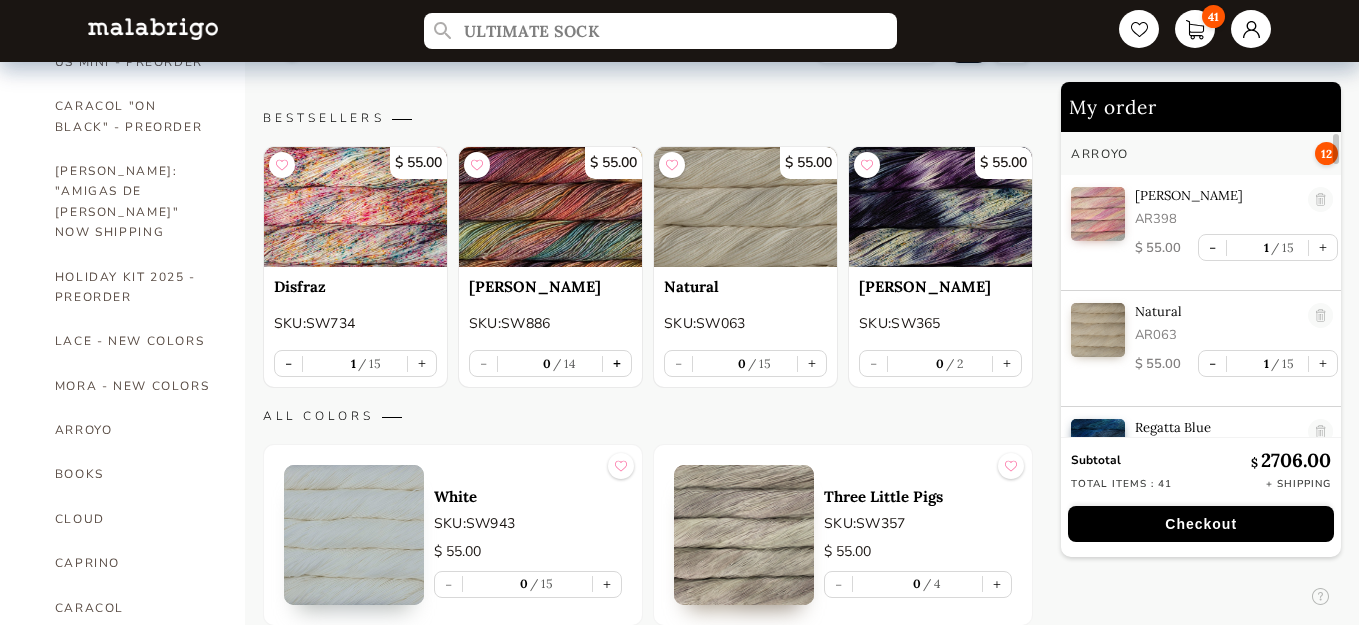 click on "+" at bounding box center [617, 363] 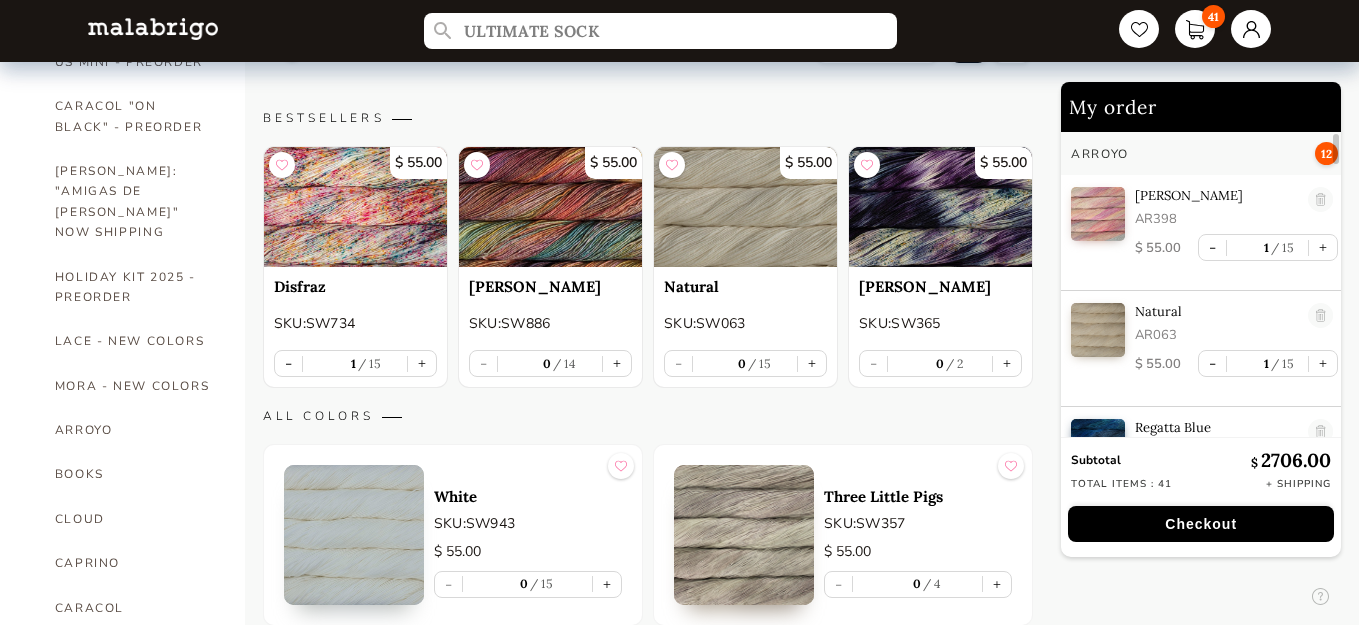type on "1" 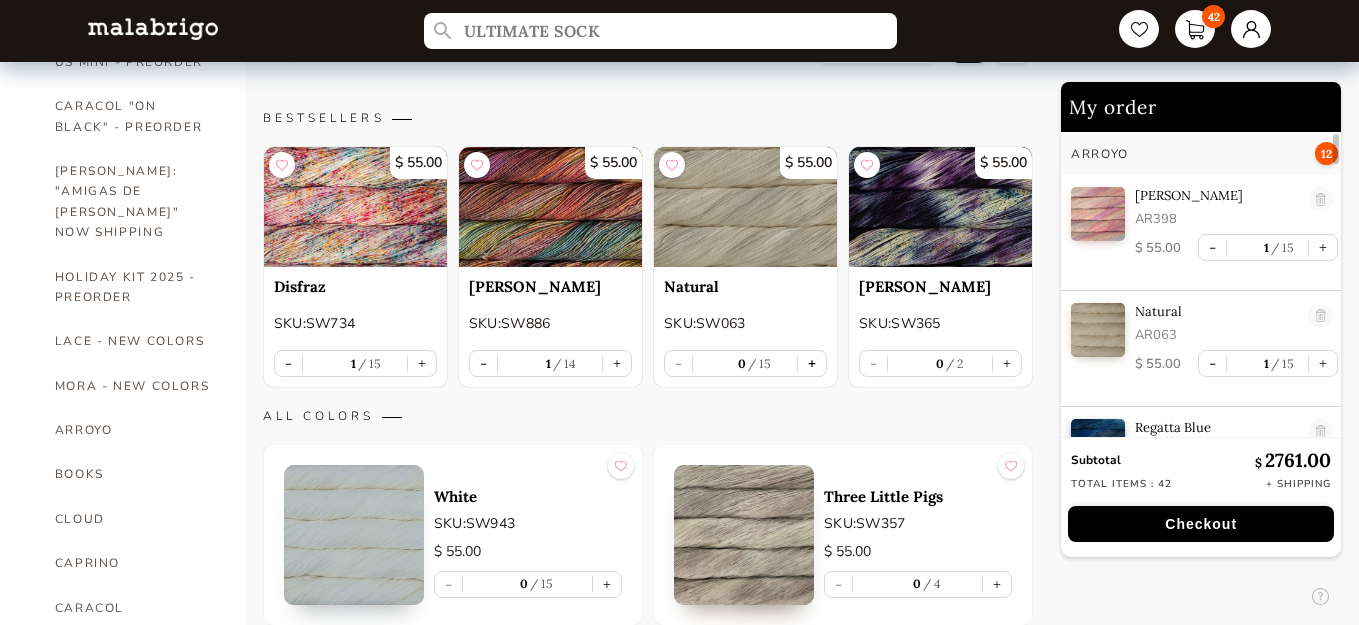 scroll, scrollTop: 7, scrollLeft: 0, axis: vertical 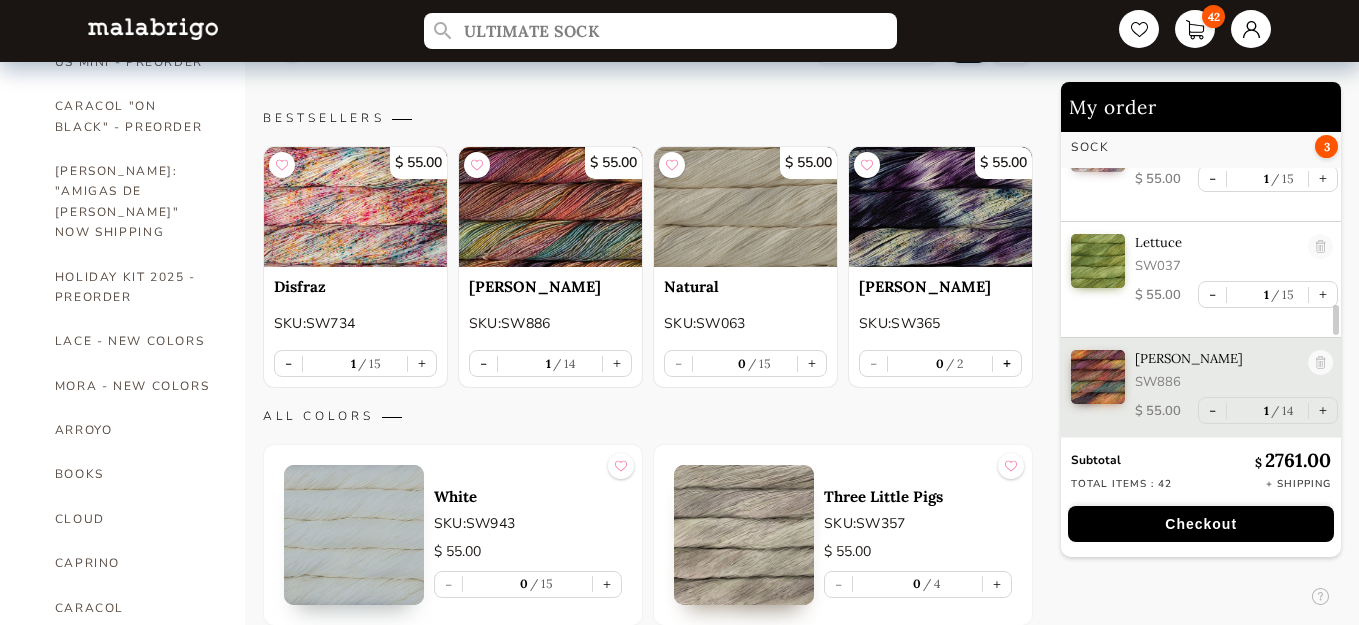 click on "+" at bounding box center (1007, 363) 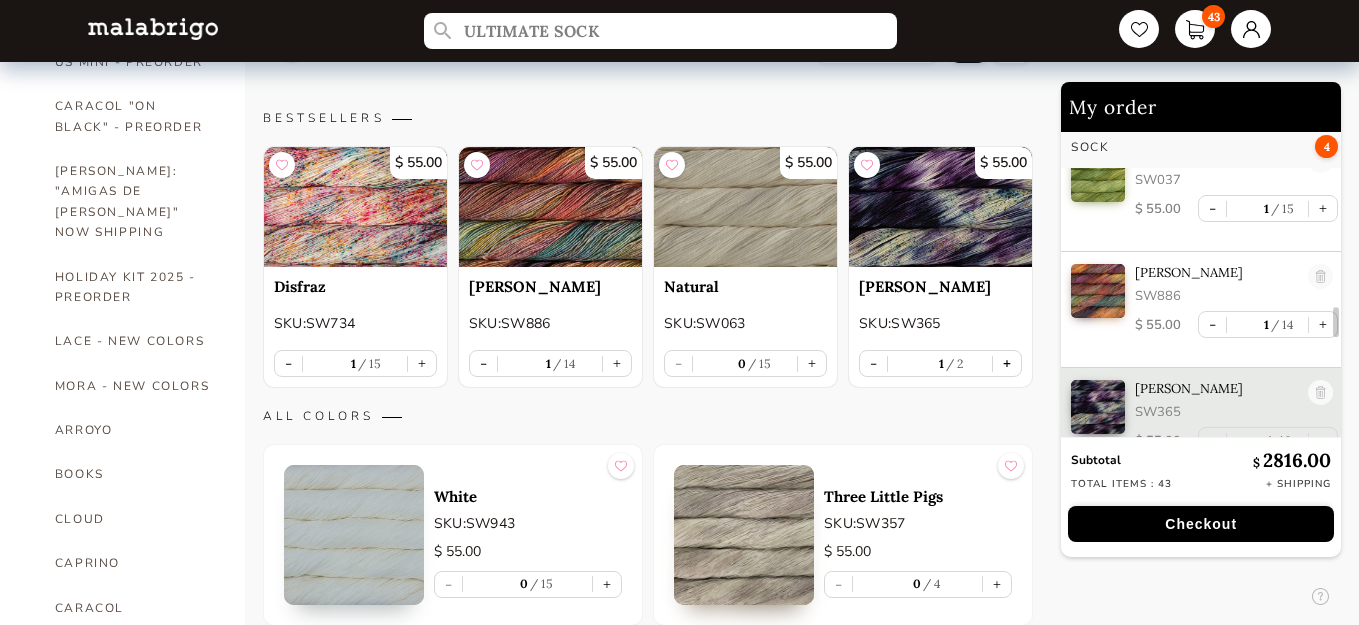 scroll, scrollTop: 3061, scrollLeft: 0, axis: vertical 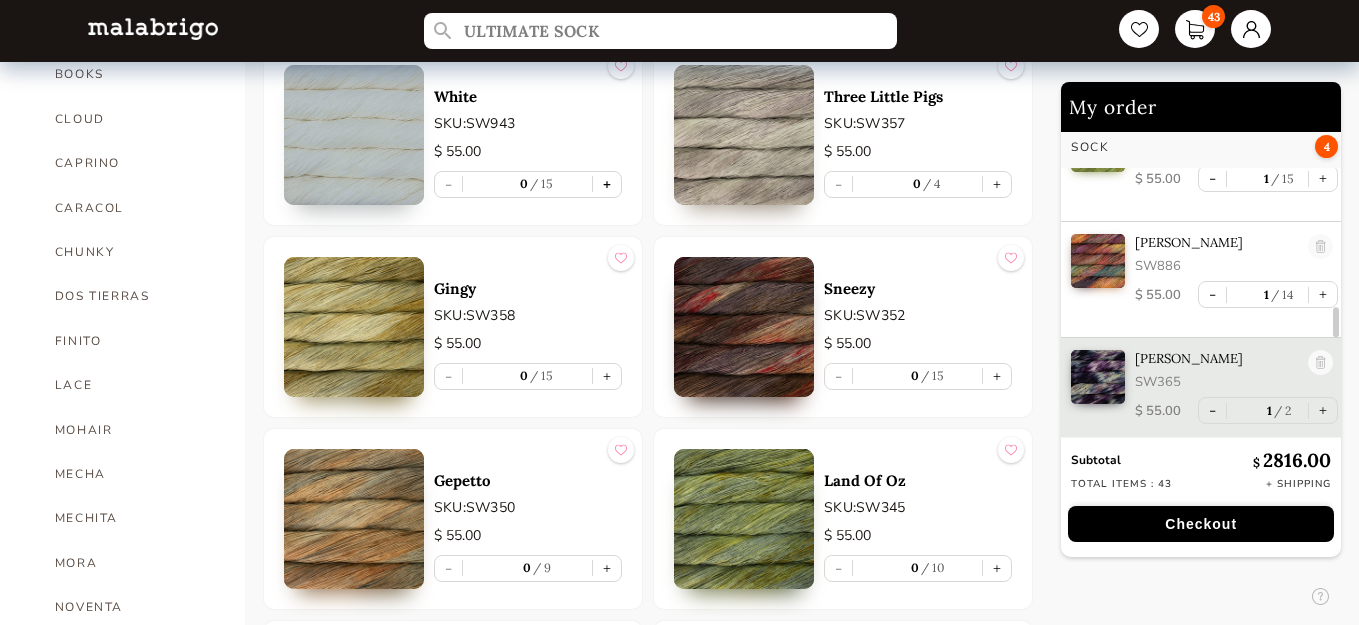 click on "+" at bounding box center [607, 184] 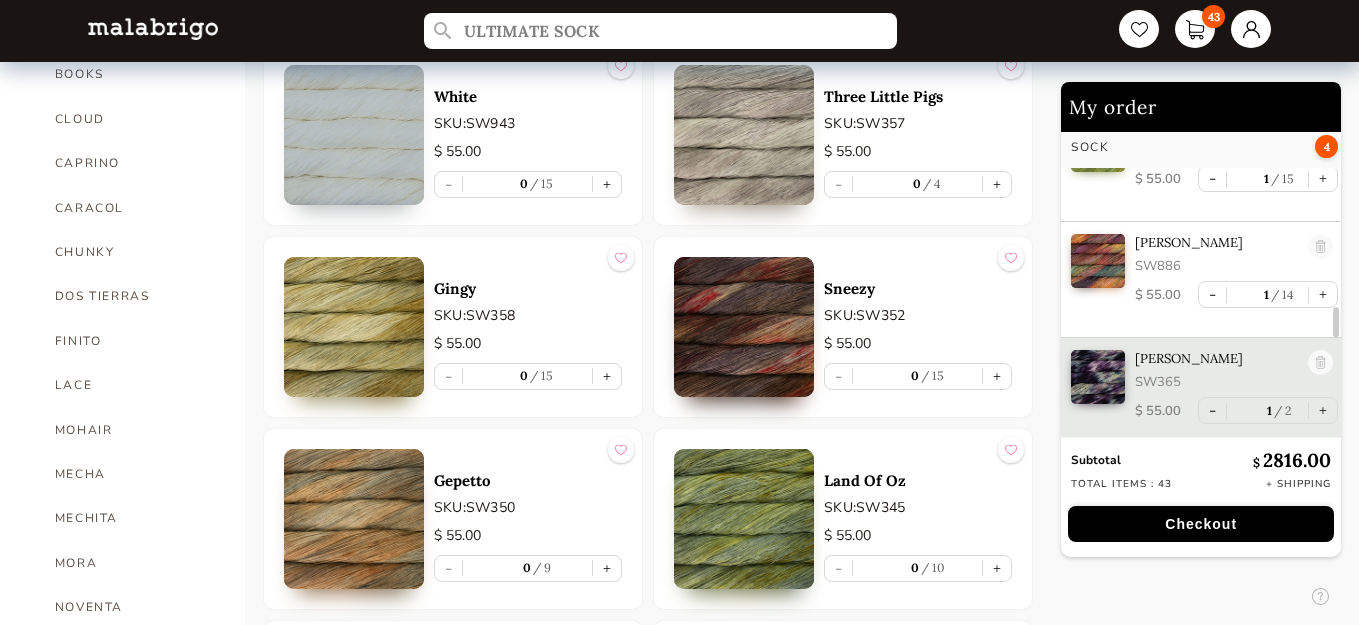 type on "1" 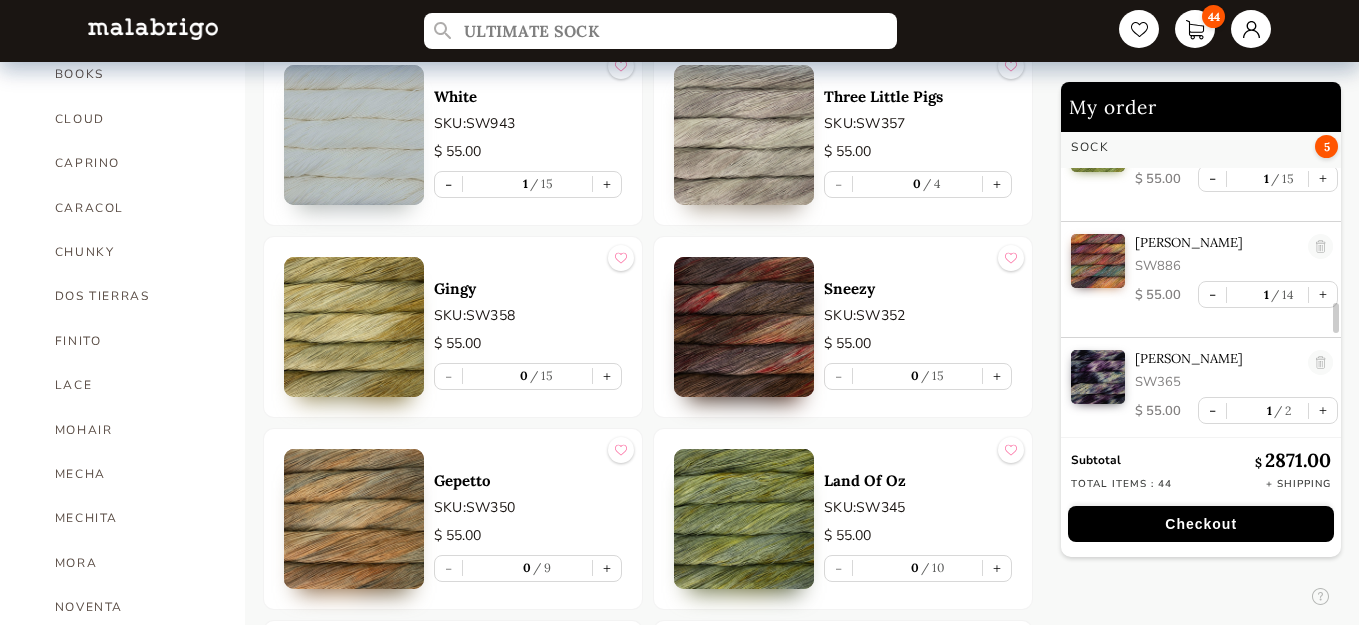 scroll, scrollTop: 3177, scrollLeft: 0, axis: vertical 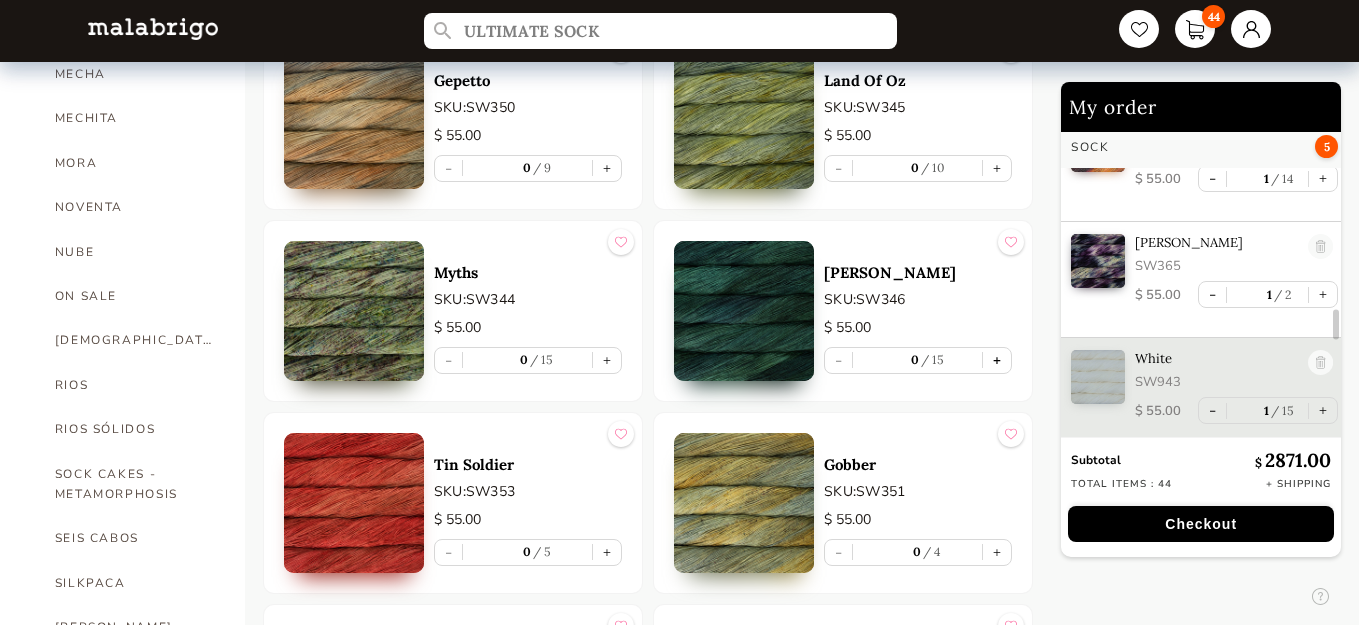 click on "+" at bounding box center [997, 360] 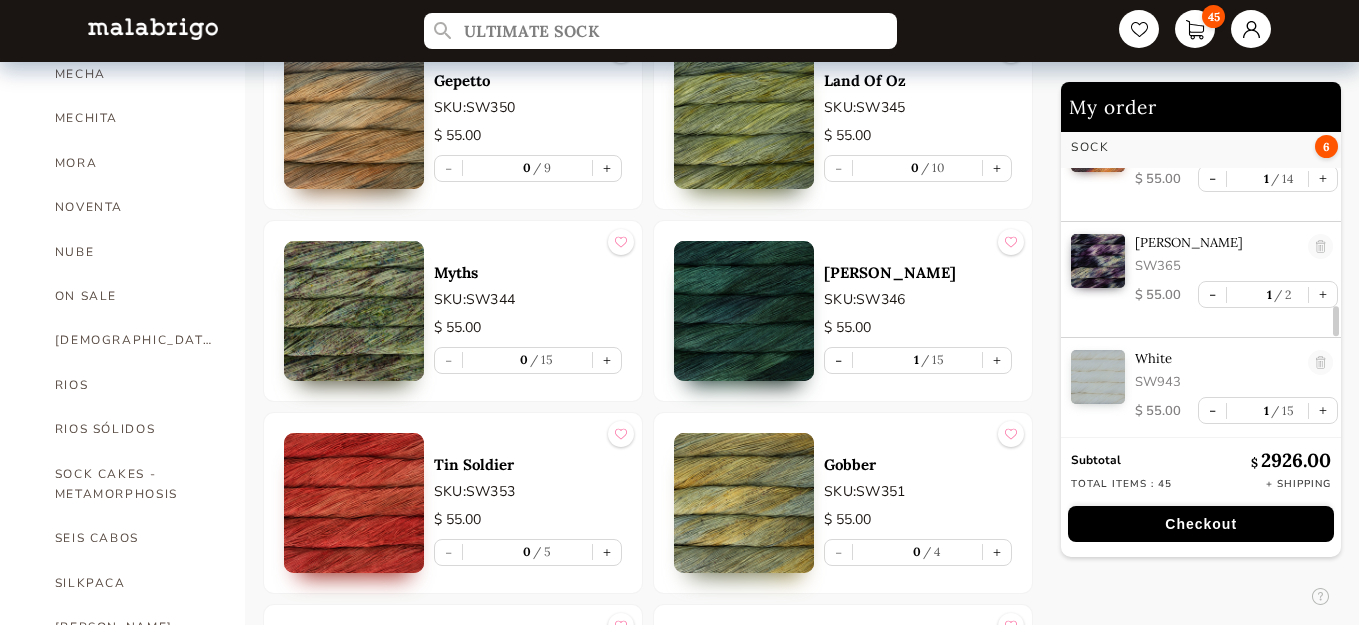 scroll, scrollTop: 3293, scrollLeft: 0, axis: vertical 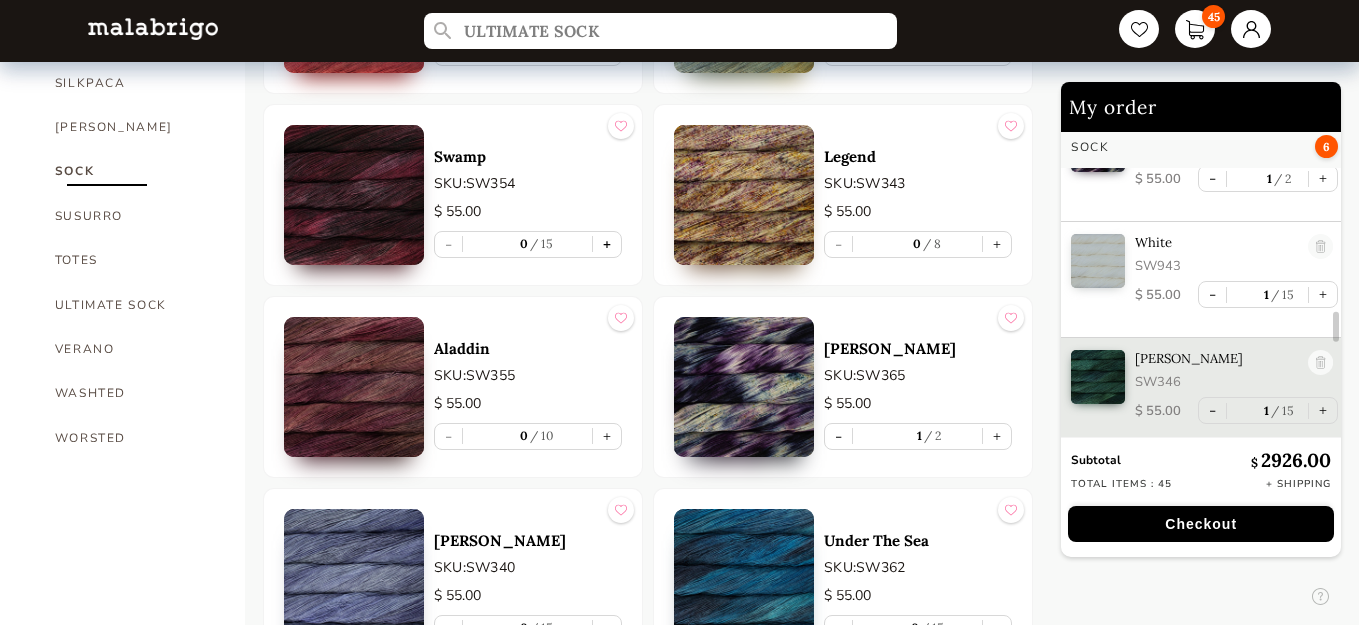 click on "+" at bounding box center [607, 244] 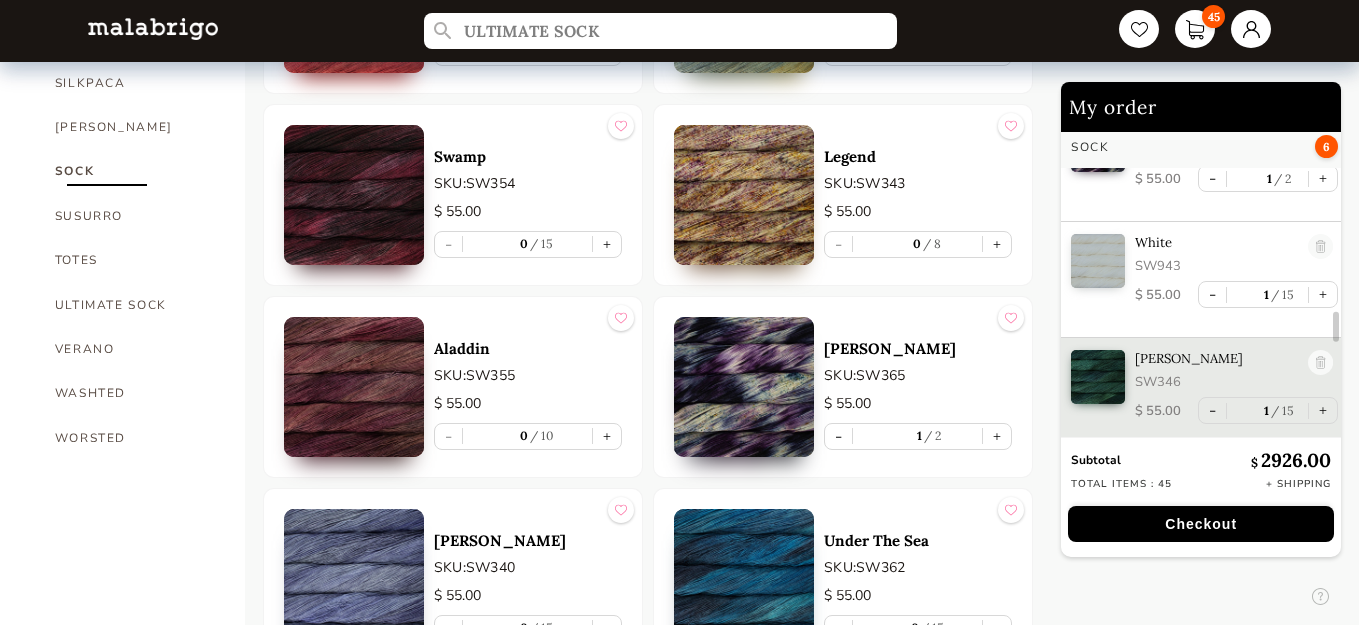 type on "1" 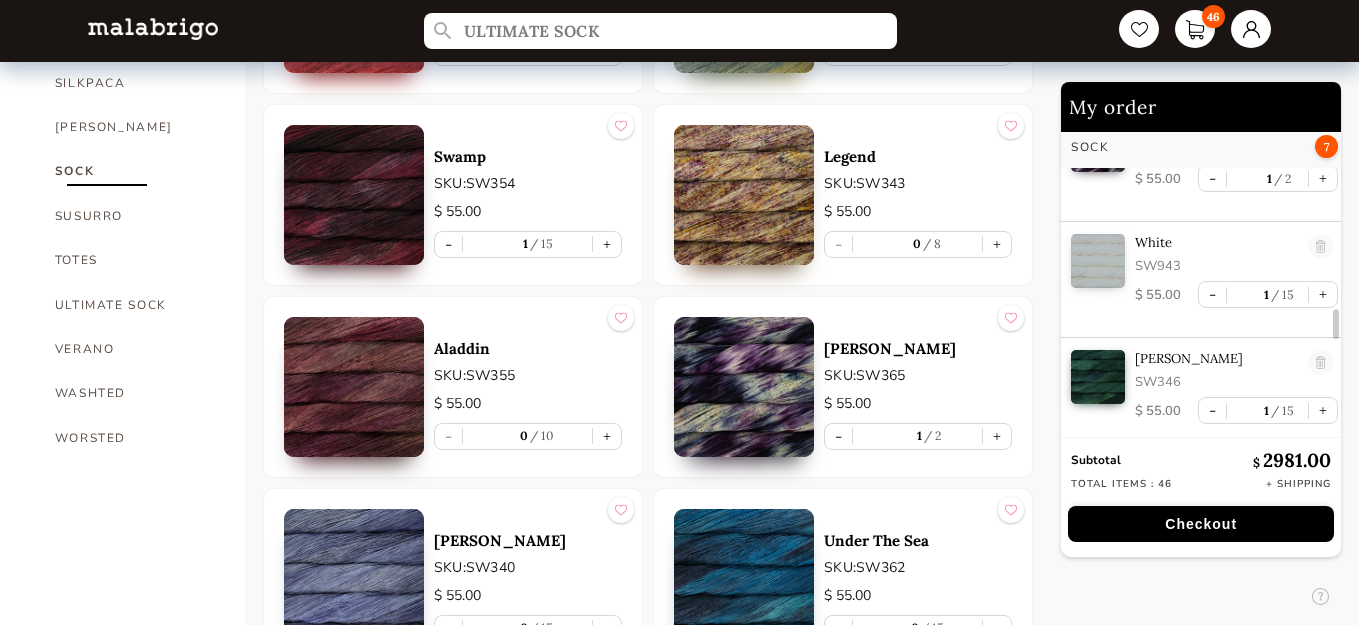 scroll, scrollTop: 3409, scrollLeft: 0, axis: vertical 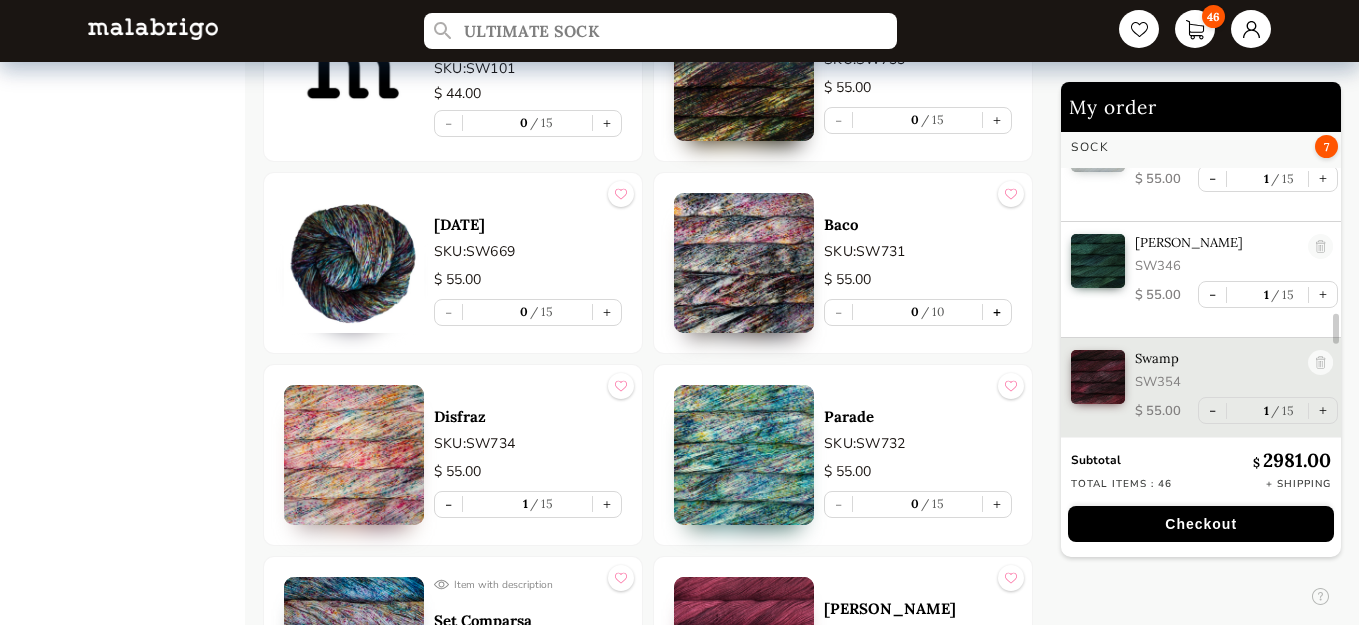 click on "+" at bounding box center [997, 312] 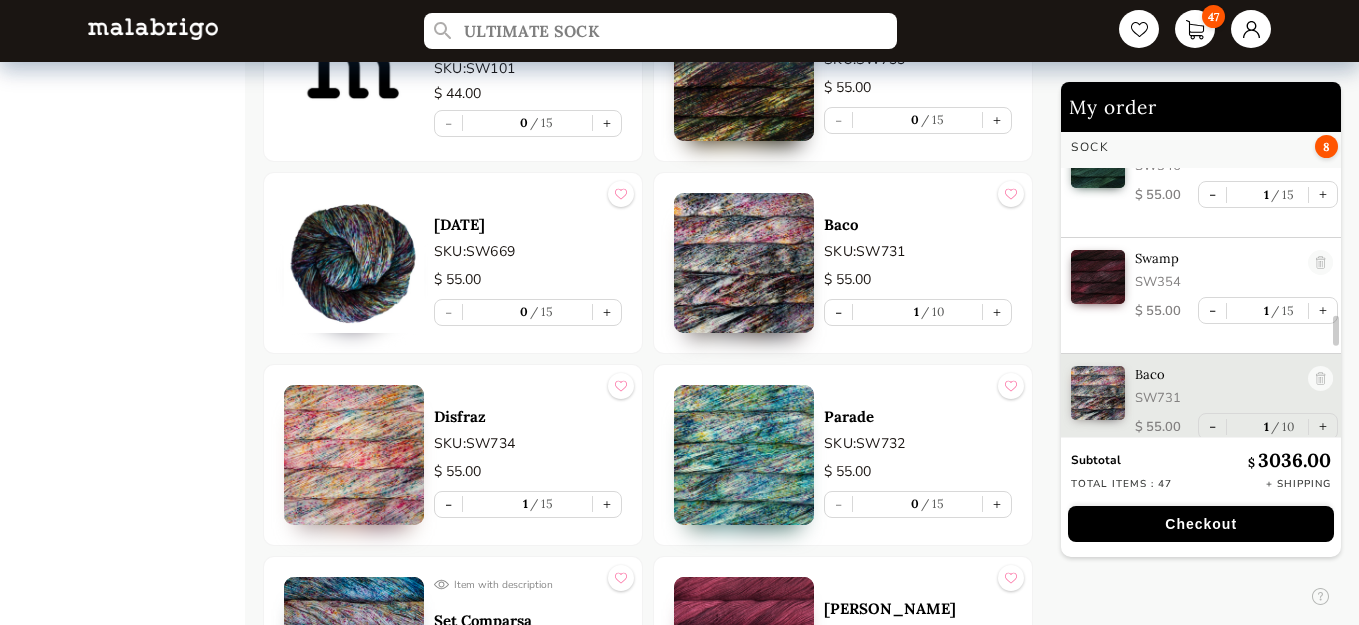scroll, scrollTop: 3525, scrollLeft: 0, axis: vertical 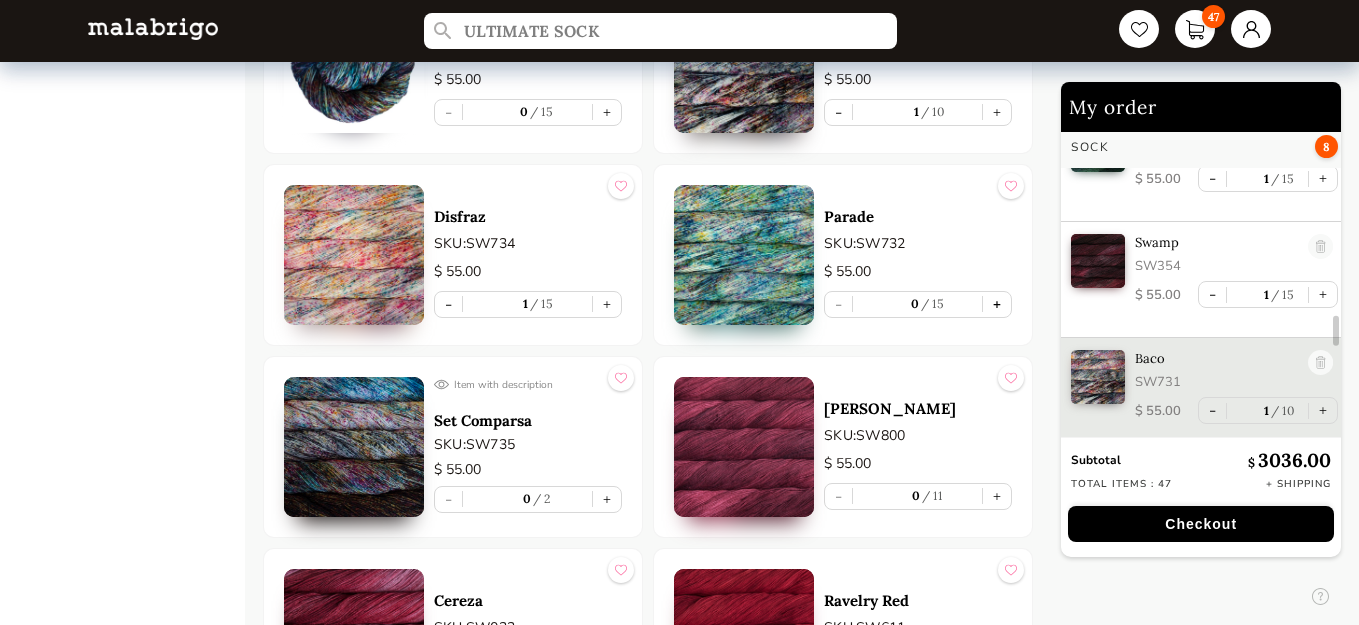 click on "+" at bounding box center [997, 304] 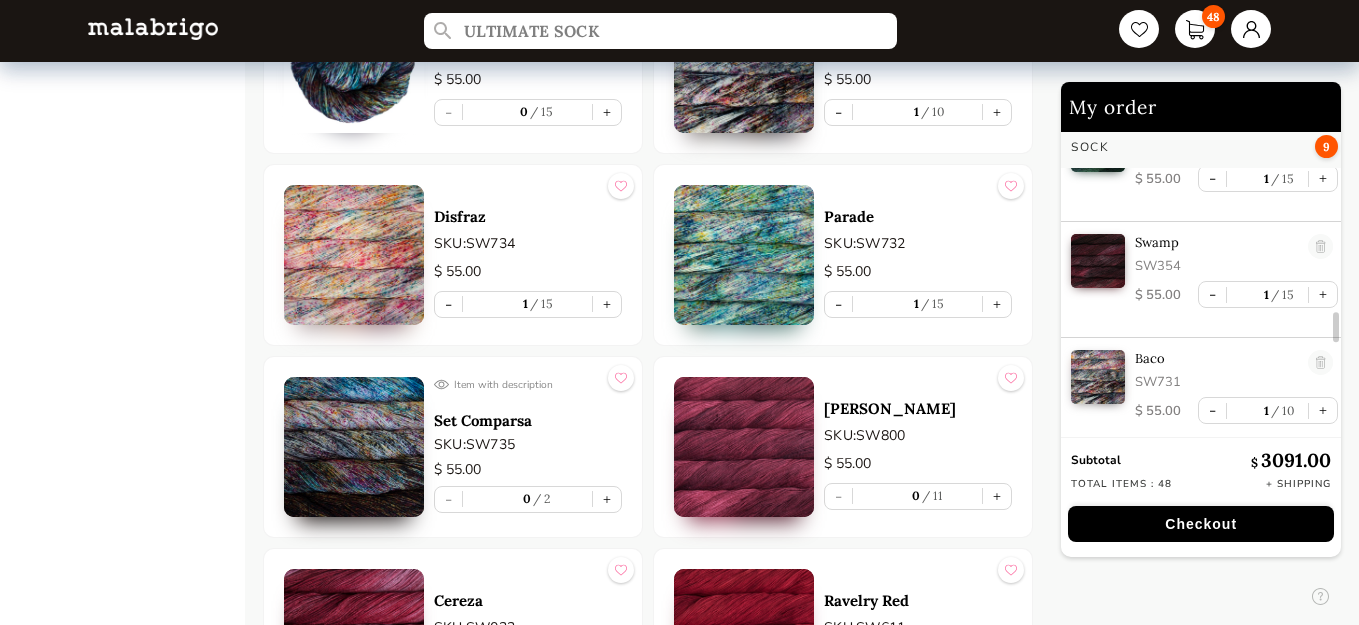 scroll, scrollTop: 2401, scrollLeft: 0, axis: vertical 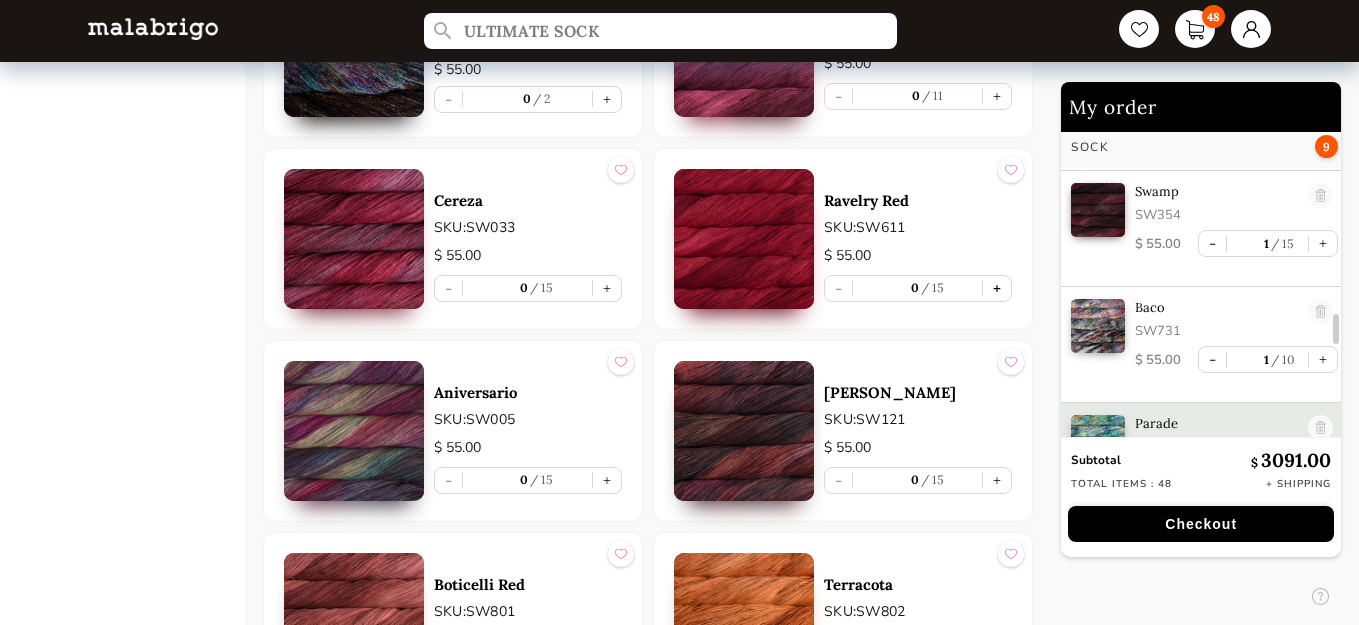click on "+" at bounding box center [997, 288] 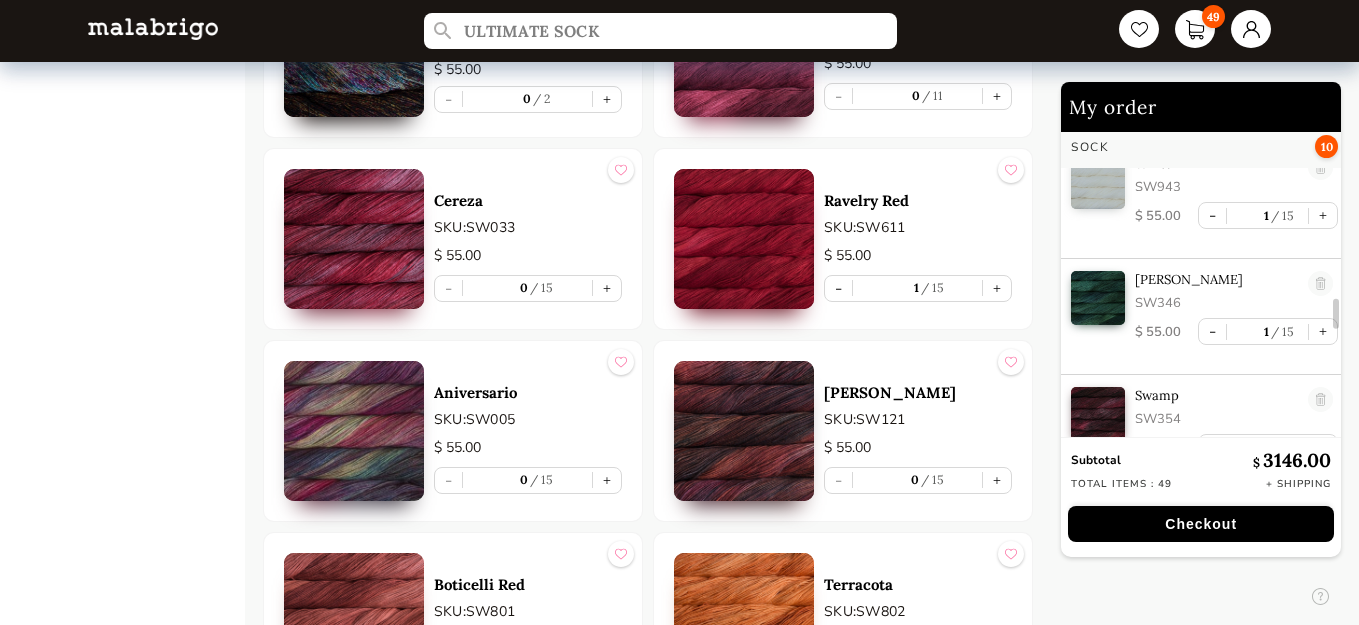 scroll, scrollTop: 3357, scrollLeft: 0, axis: vertical 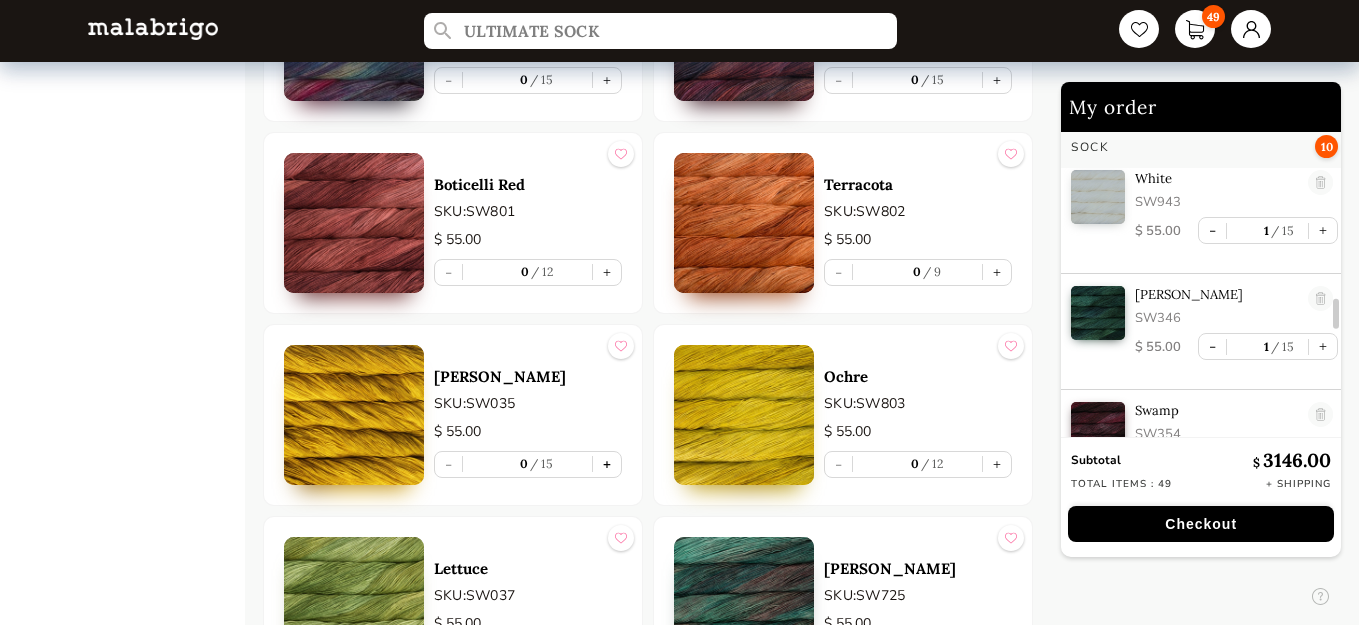 click on "+" at bounding box center (607, 464) 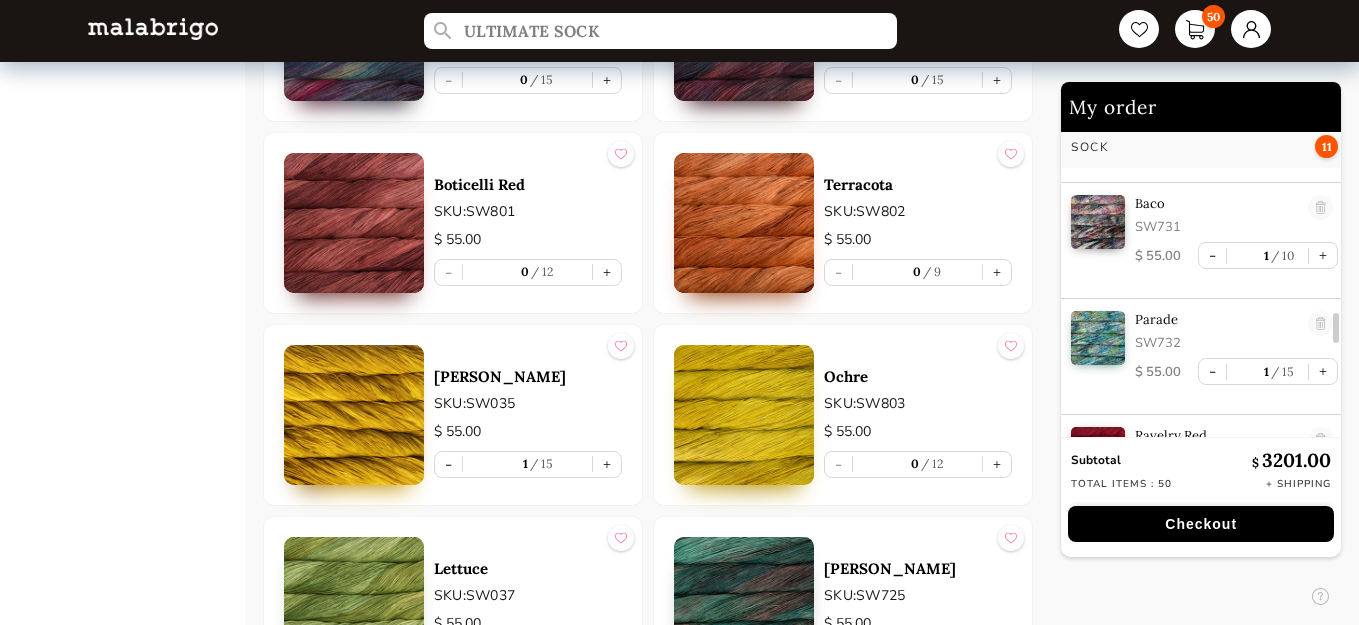 scroll, scrollTop: 3716, scrollLeft: 0, axis: vertical 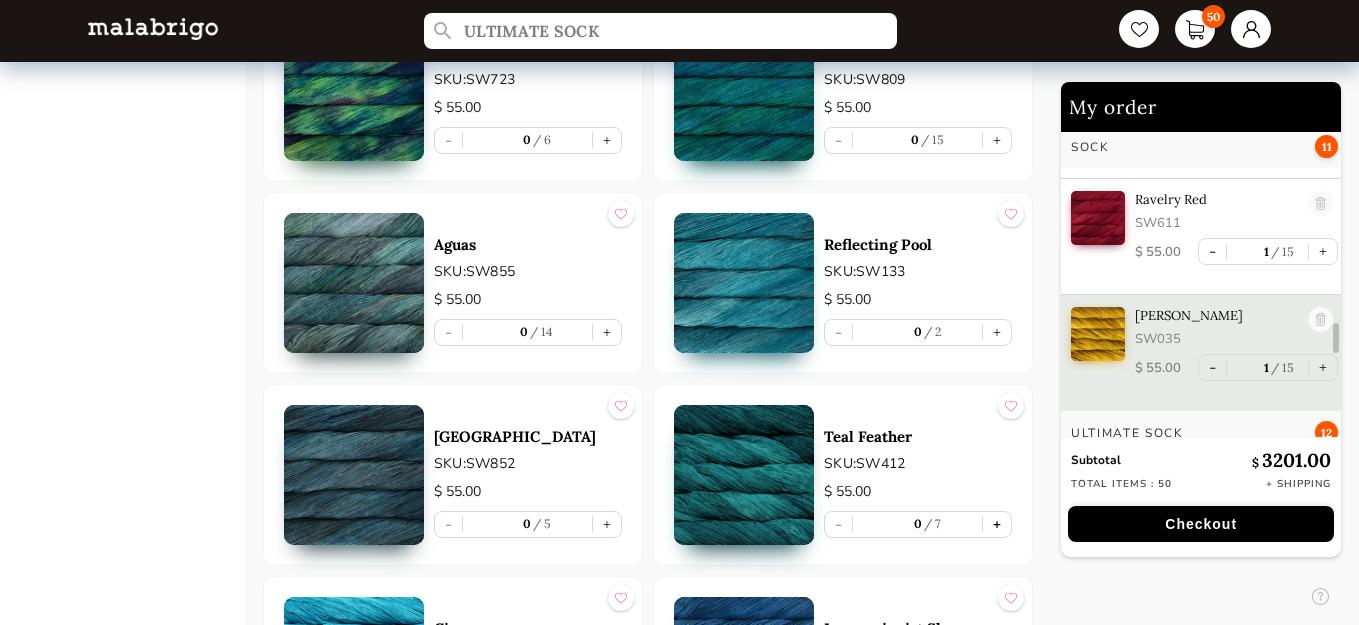 click on "+" at bounding box center [997, 524] 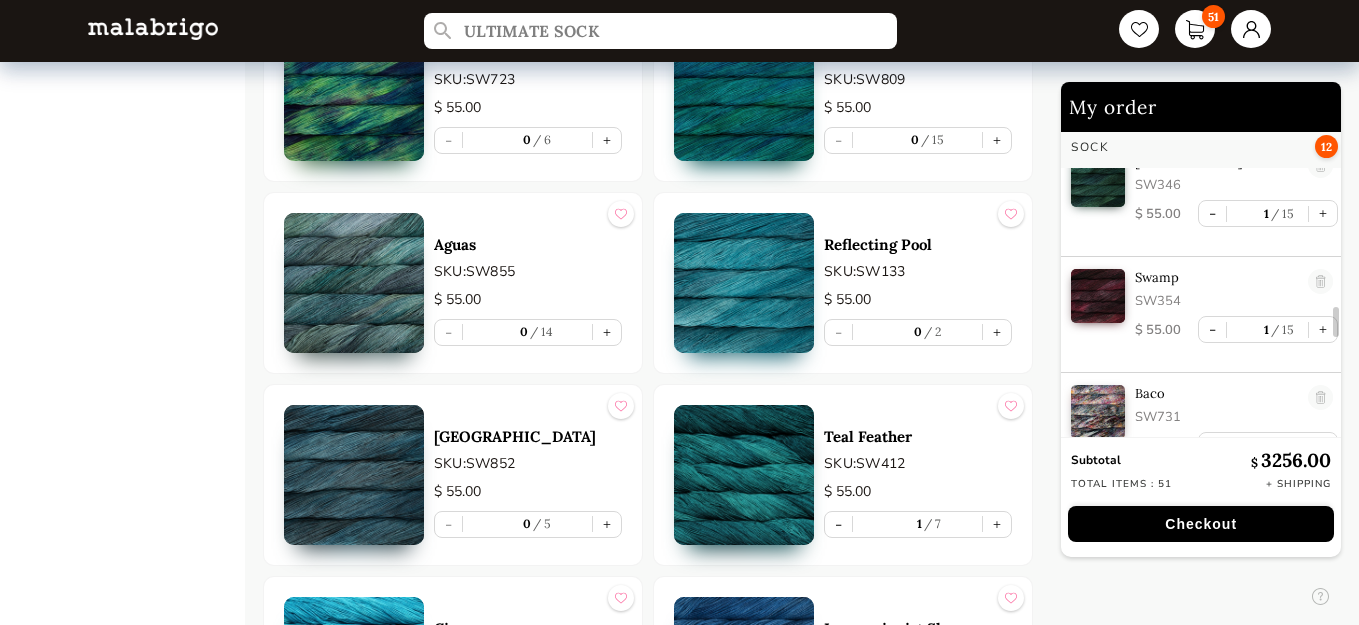 scroll, scrollTop: 3489, scrollLeft: 0, axis: vertical 